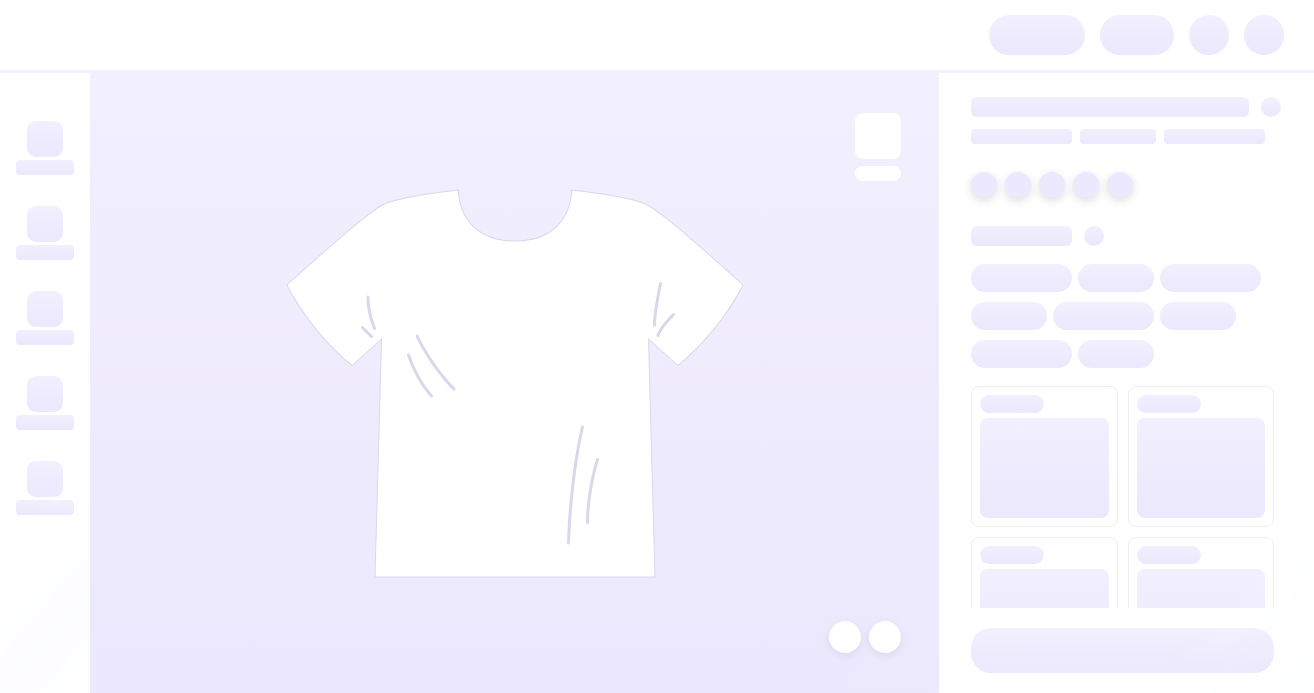 scroll, scrollTop: 0, scrollLeft: 0, axis: both 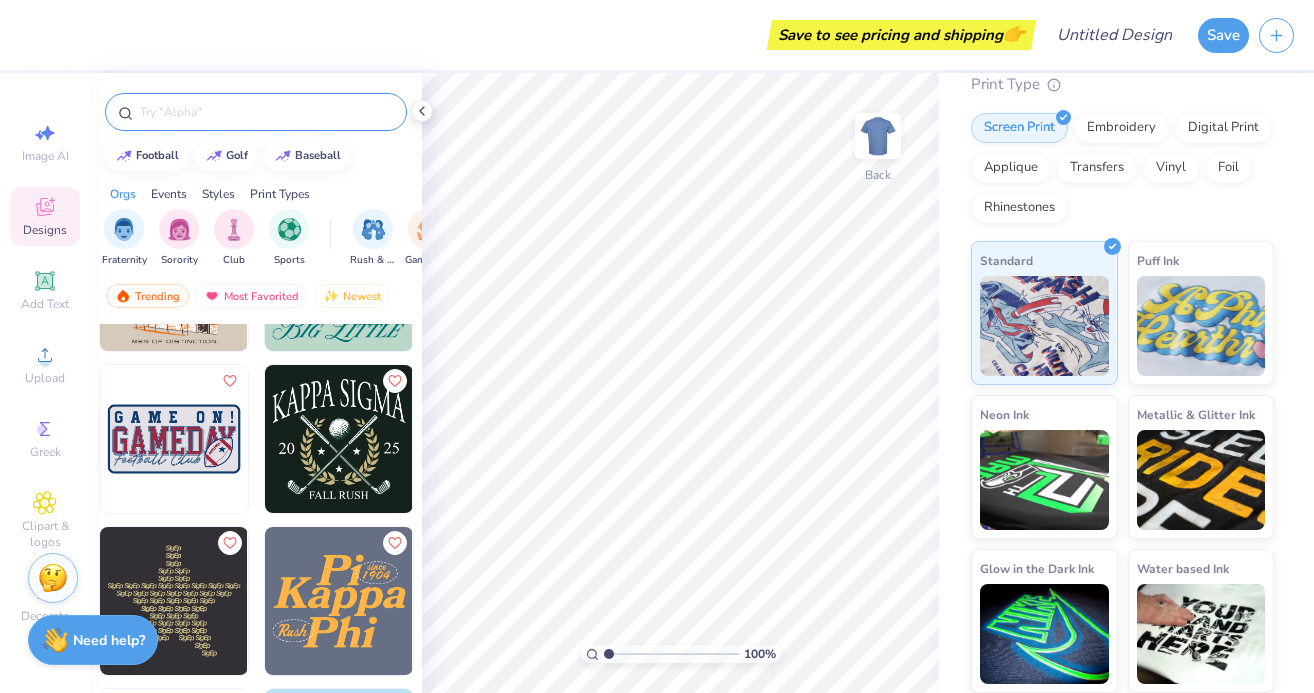 click at bounding box center (256, 112) 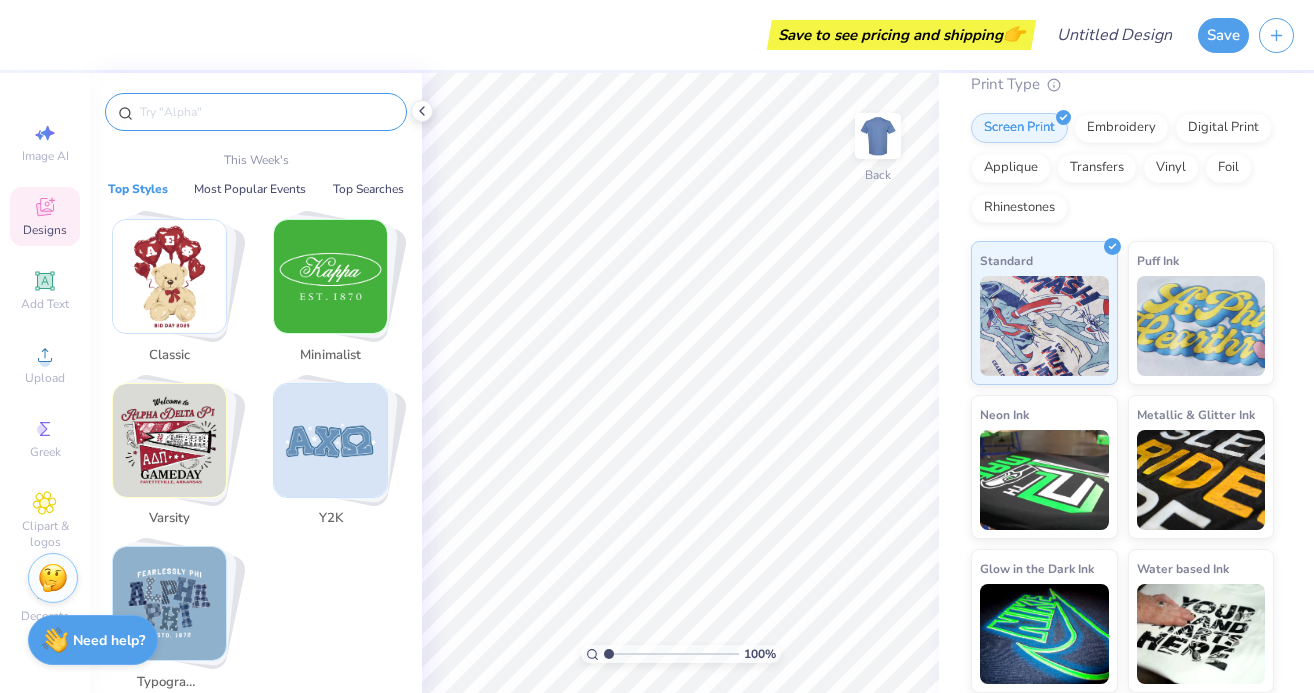 click at bounding box center (266, 112) 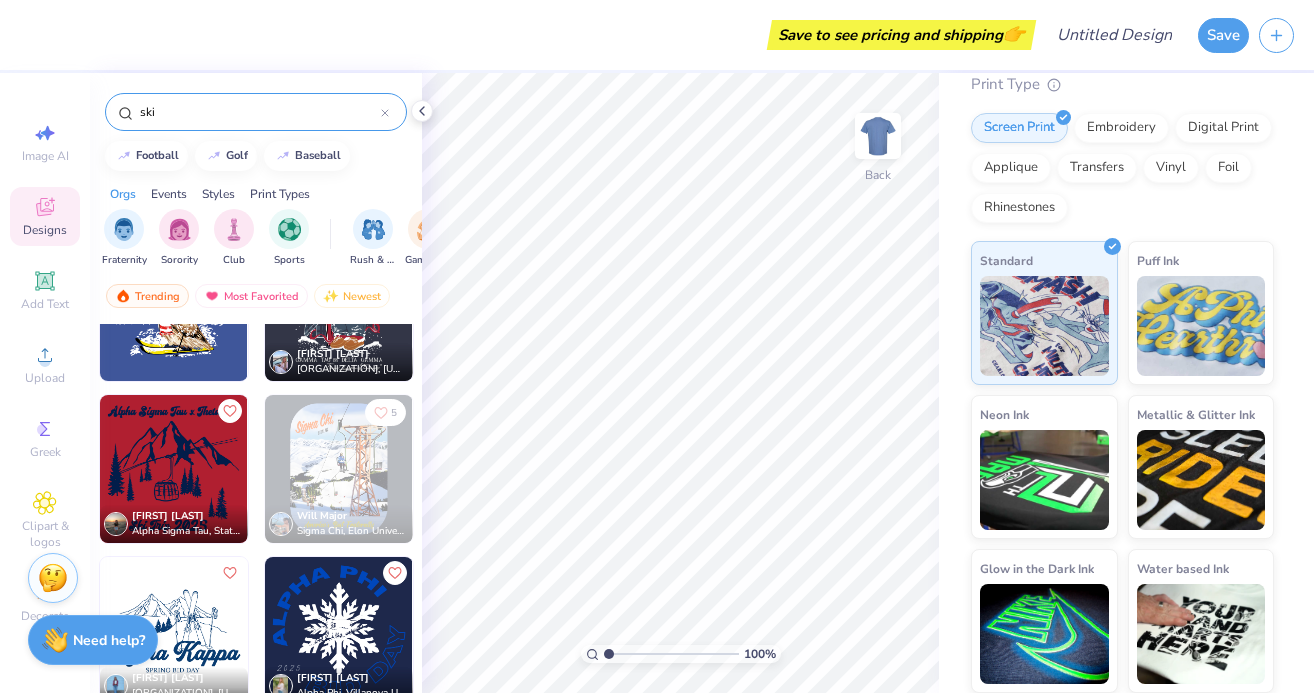 scroll, scrollTop: 2193, scrollLeft: 0, axis: vertical 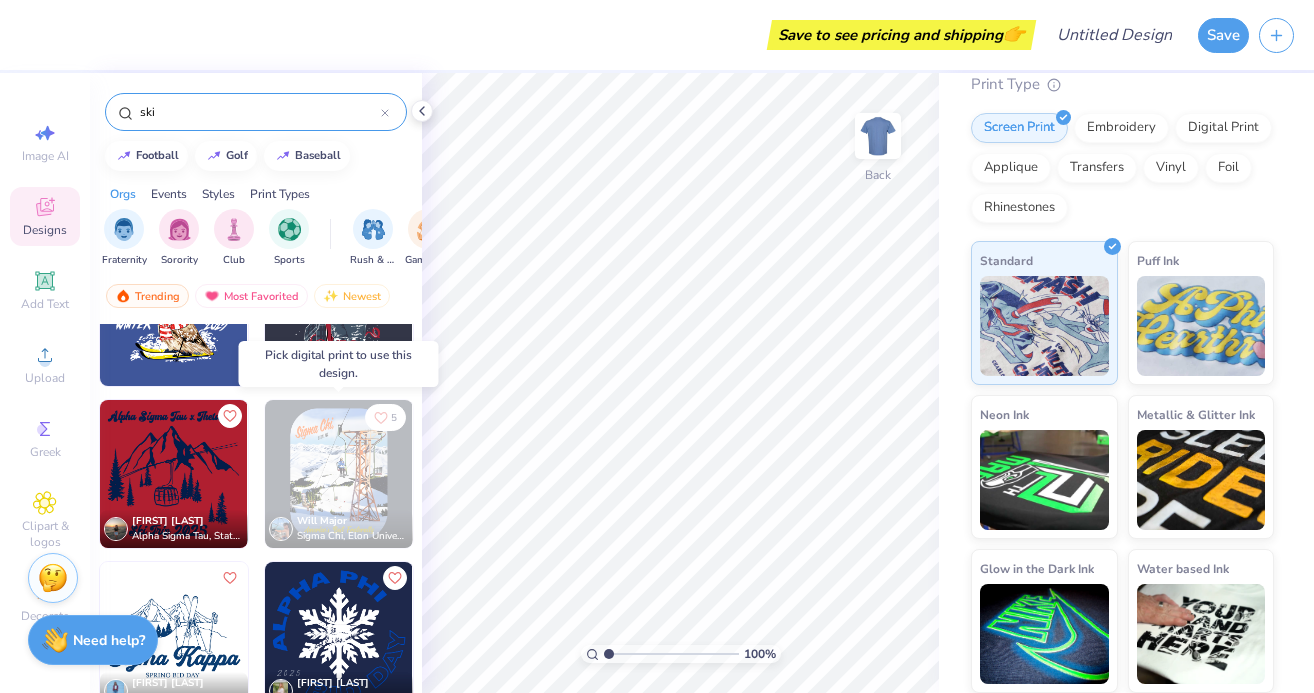 type on "ski" 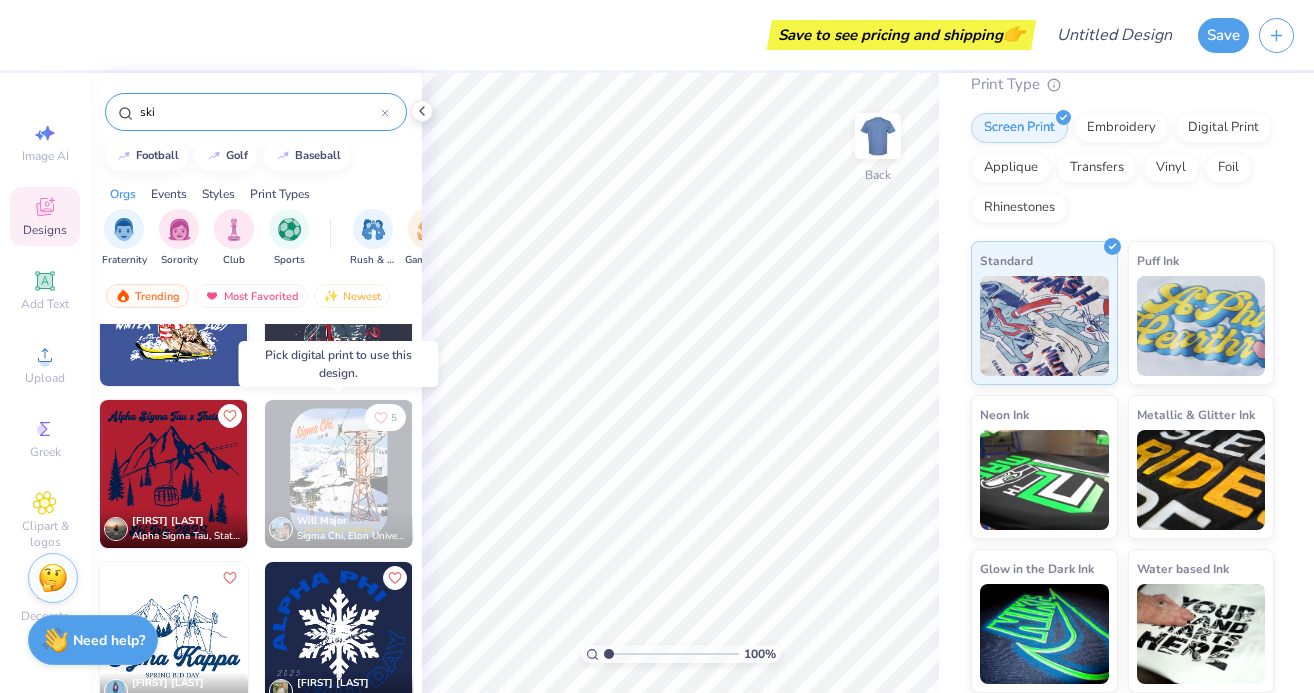 click at bounding box center (339, 474) 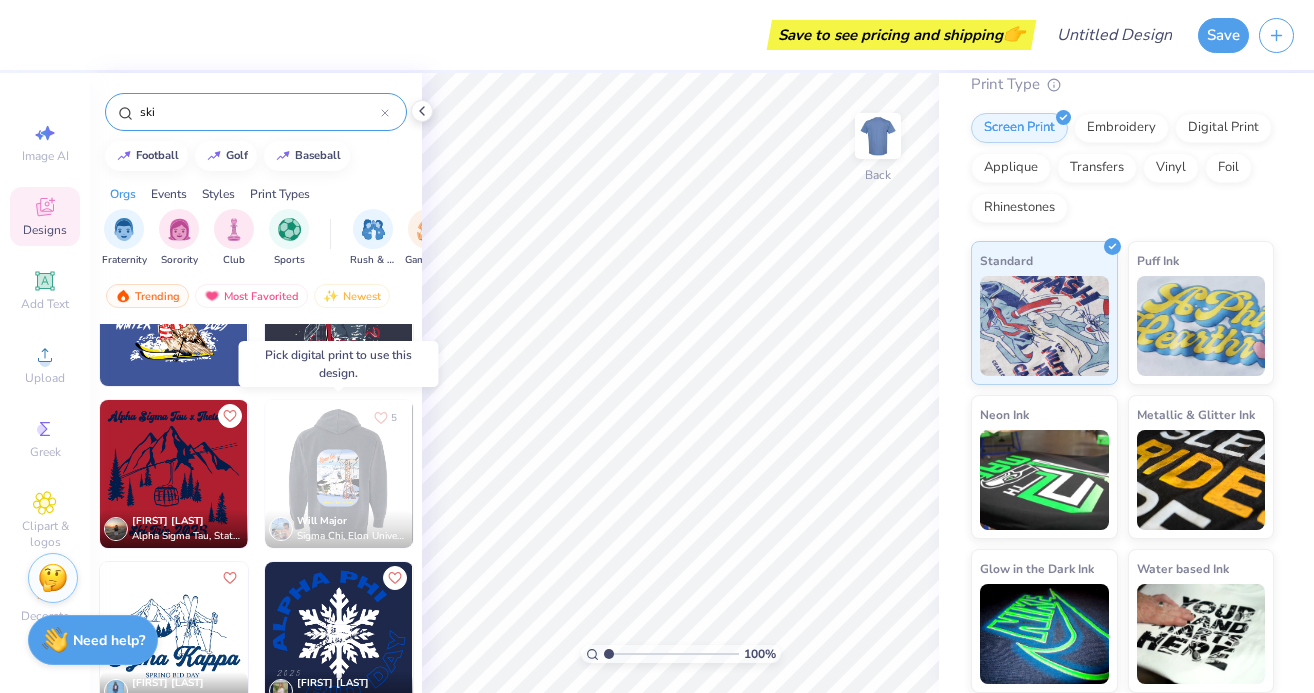 click at bounding box center (338, 474) 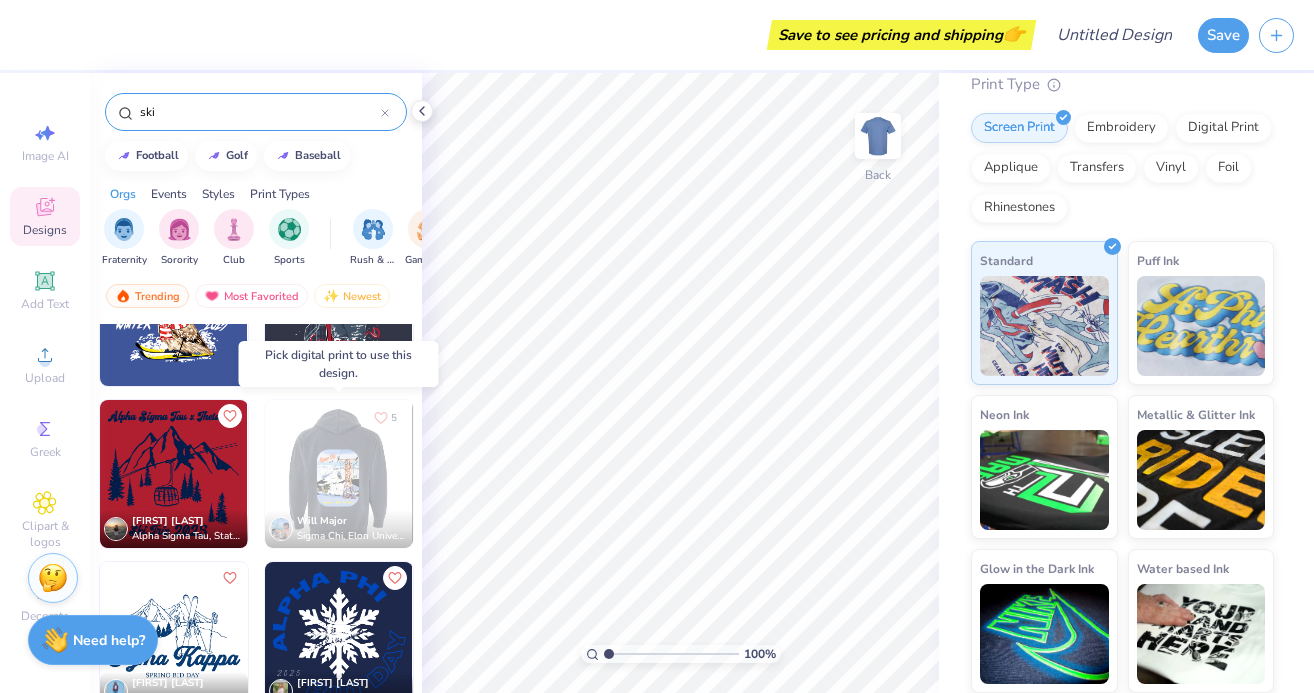 click at bounding box center [339, 474] 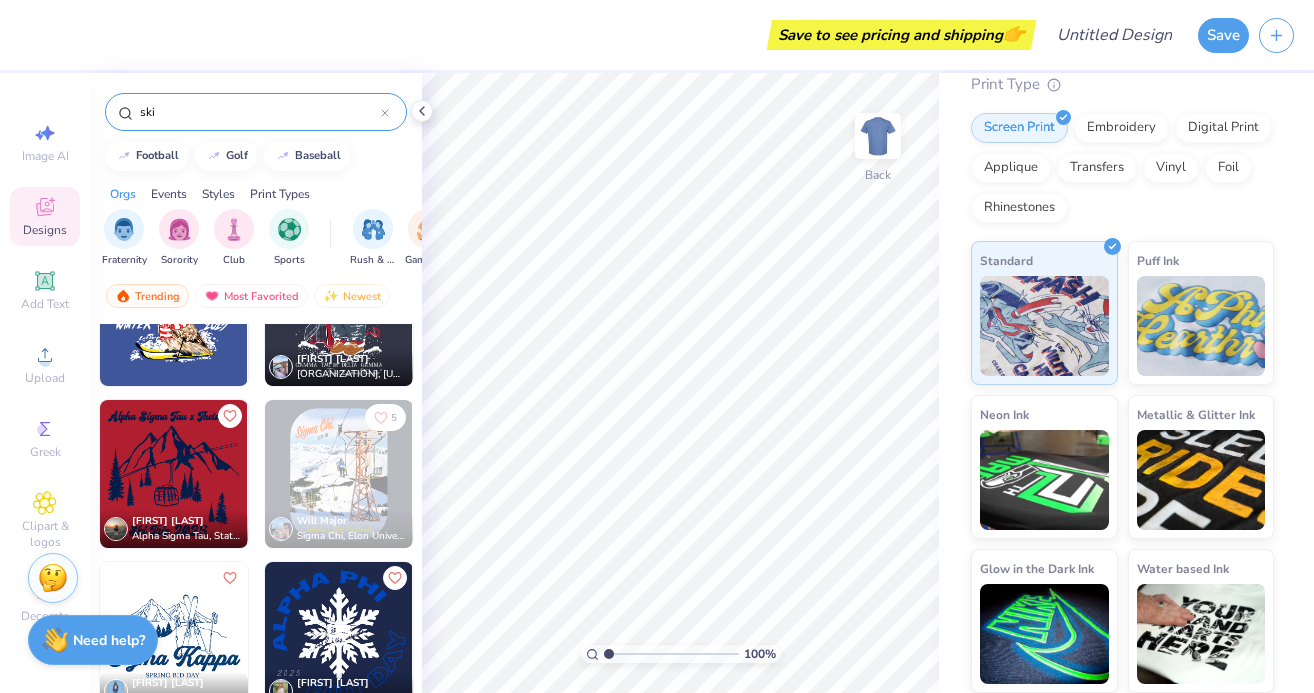 click at bounding box center (339, 474) 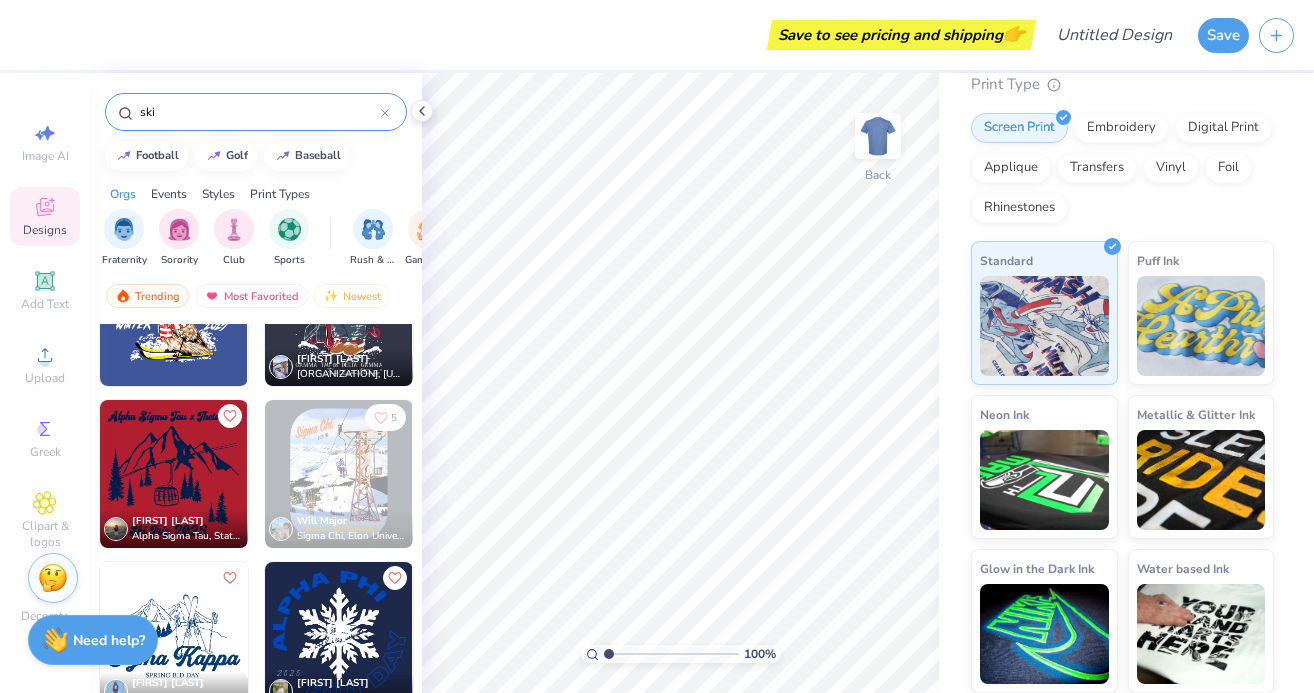 click at bounding box center [339, 474] 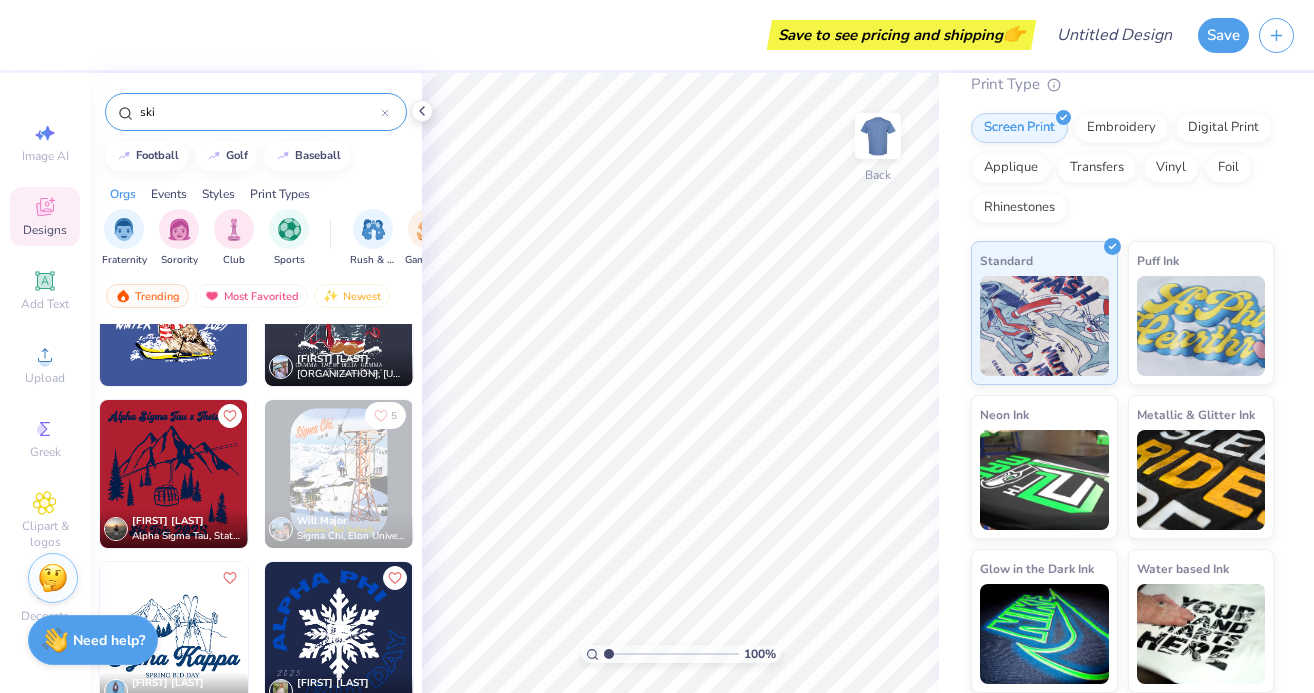 click 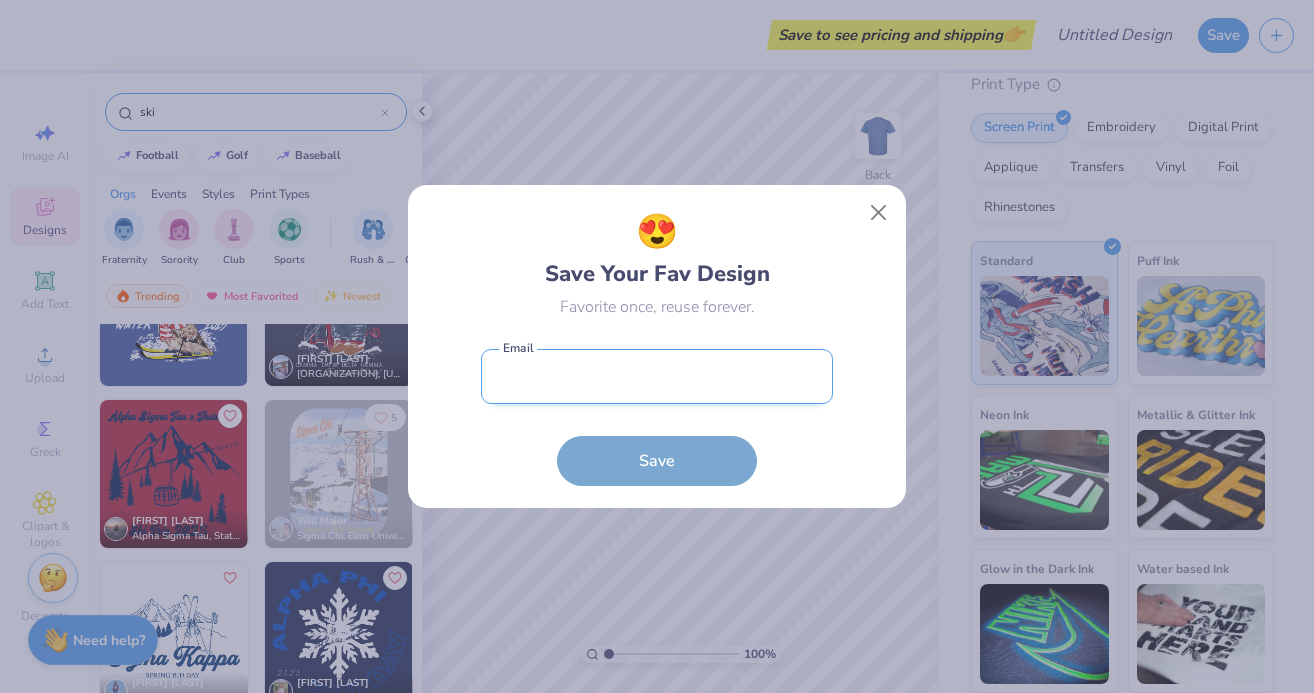 click at bounding box center [657, 376] 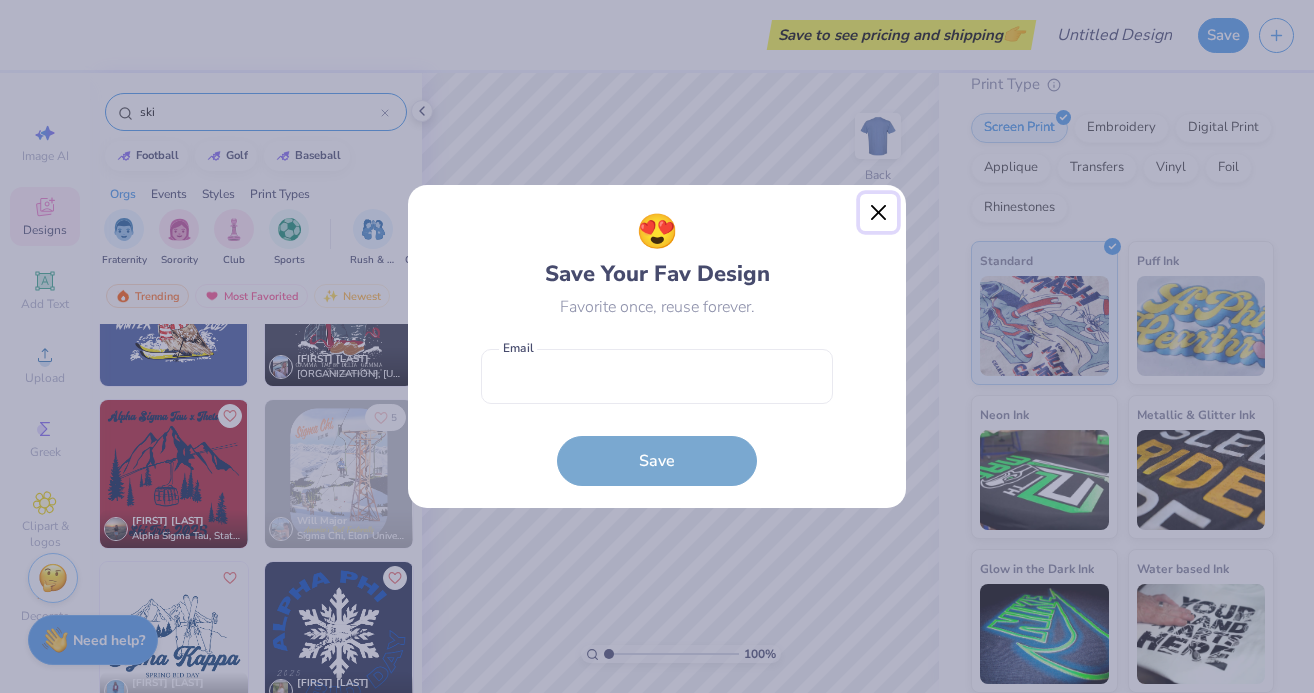click at bounding box center [879, 213] 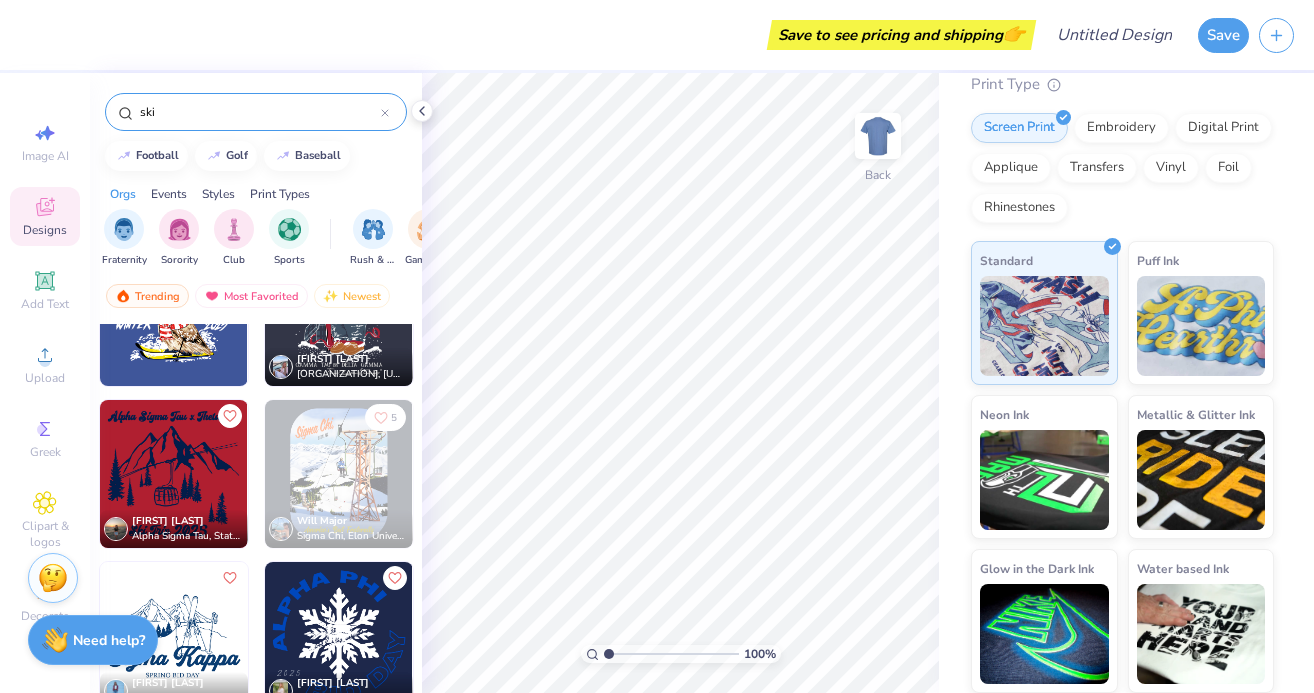 click at bounding box center (339, 474) 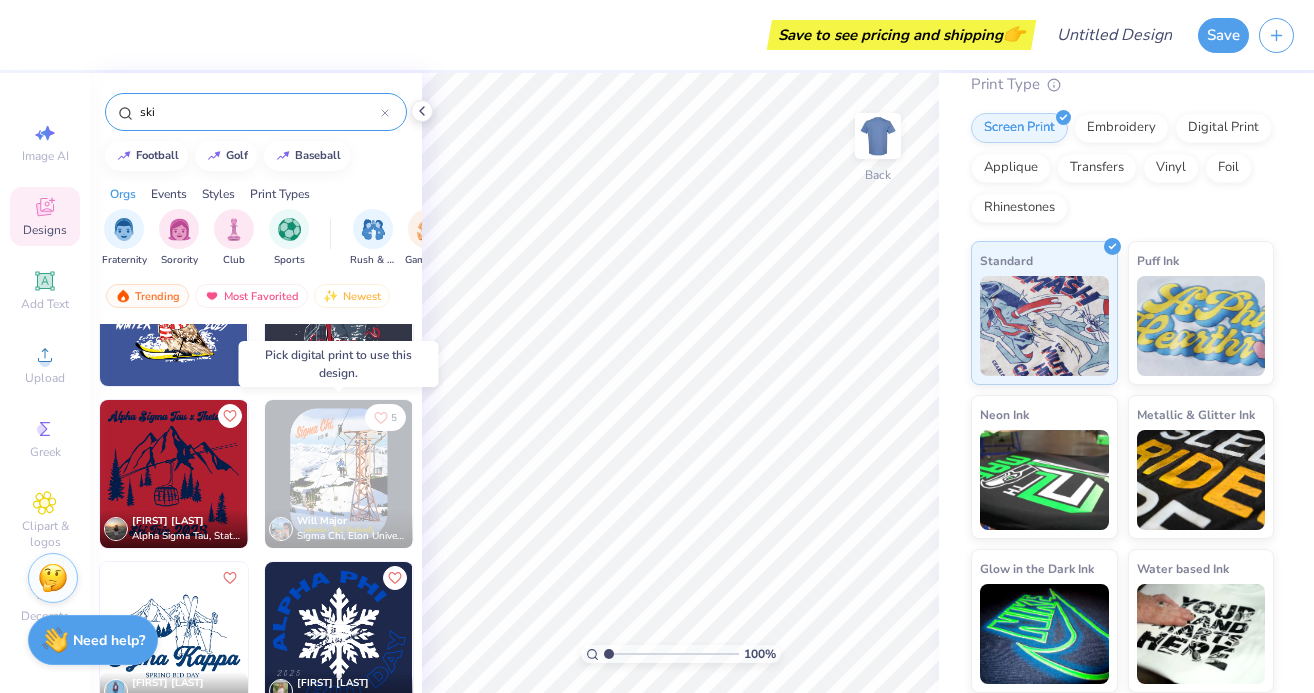 click at bounding box center (339, 474) 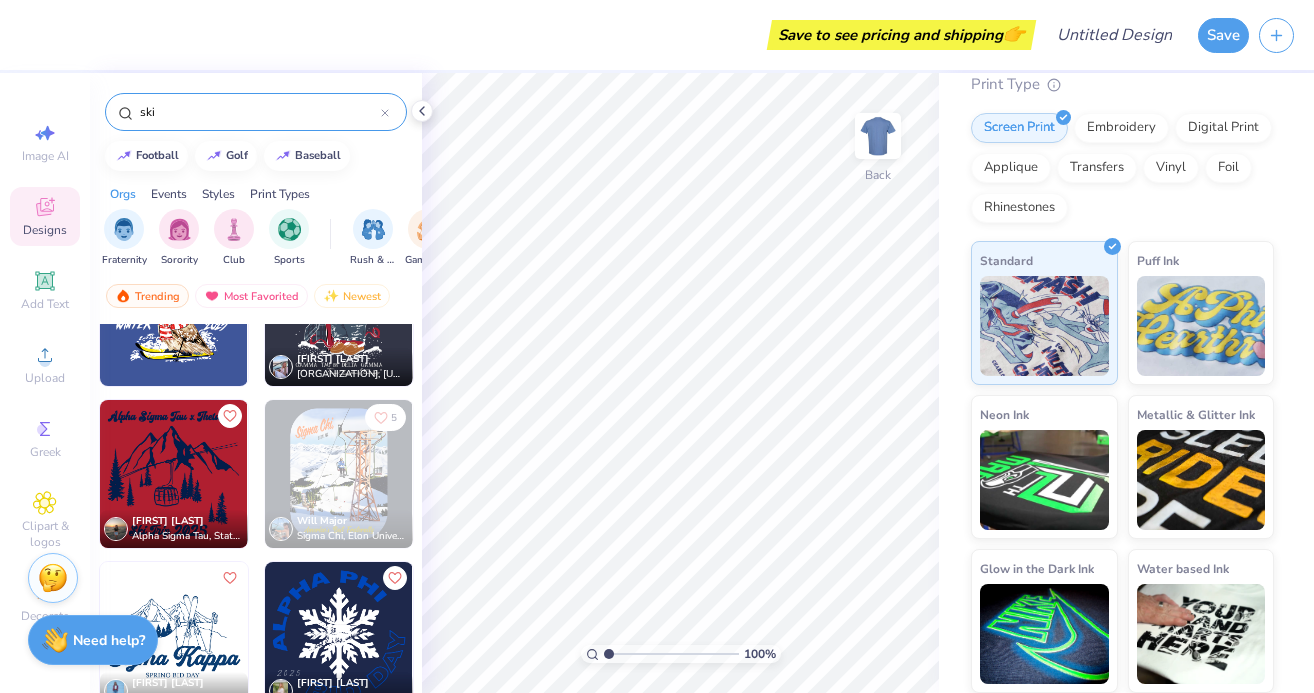 click at bounding box center (174, 474) 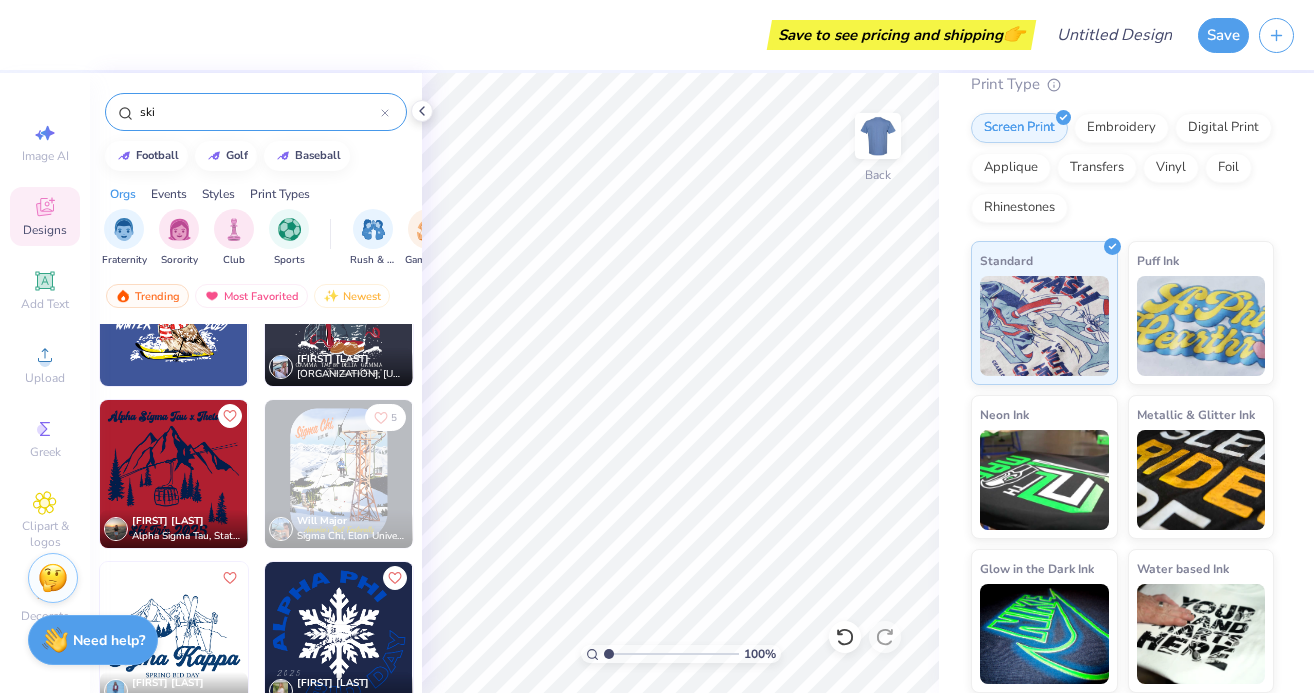click on "Hayley Gunsher Alpha Sigma Tau, State University of New York College at Geneseo" at bounding box center [174, 529] 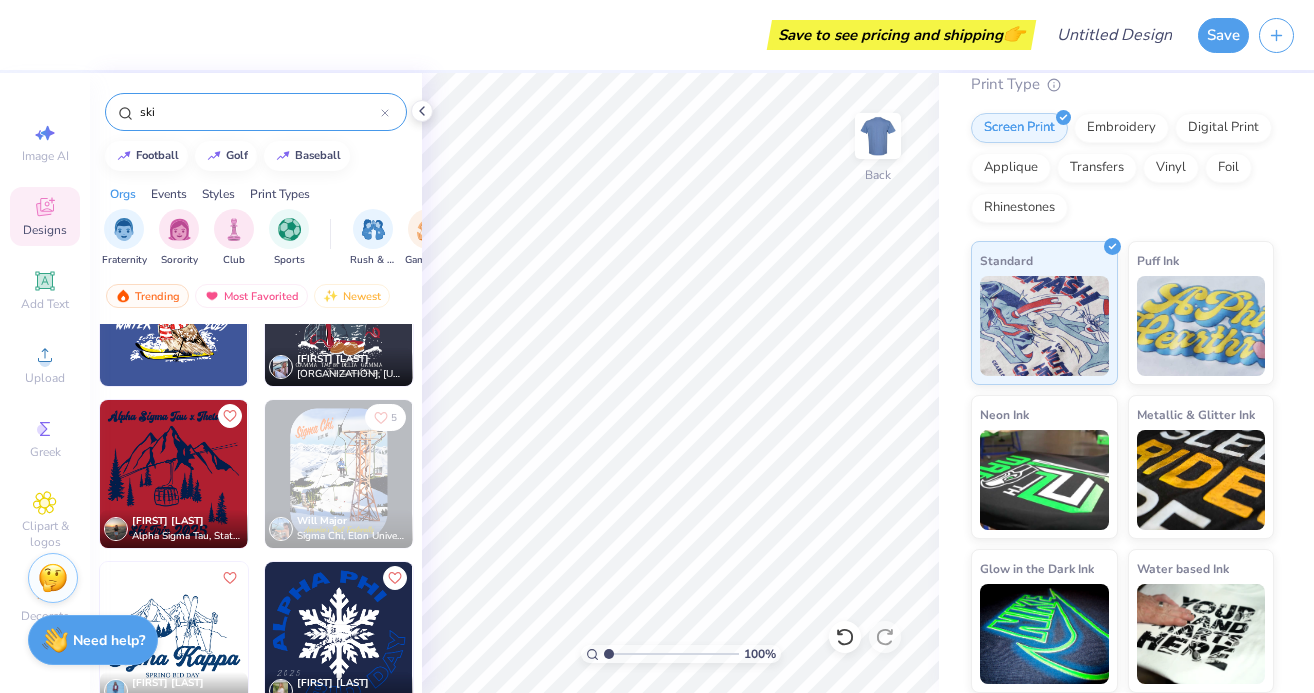 click at bounding box center [339, 474] 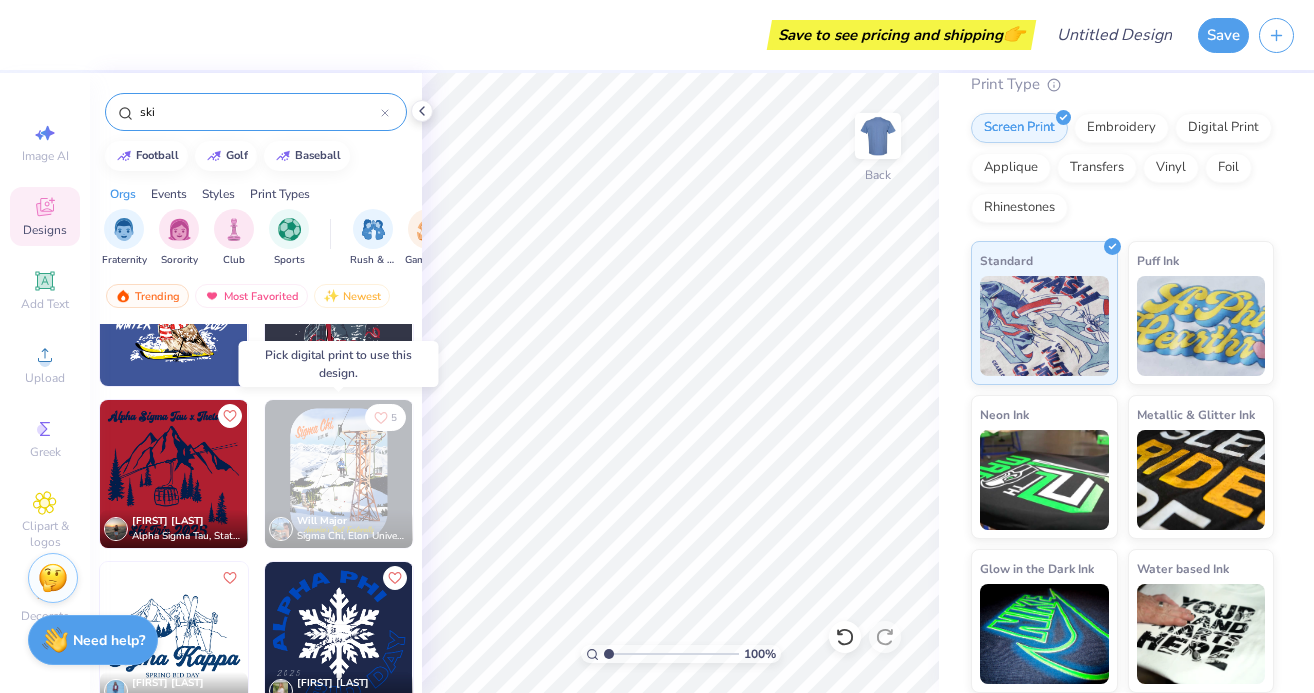 click at bounding box center (339, 474) 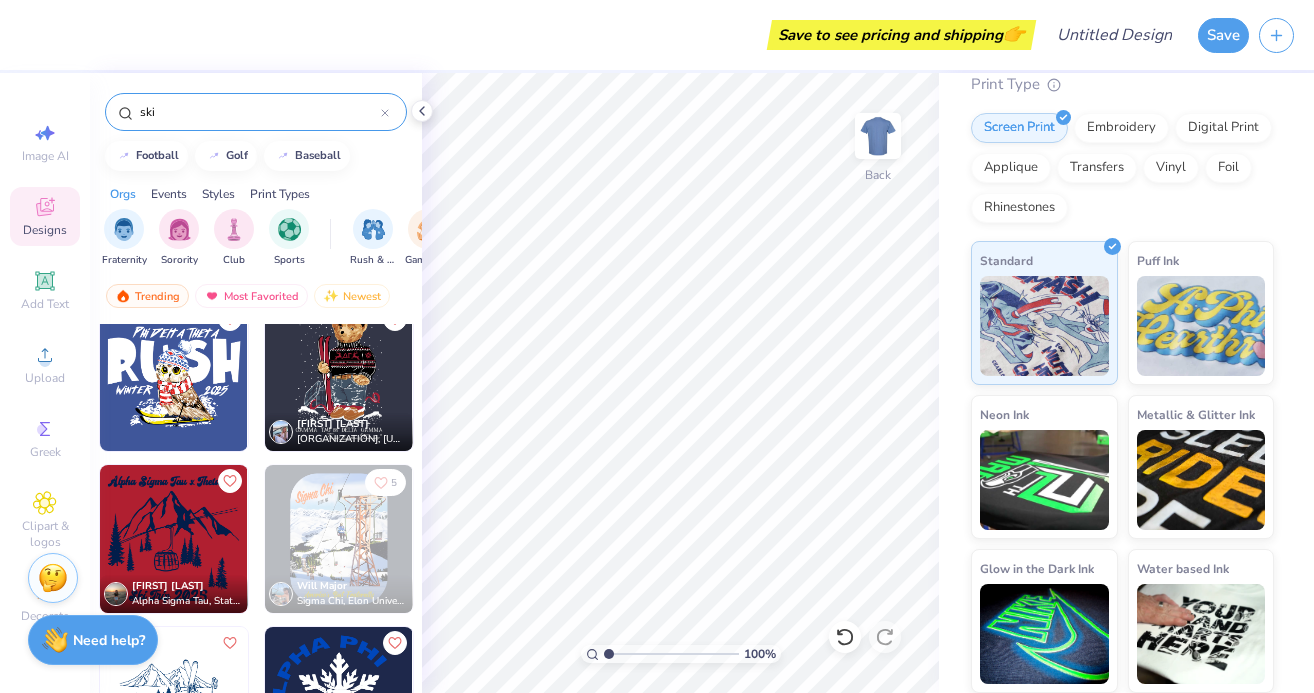 scroll, scrollTop: 2126, scrollLeft: 0, axis: vertical 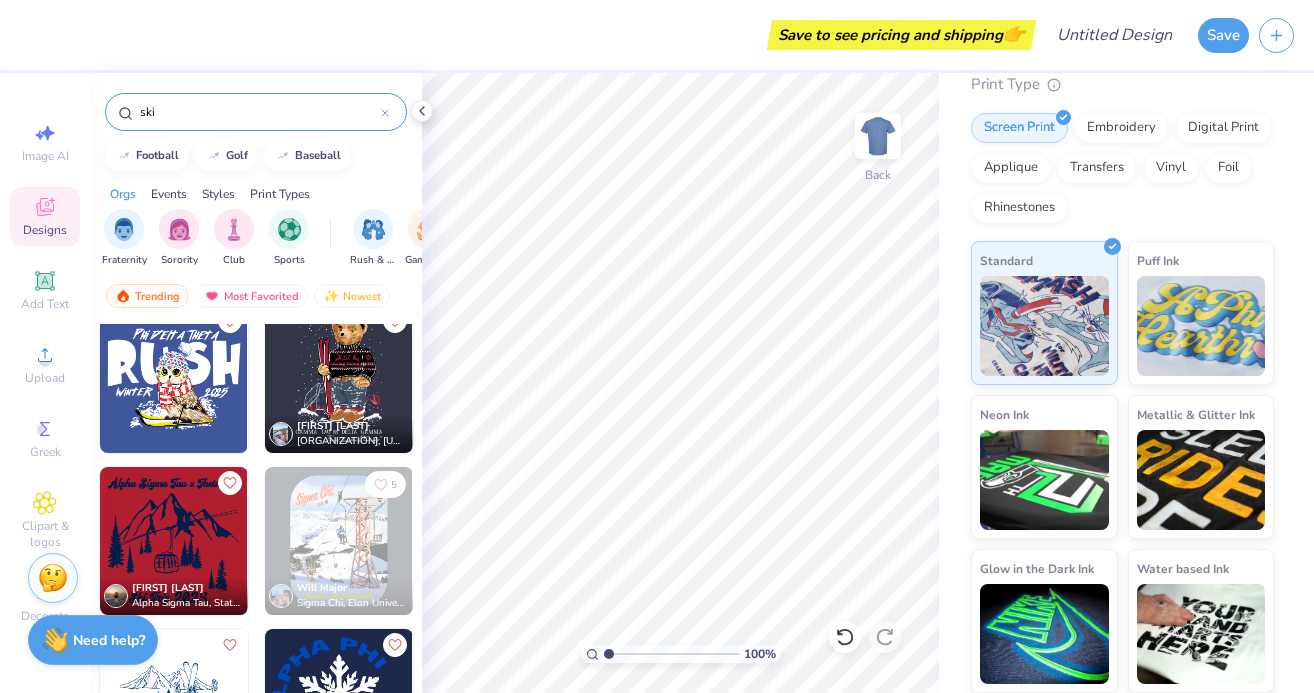 click at bounding box center [339, 541] 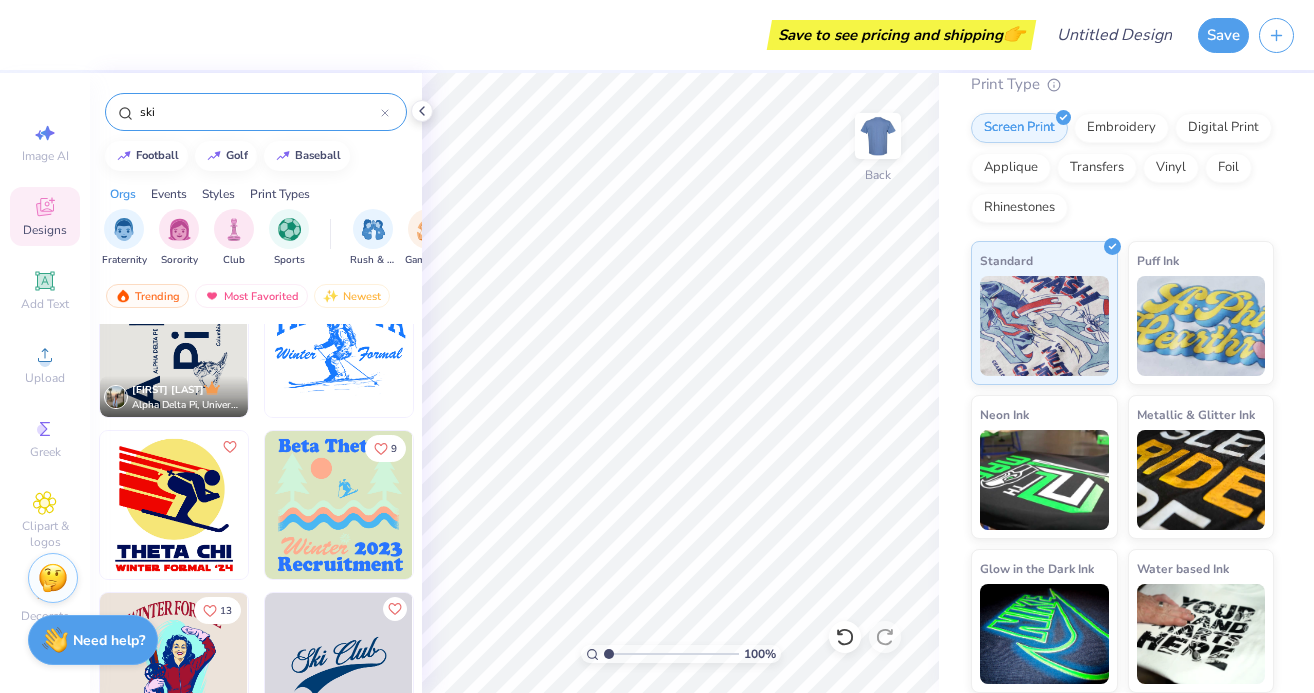 scroll, scrollTop: 0, scrollLeft: 0, axis: both 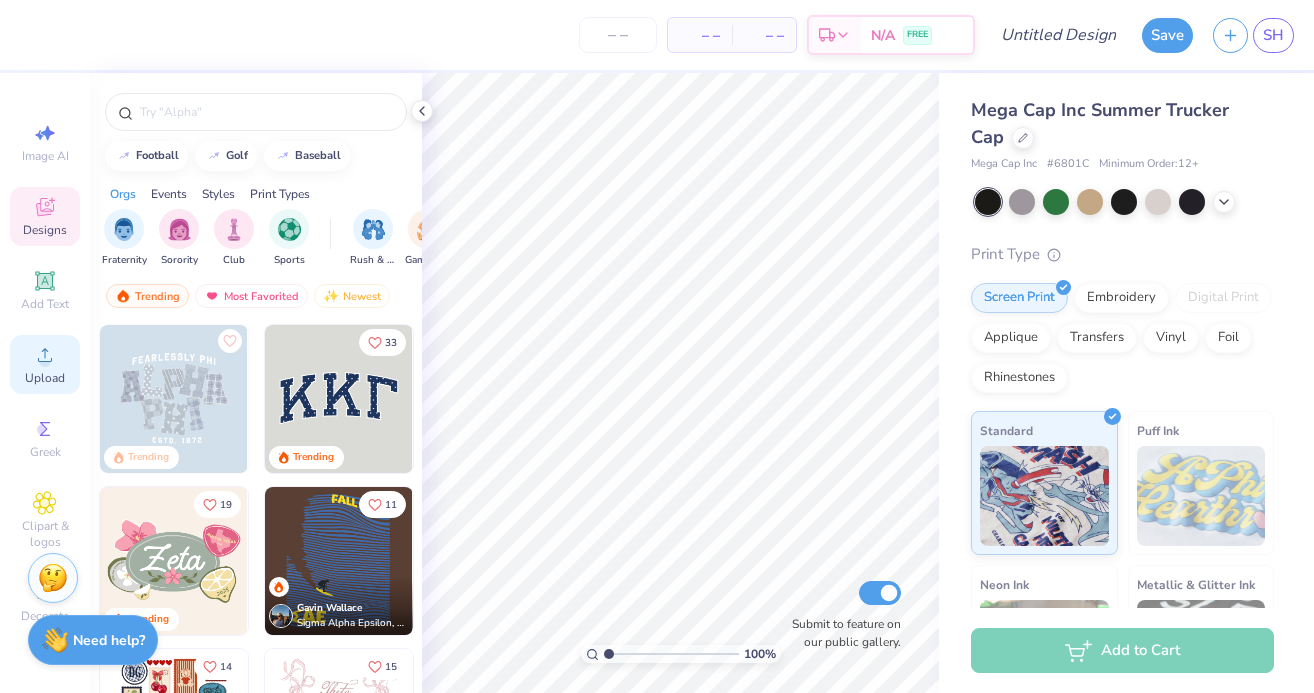click 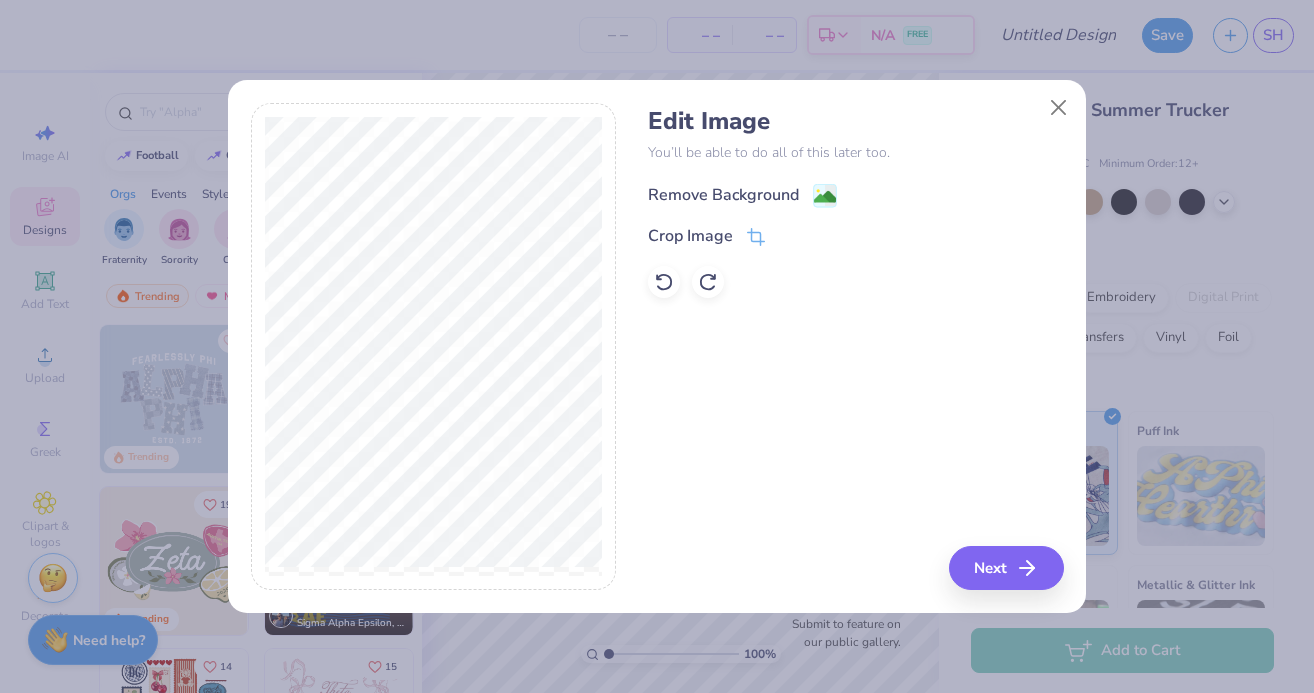 click on "Remove Background" at bounding box center (742, 195) 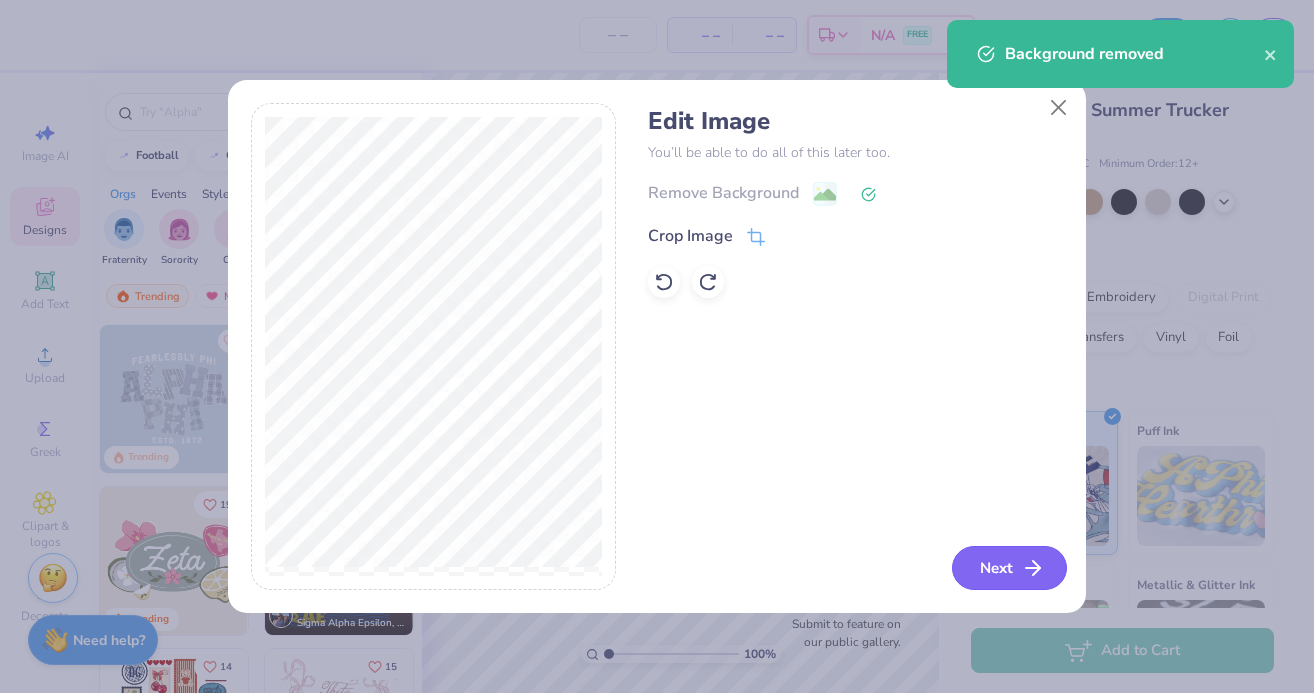 click on "Next" at bounding box center (1009, 568) 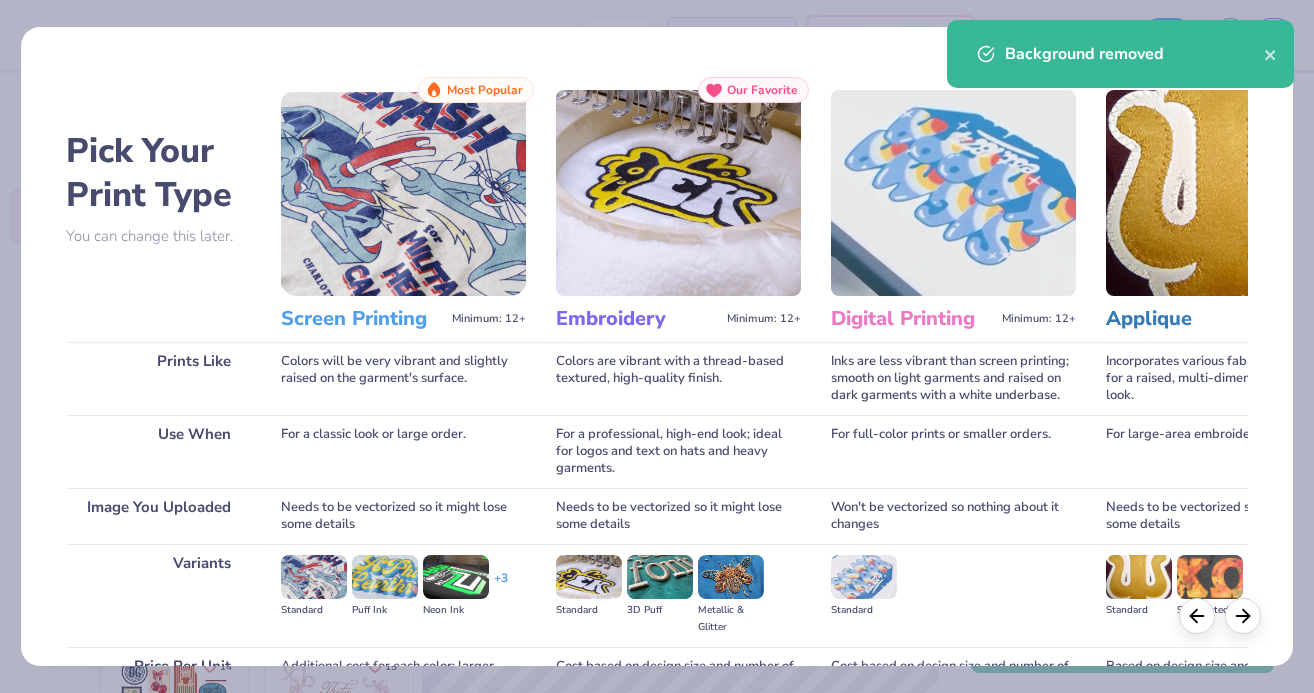 click on "Background removed" at bounding box center (1134, 54) 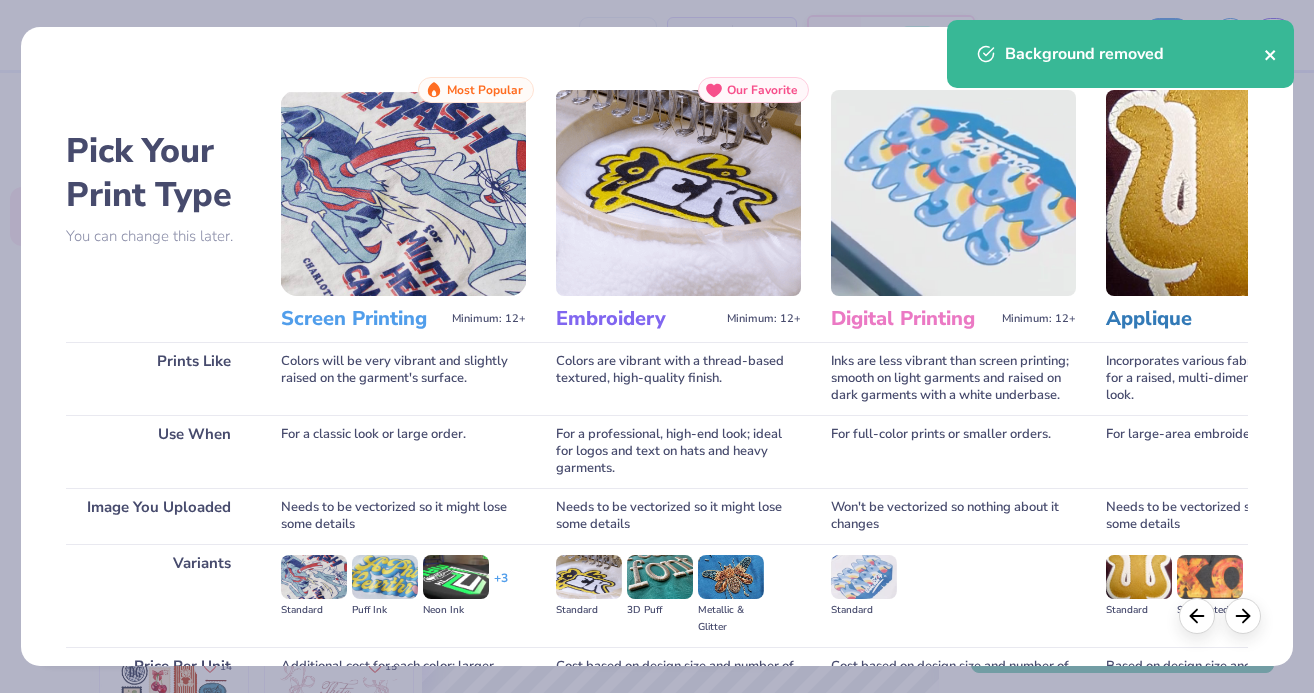 click 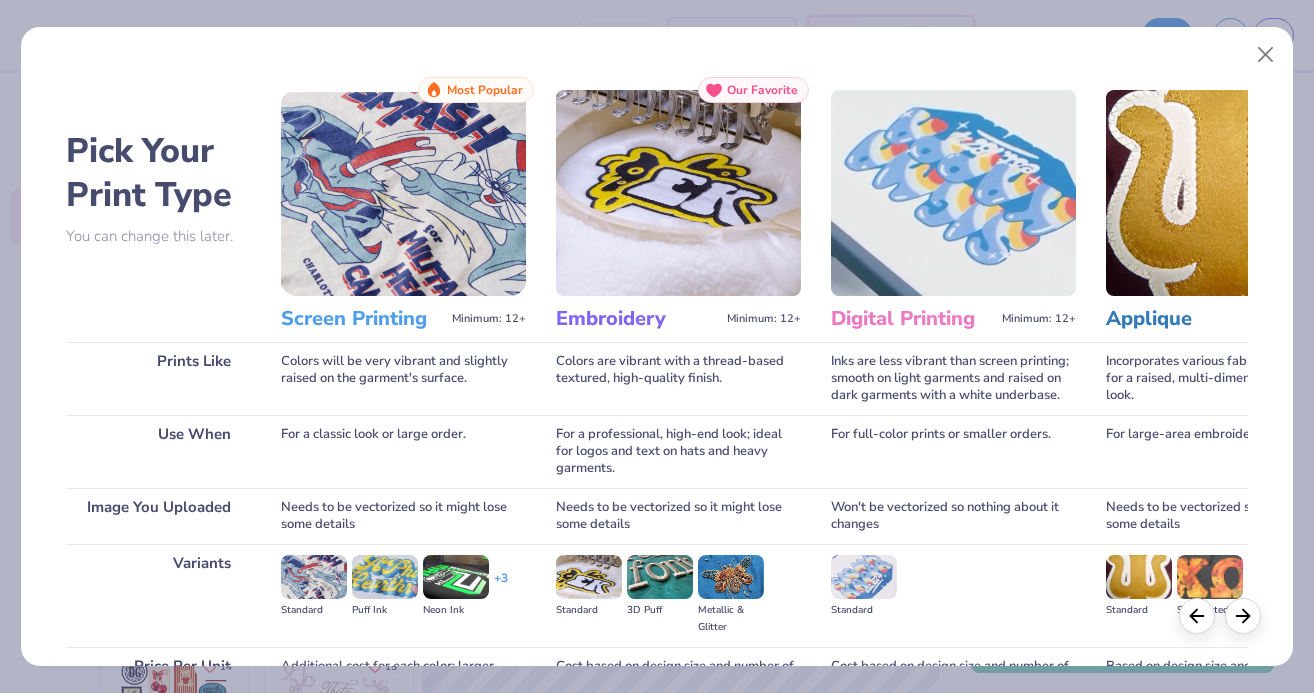 click on "Background removed" at bounding box center [1120, 61] 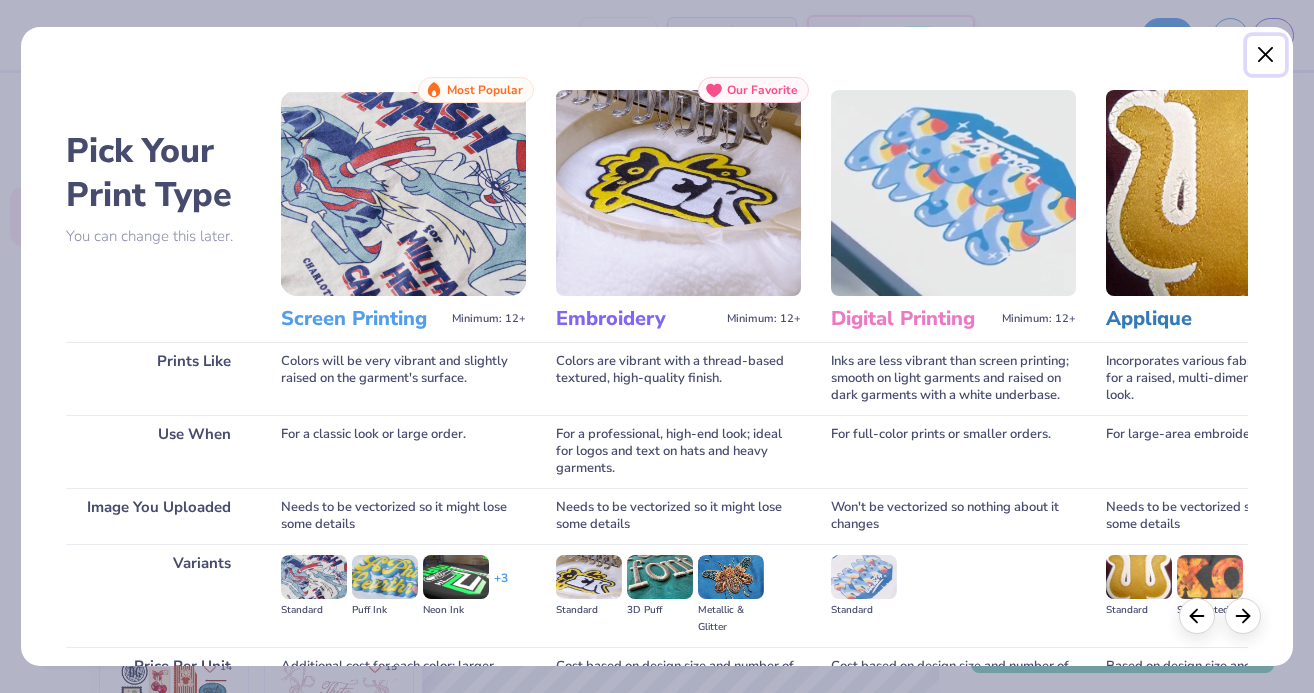 click at bounding box center (1266, 55) 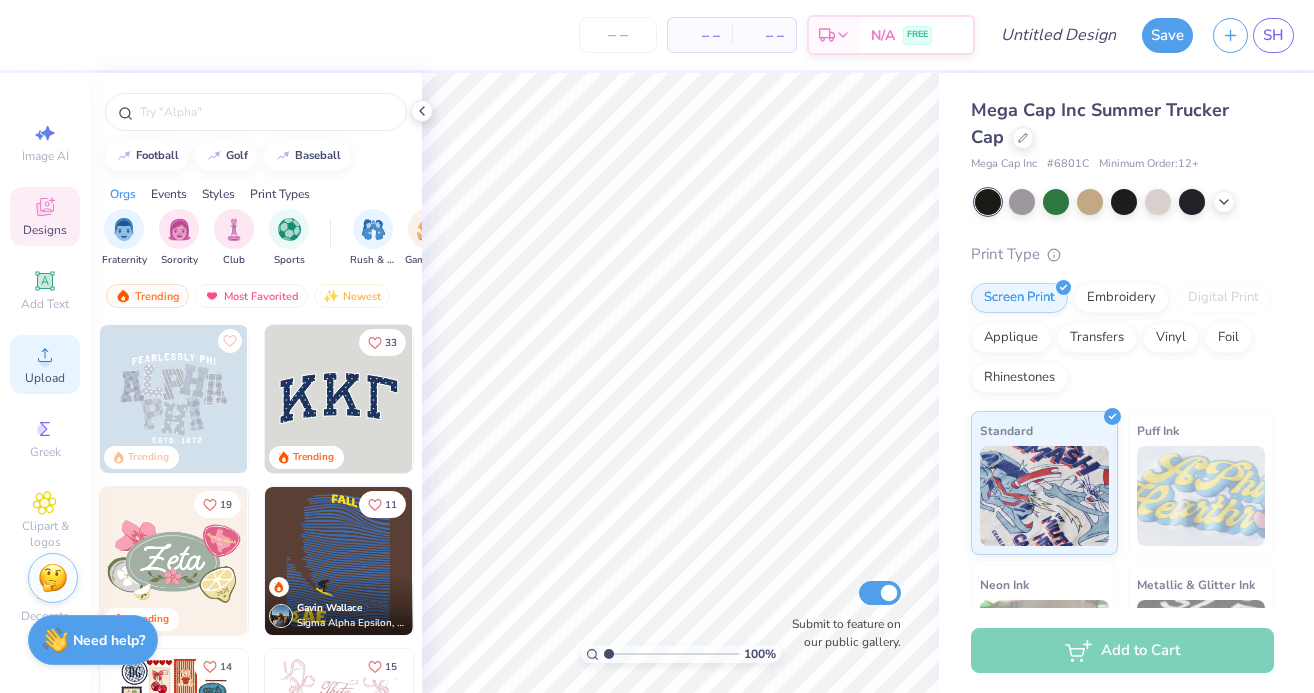 click 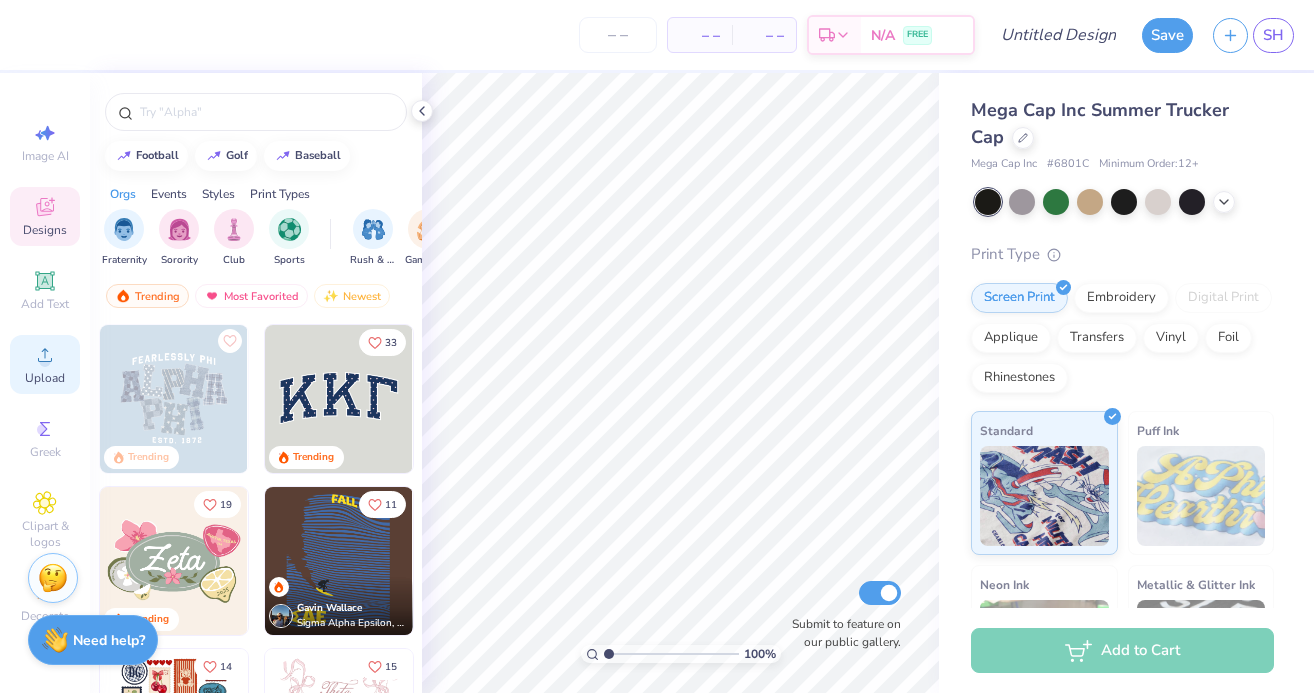 click 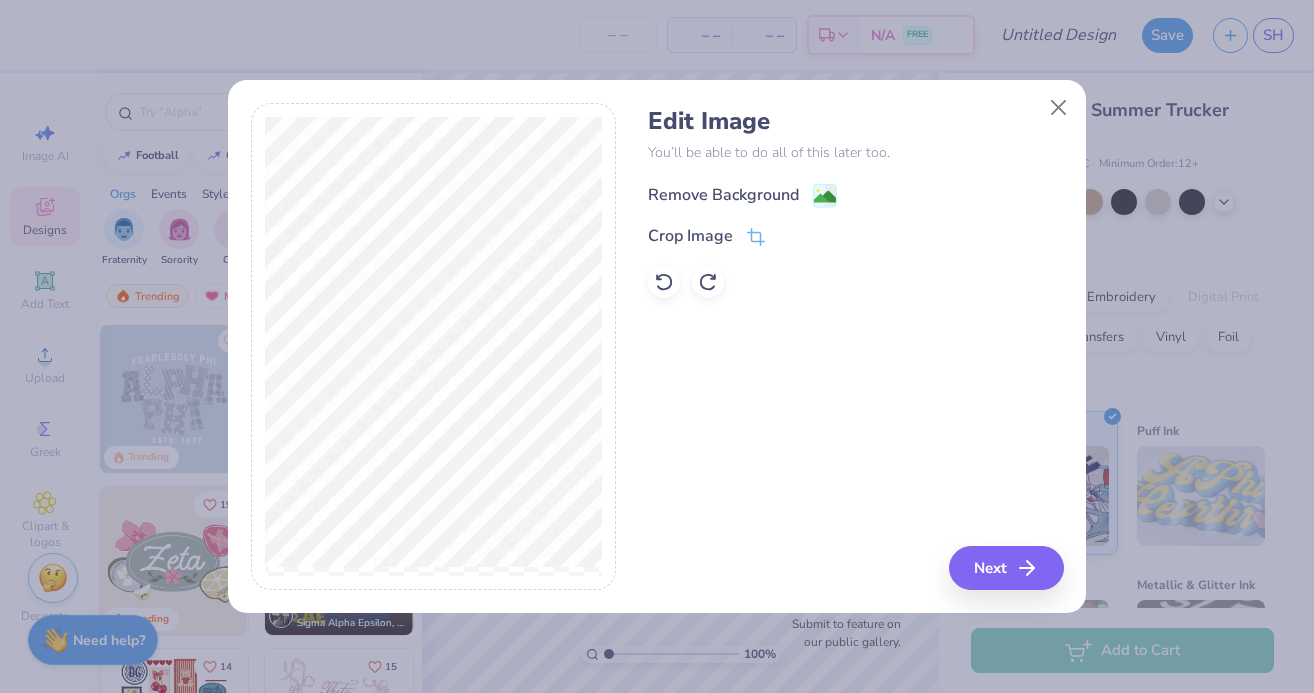 click on "Remove Background" at bounding box center (723, 195) 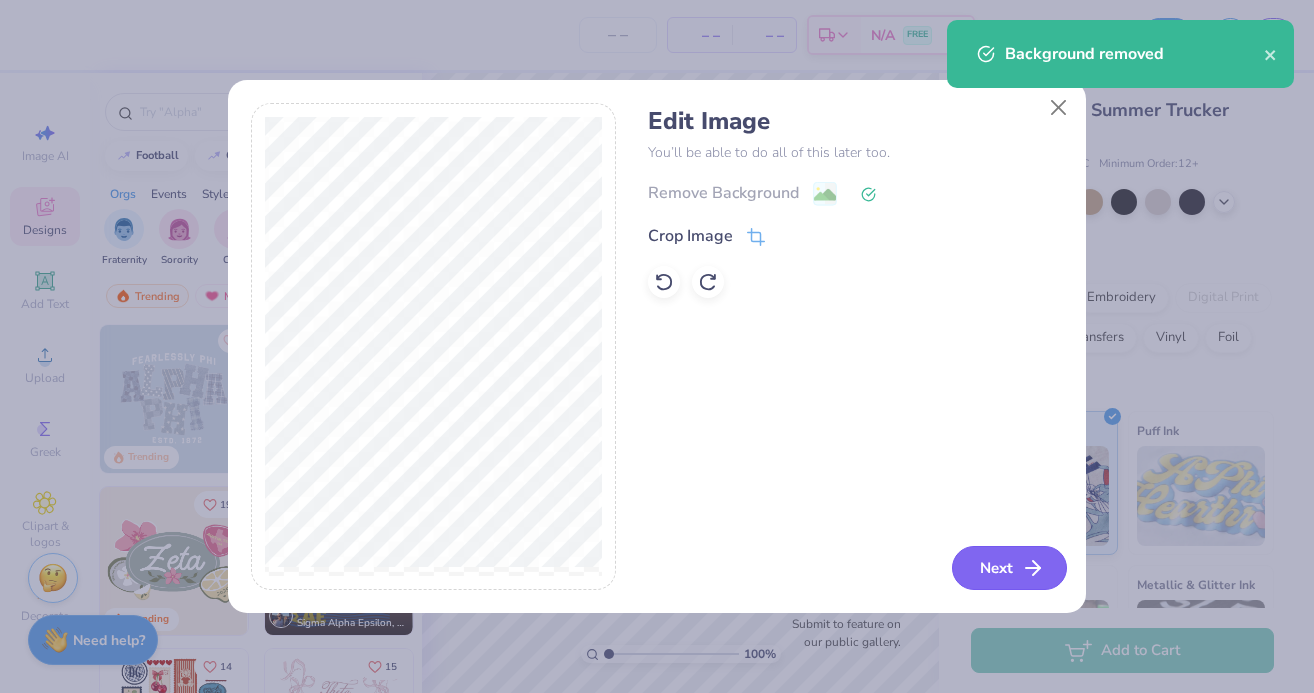 click on "Next" at bounding box center [1009, 568] 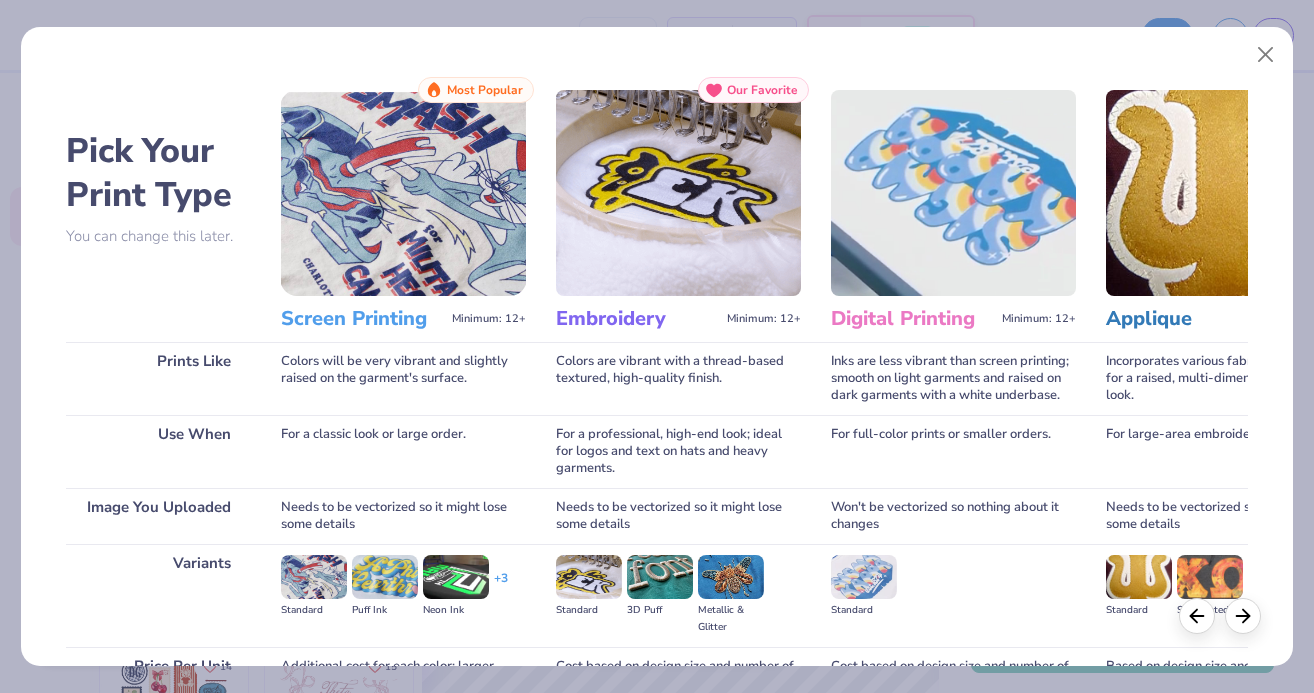 scroll, scrollTop: 204, scrollLeft: 0, axis: vertical 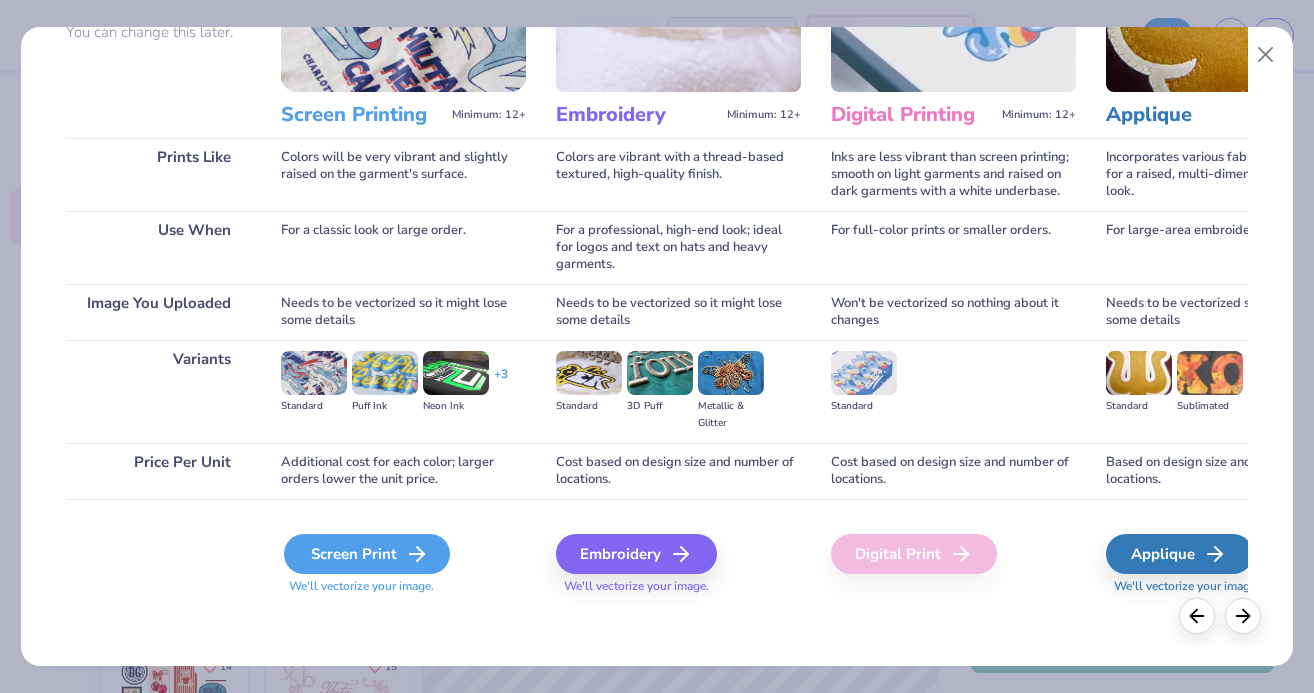 click on "Screen Print" at bounding box center [367, 554] 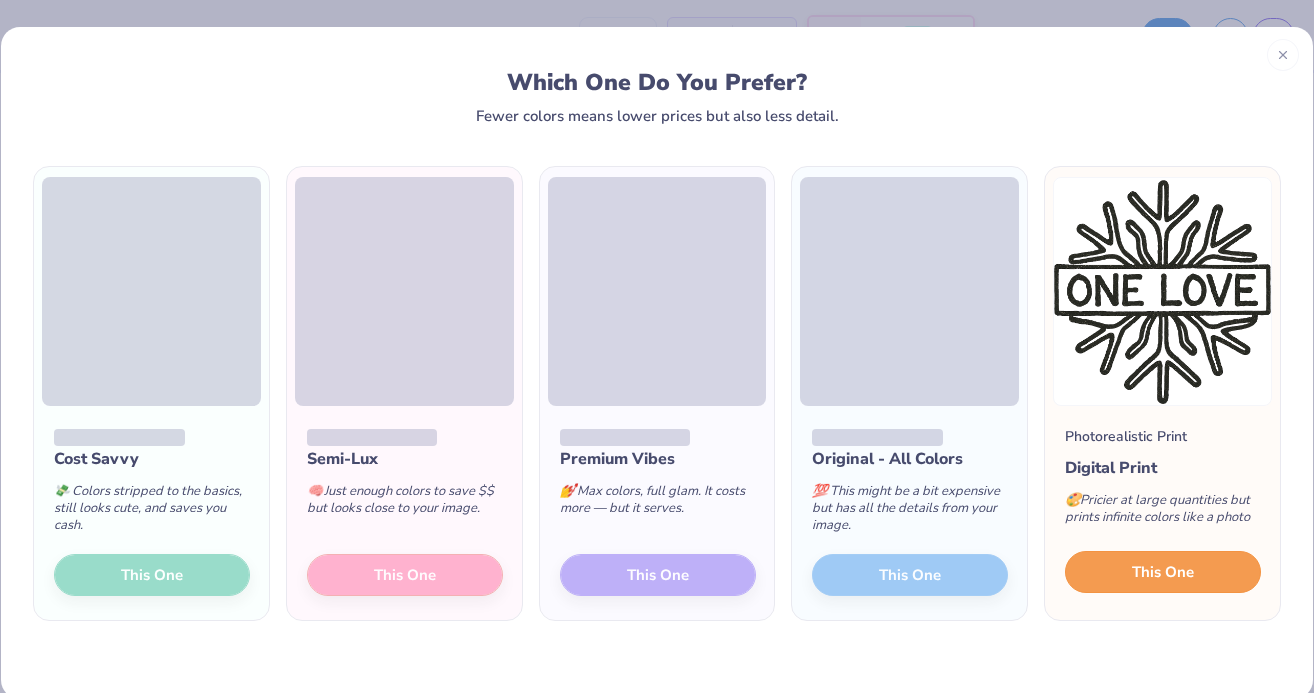 click on "This One" at bounding box center (1163, 572) 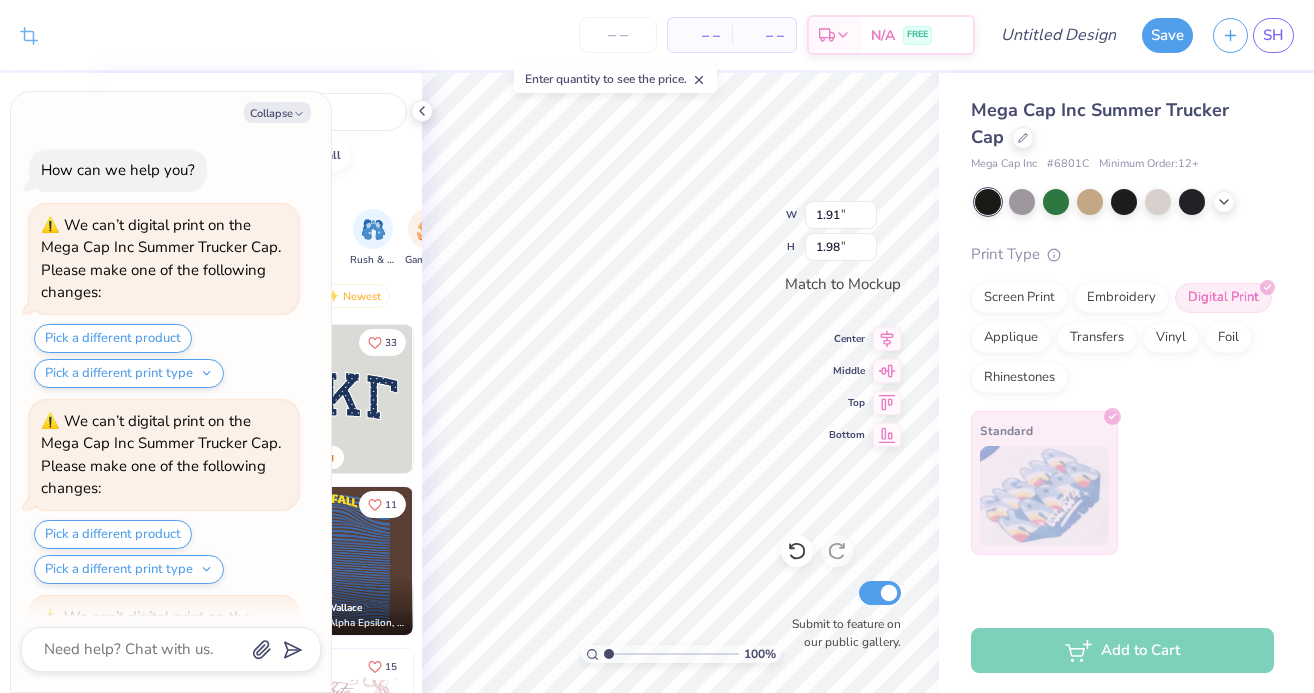 scroll, scrollTop: 178, scrollLeft: 0, axis: vertical 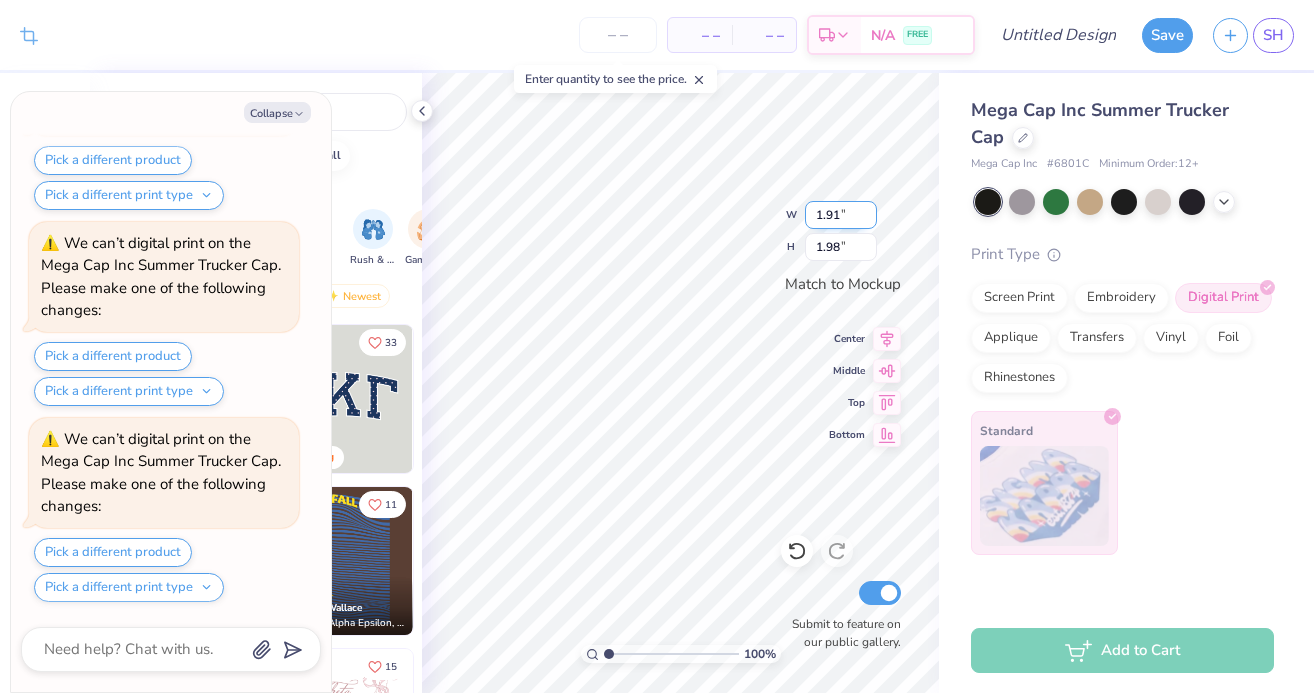 click on "100  % W 1.91 1.91 " H 1.98 1.98 " Match to Mockup Center Middle Top Bottom Submit to feature on our public gallery." at bounding box center (680, 383) 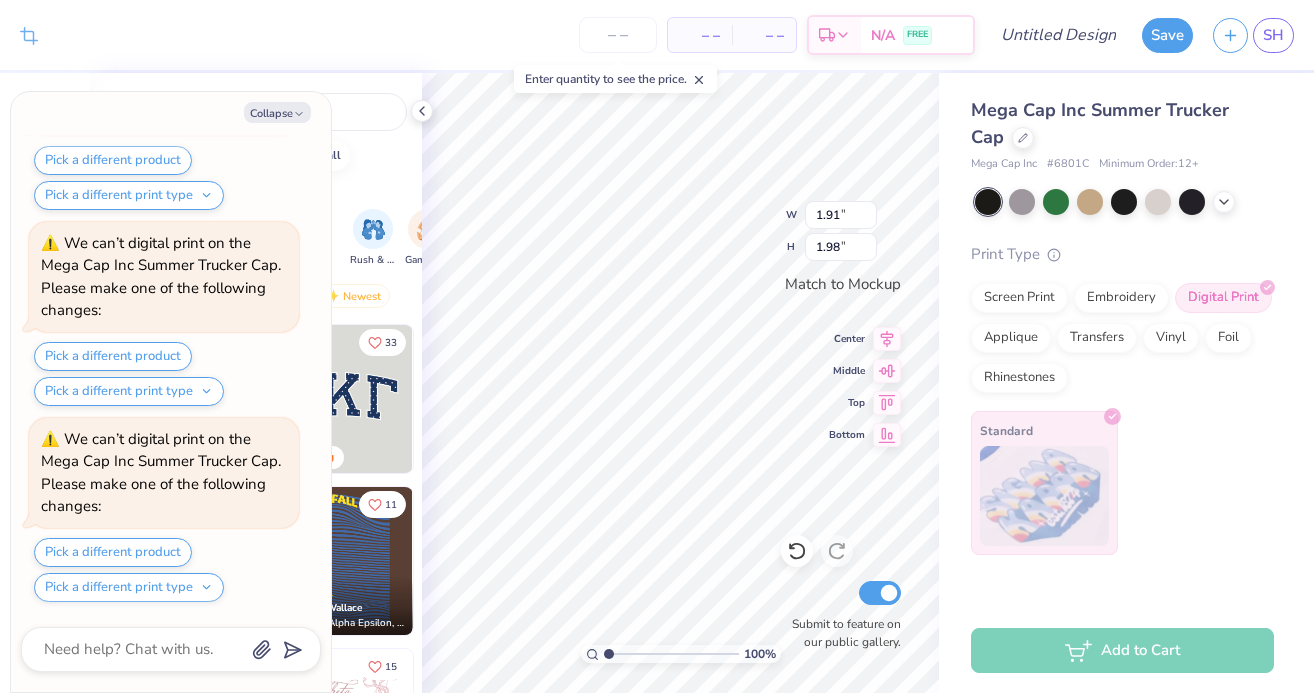scroll, scrollTop: 1158, scrollLeft: 0, axis: vertical 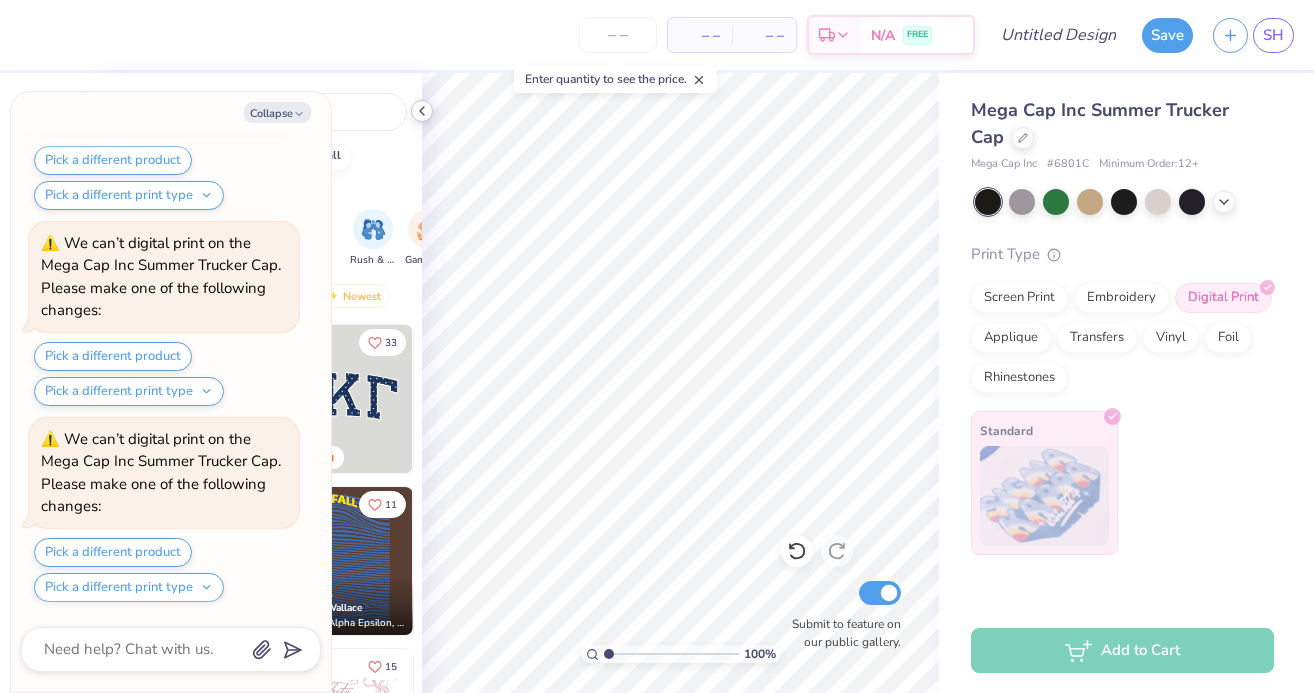 click 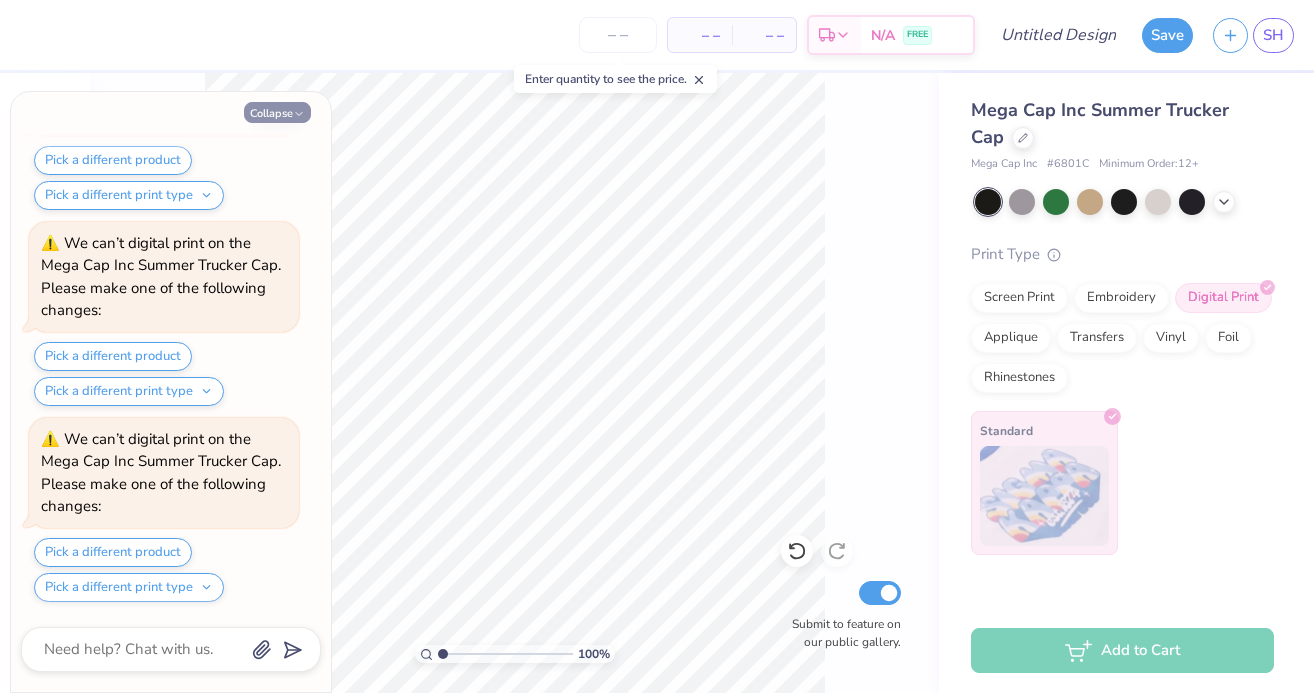 click on "Collapse" at bounding box center (277, 112) 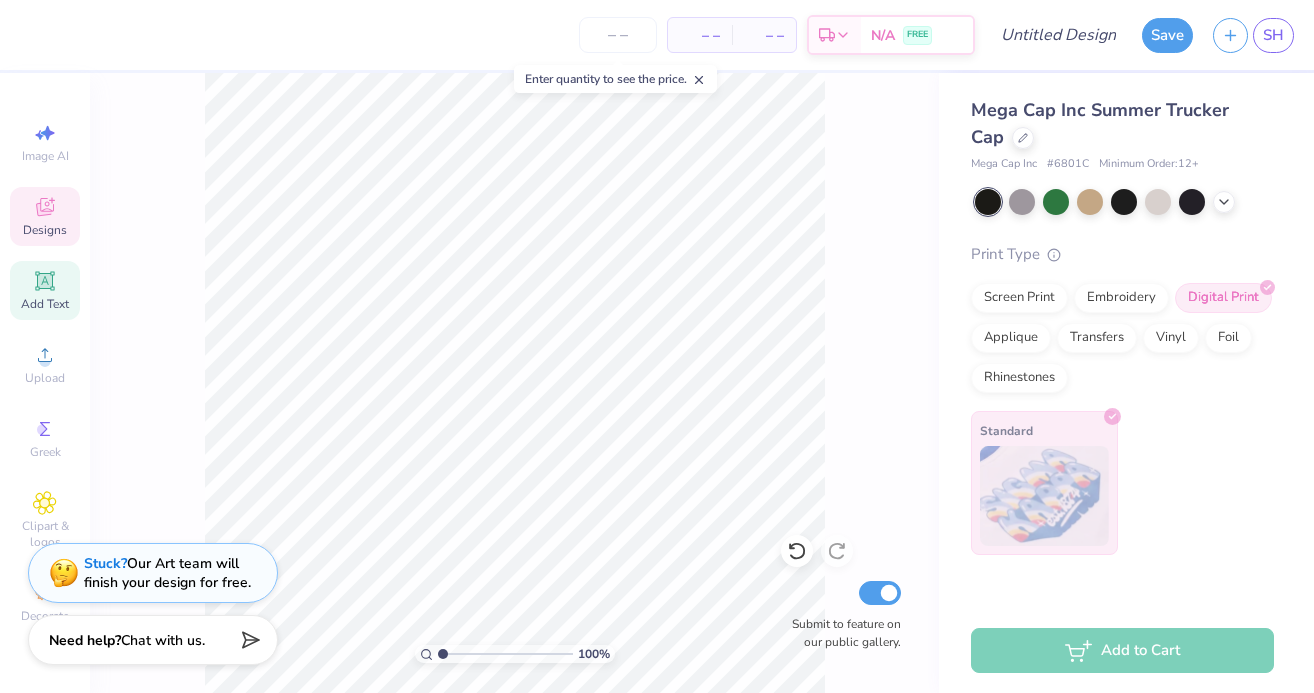 click 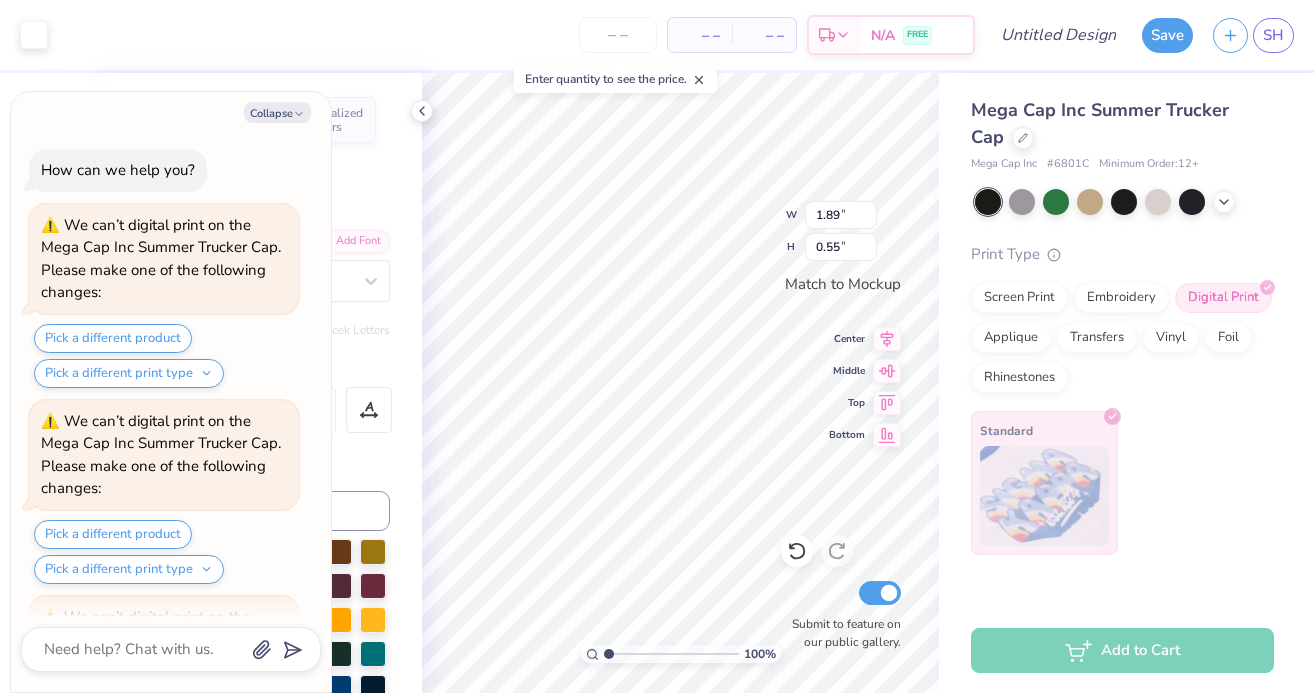 scroll, scrollTop: 1354, scrollLeft: 0, axis: vertical 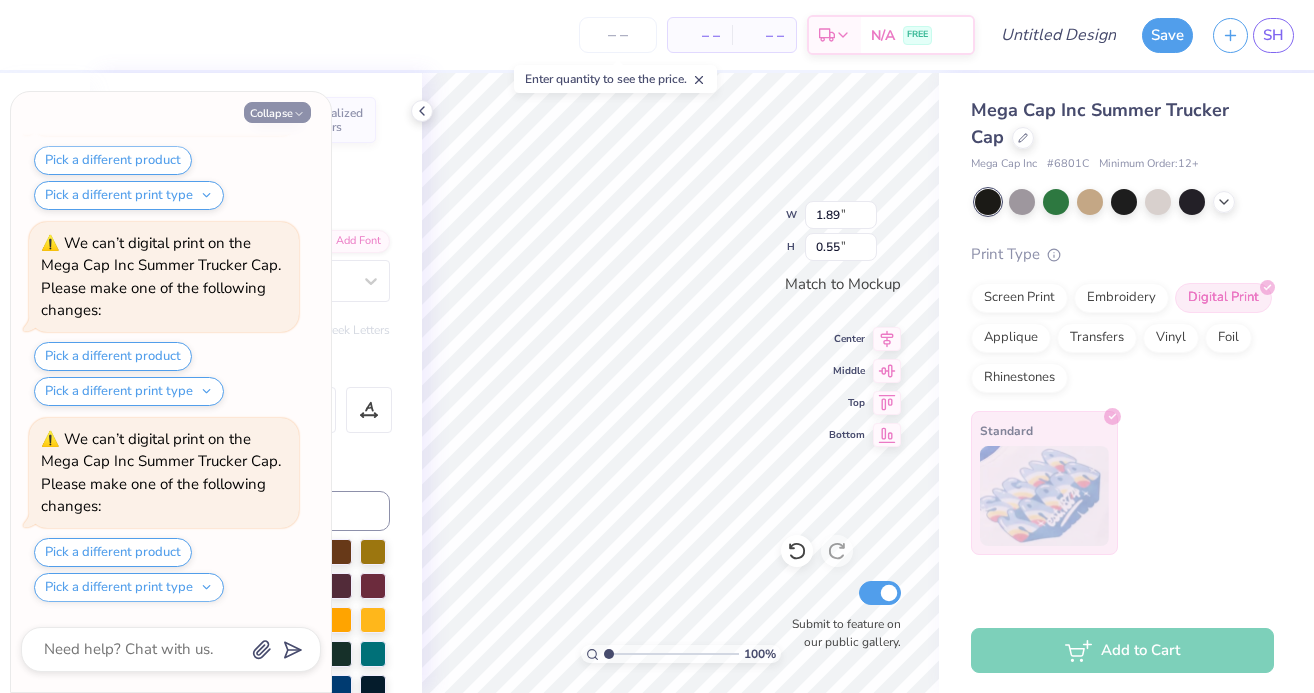 click on "Collapse" at bounding box center [277, 112] 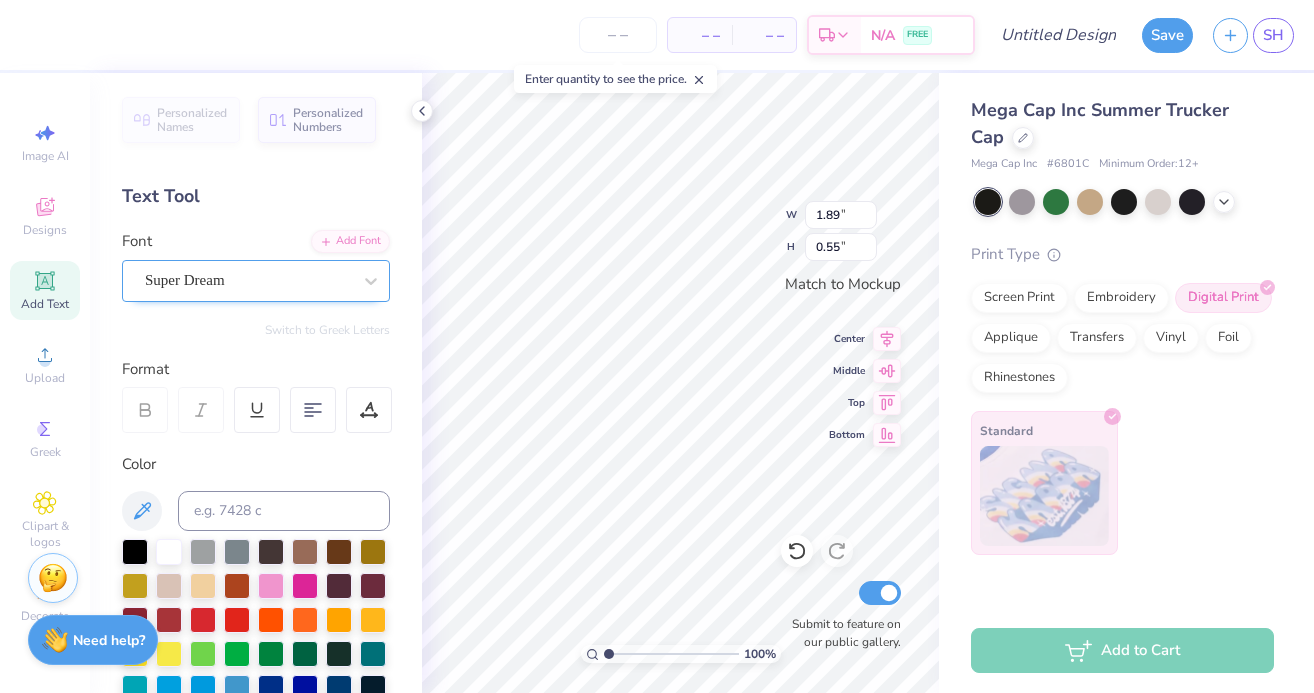click on "Super Dream" at bounding box center [248, 280] 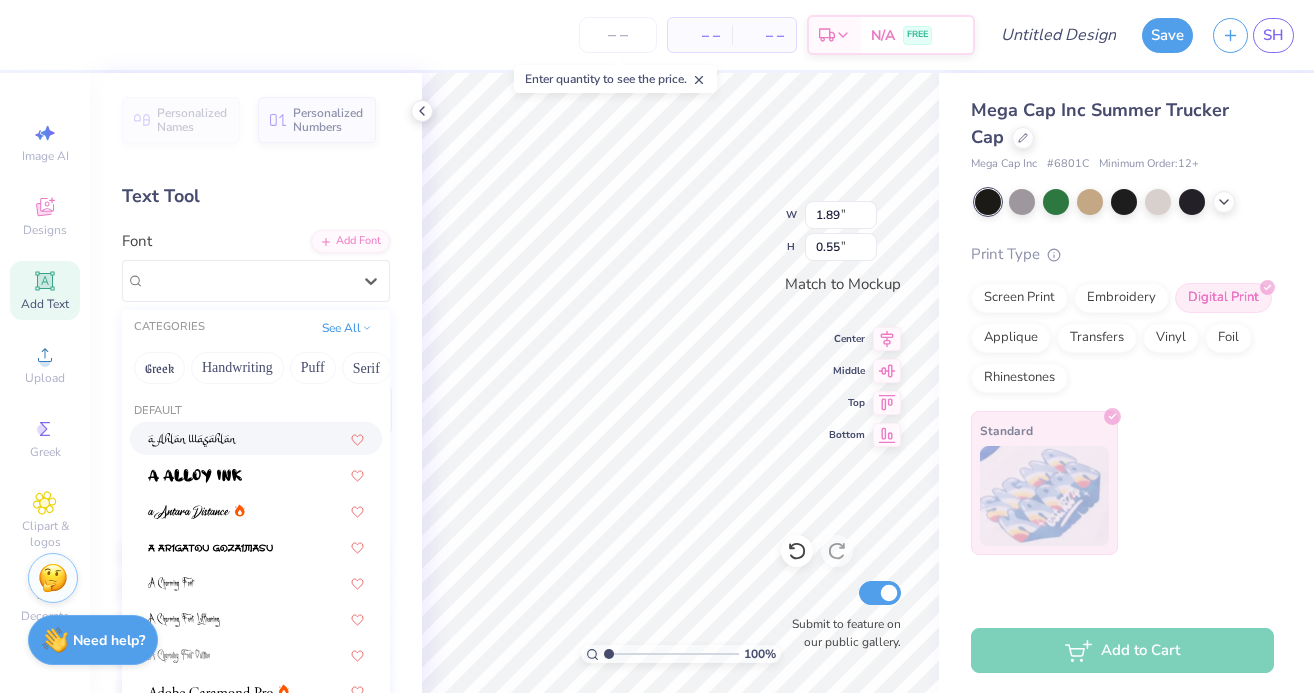 click on "Greek Handwriting Puff Serif Bold Calligraphy Retro Sans Serif Minimal Fantasy Techno Others" at bounding box center (256, 368) 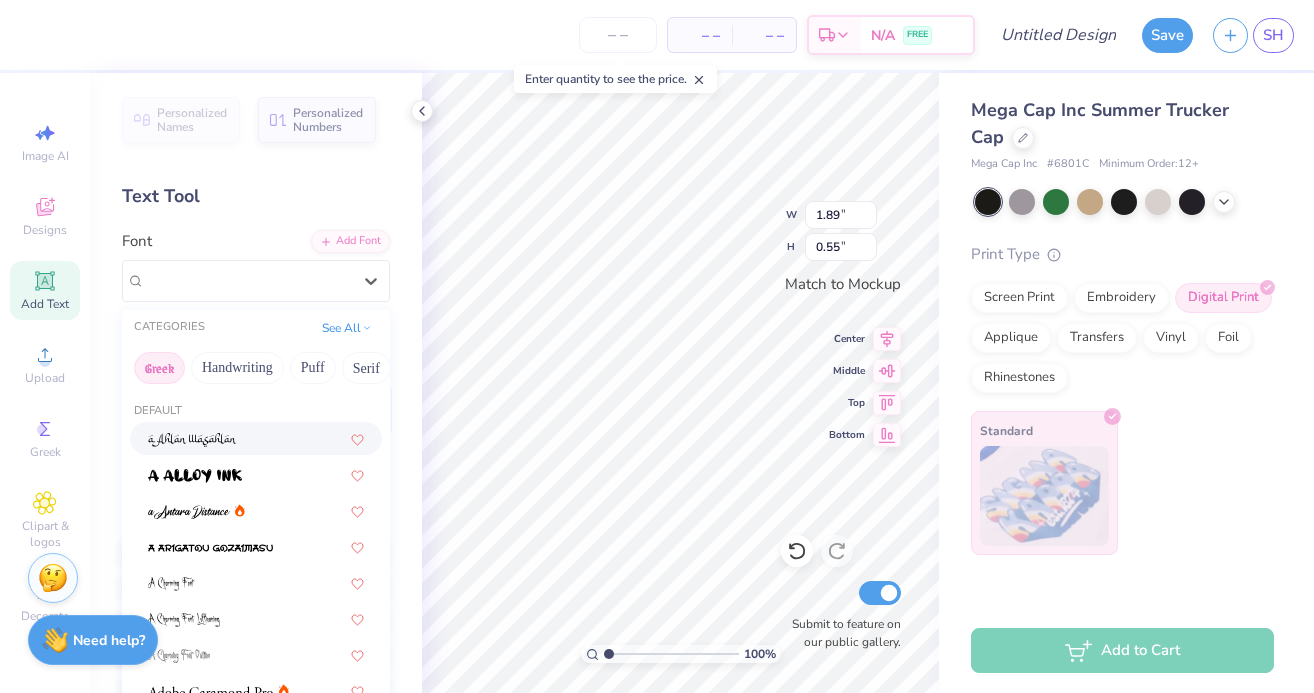 click on "Greek" at bounding box center (159, 368) 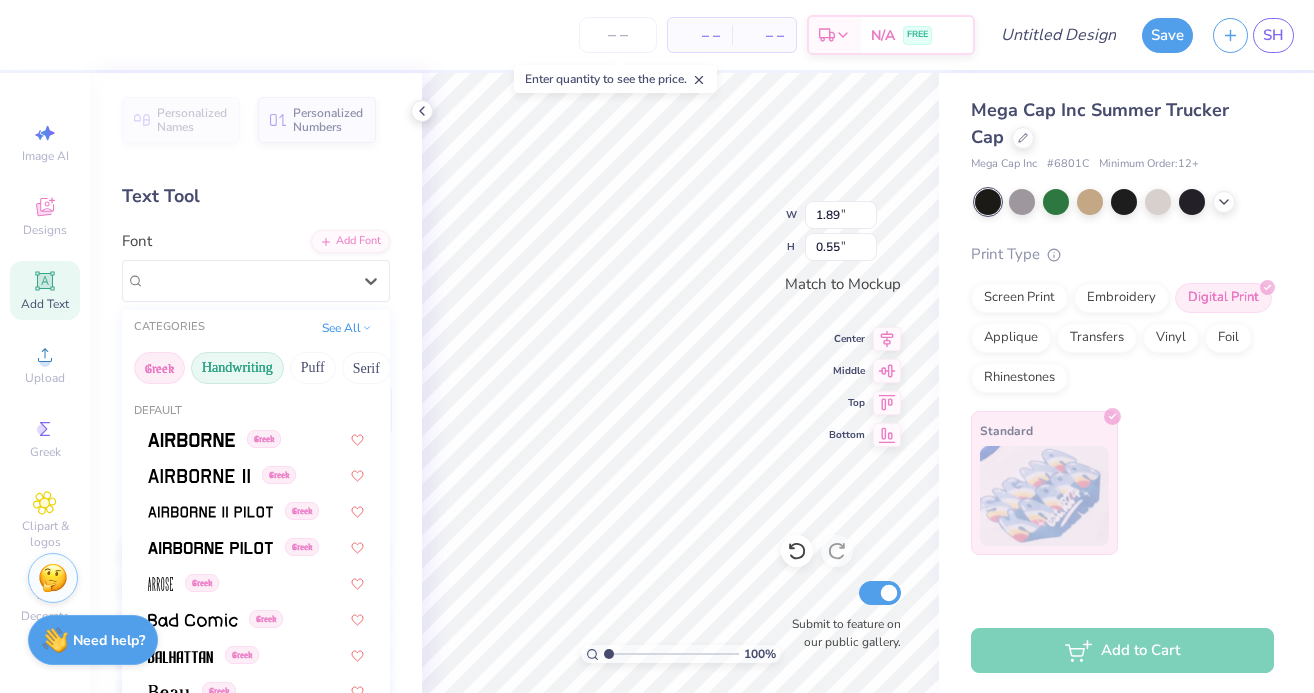 click on "Handwriting" at bounding box center (237, 368) 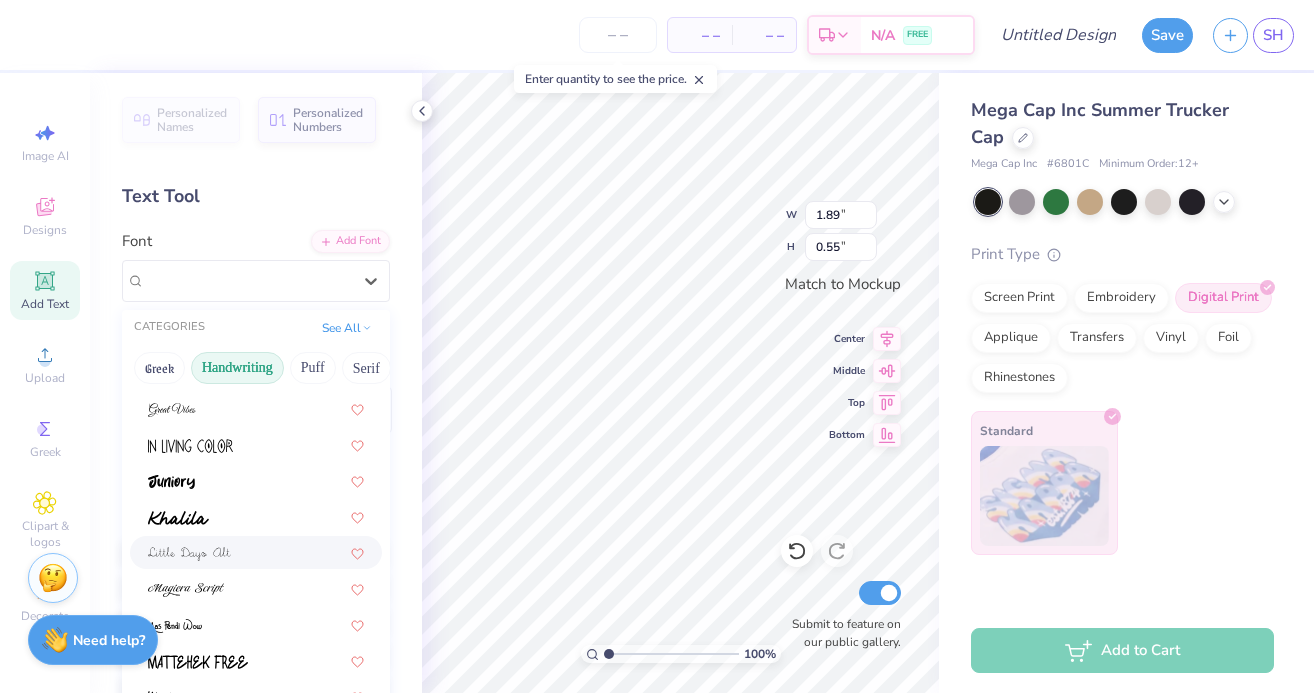scroll, scrollTop: 321, scrollLeft: 0, axis: vertical 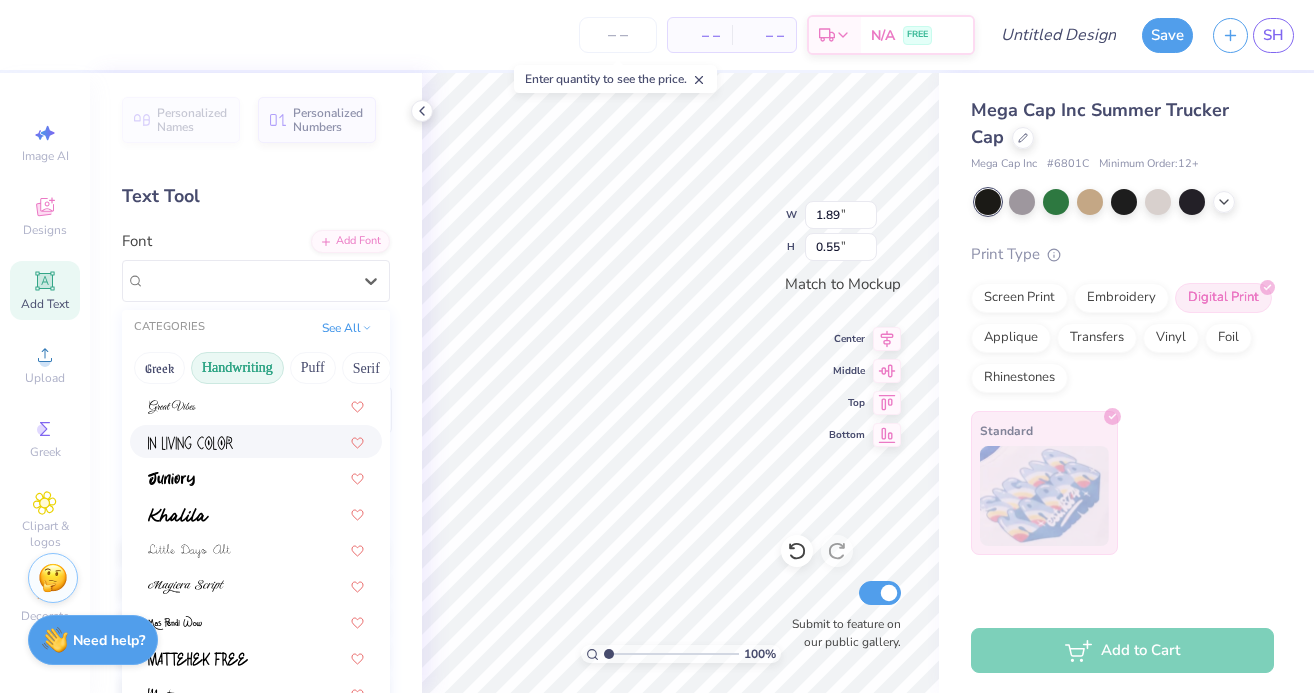 click at bounding box center [256, 441] 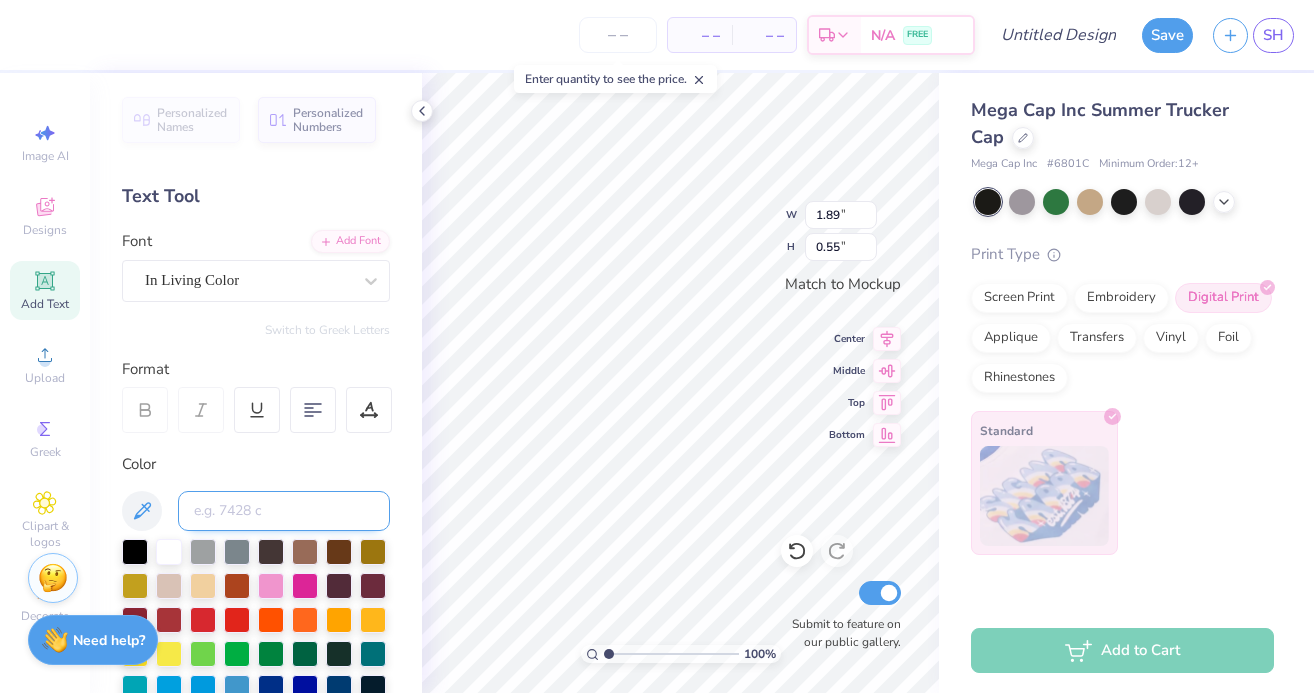 type on "1.01" 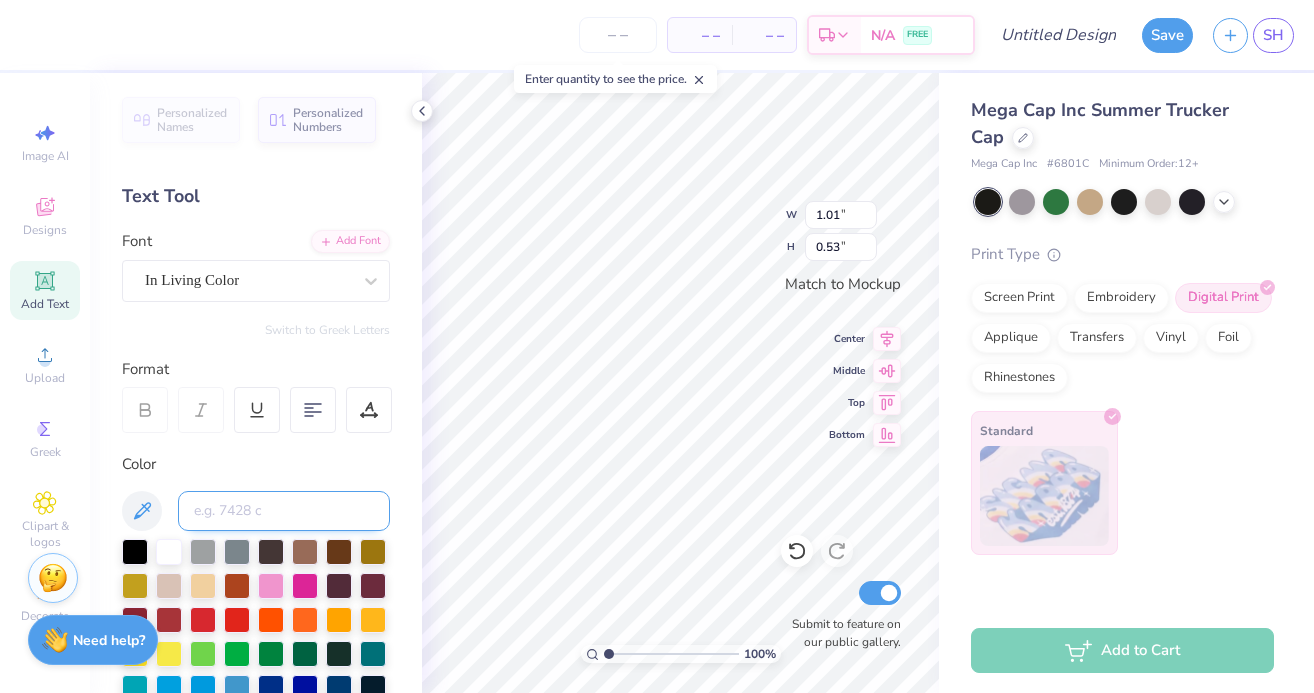click on "– – Per Item – – Total Est.  Delivery N/A FREE Design Title Save SH Image AI Designs Add Text Upload Greek Clipart & logos Decorate Personalized Names Personalized Numbers Text Tool  Add Font Font In Living Color Switch to Greek Letters Format Color Styles Text Shape 100  % W 1.01 1.89 " H 0.53 0.55 " Match to Mockup Center Middle Top Bottom Submit to feature on our public gallery. Mega Cap Inc Summer Trucker Cap Mega Cap Inc # 6801C Minimum Order:  12 +   Print Type Screen Print Embroidery Digital Print Applique Transfers Vinyl Foil Rhinestones Standard Add to Cart Stuck?  Our Art team will finish your design for free. Need help?  Chat with us.
x Enter quantity to see the price." at bounding box center [657, 346] 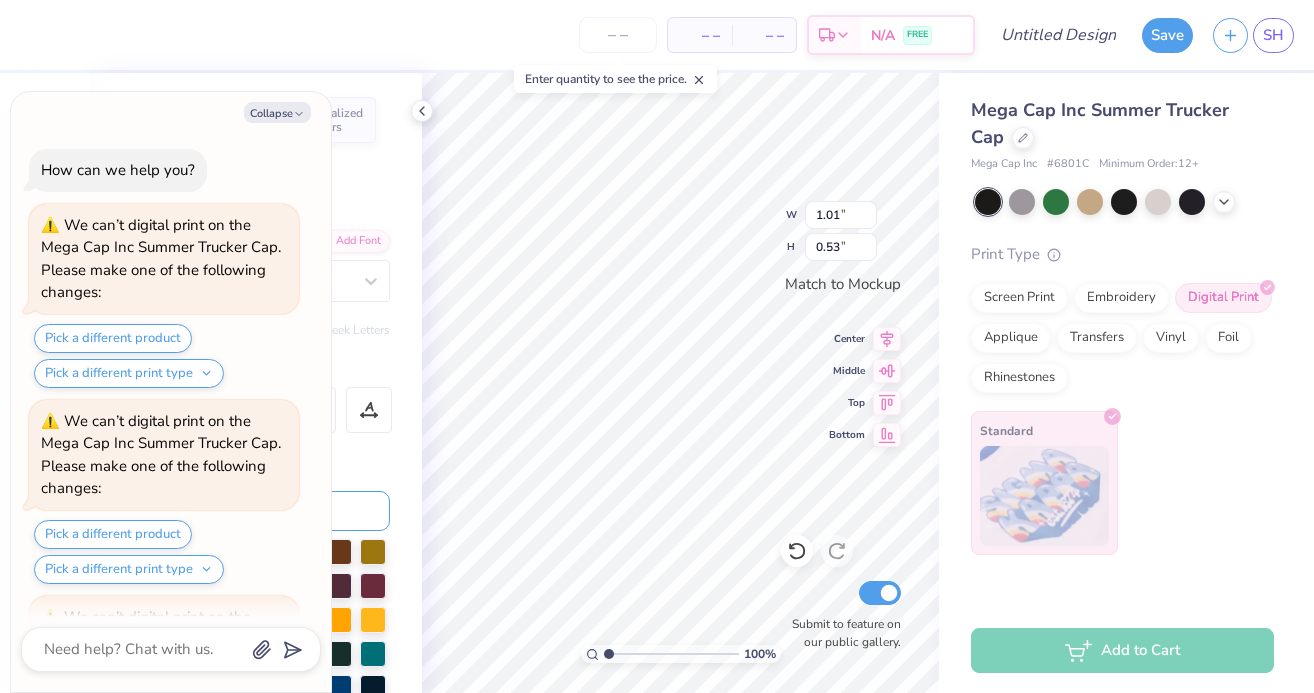 scroll, scrollTop: 1550, scrollLeft: 0, axis: vertical 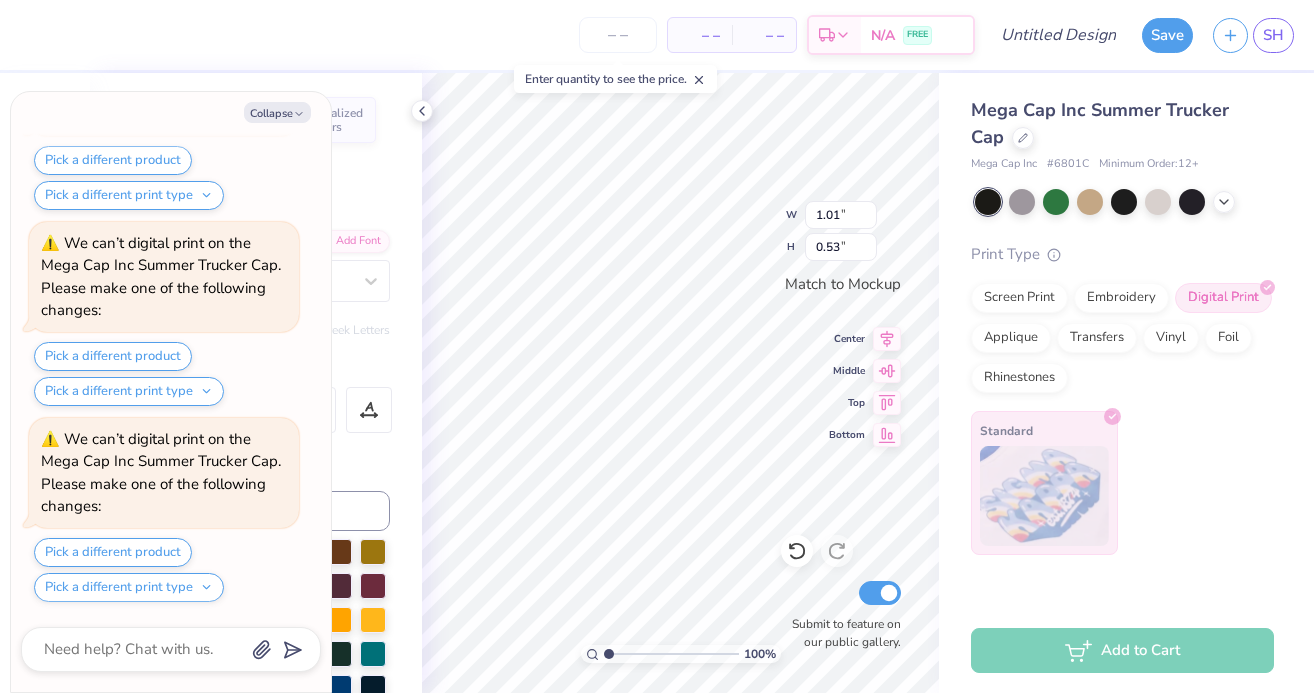 type on "x" 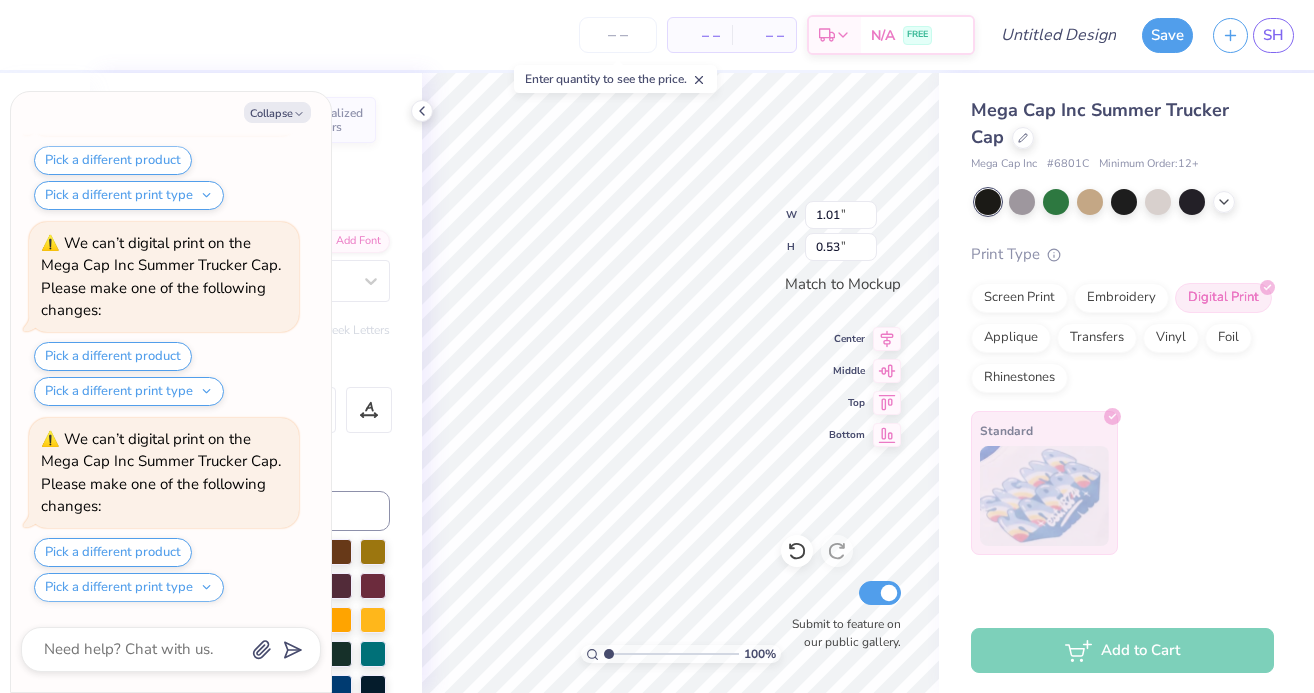 type on "SALT L" 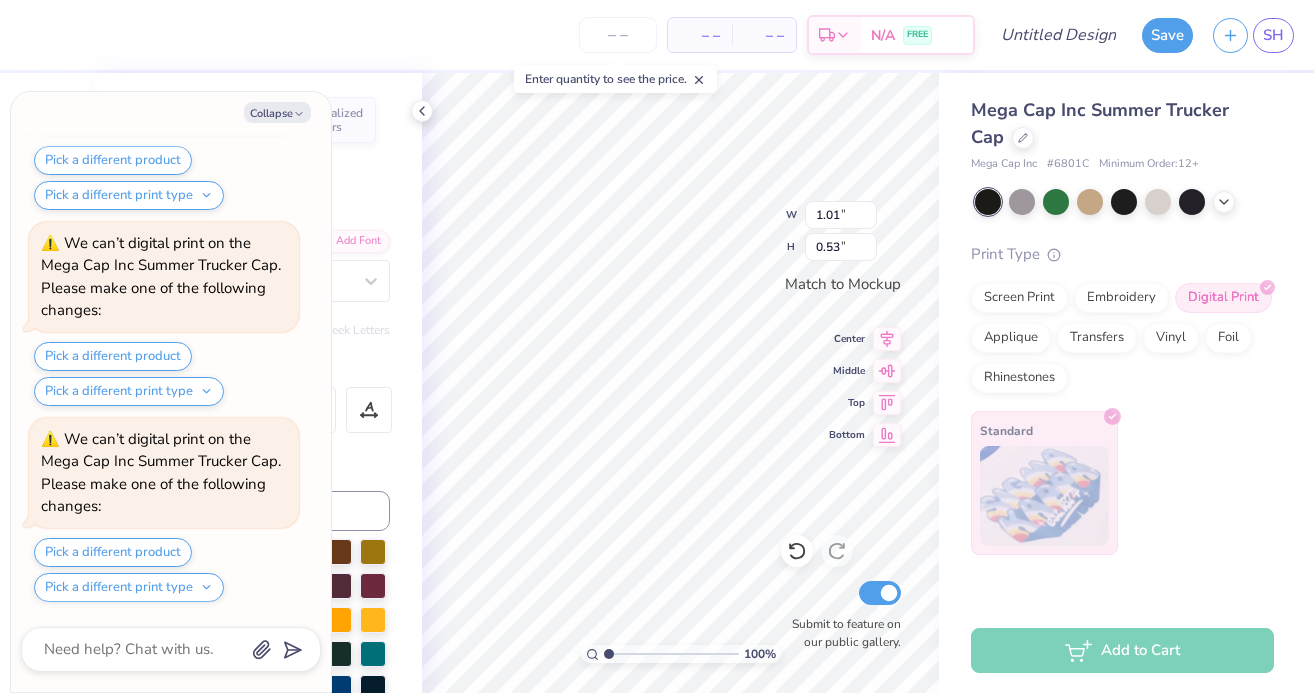 type on "x" 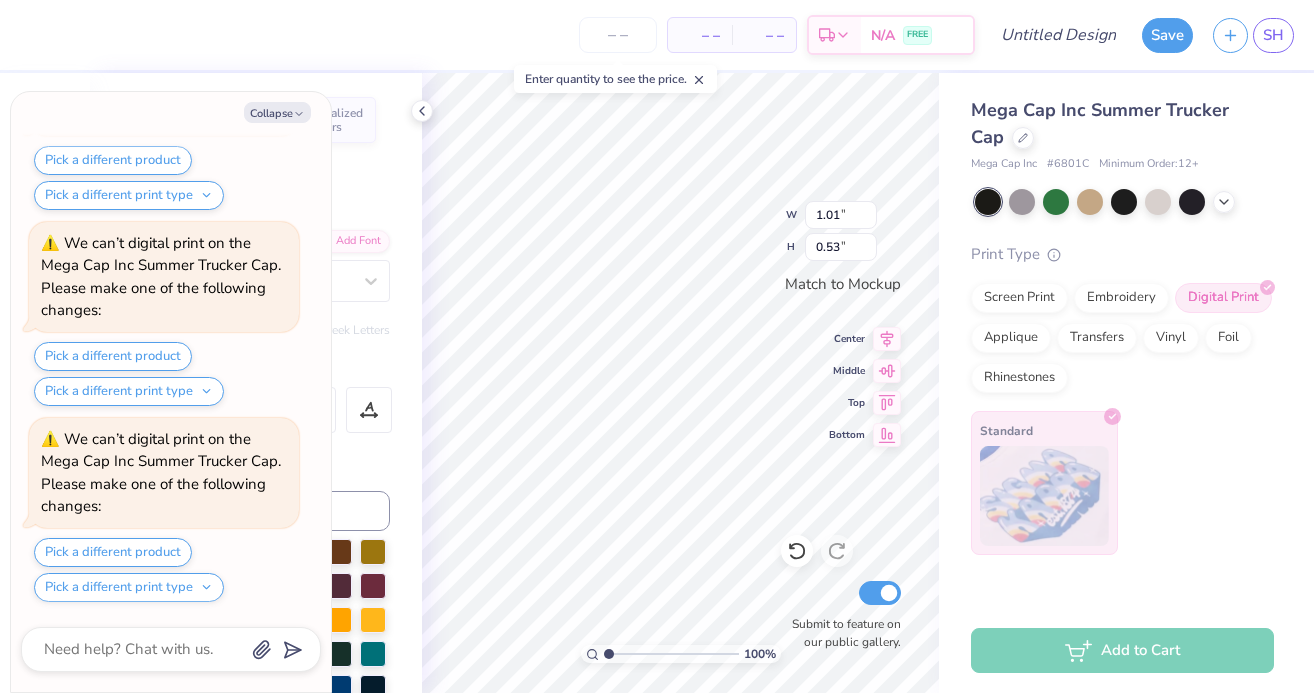 type on "SALT LAKE CITY" 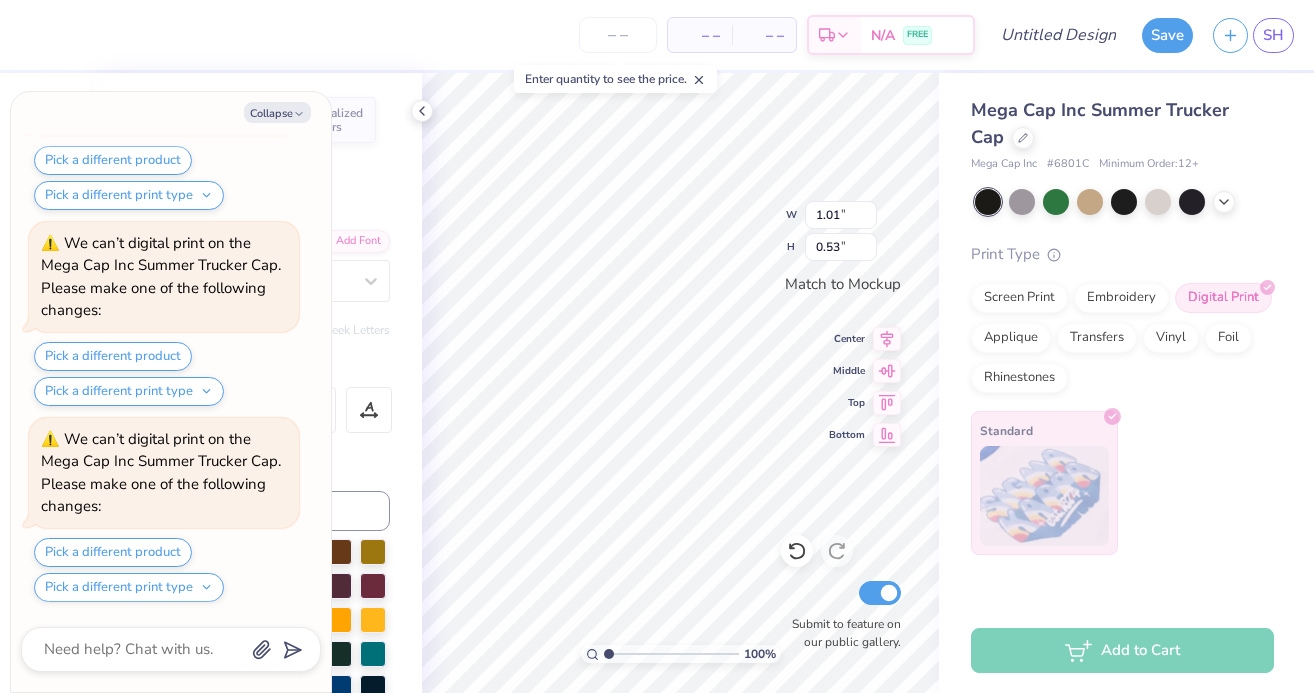 type on "x" 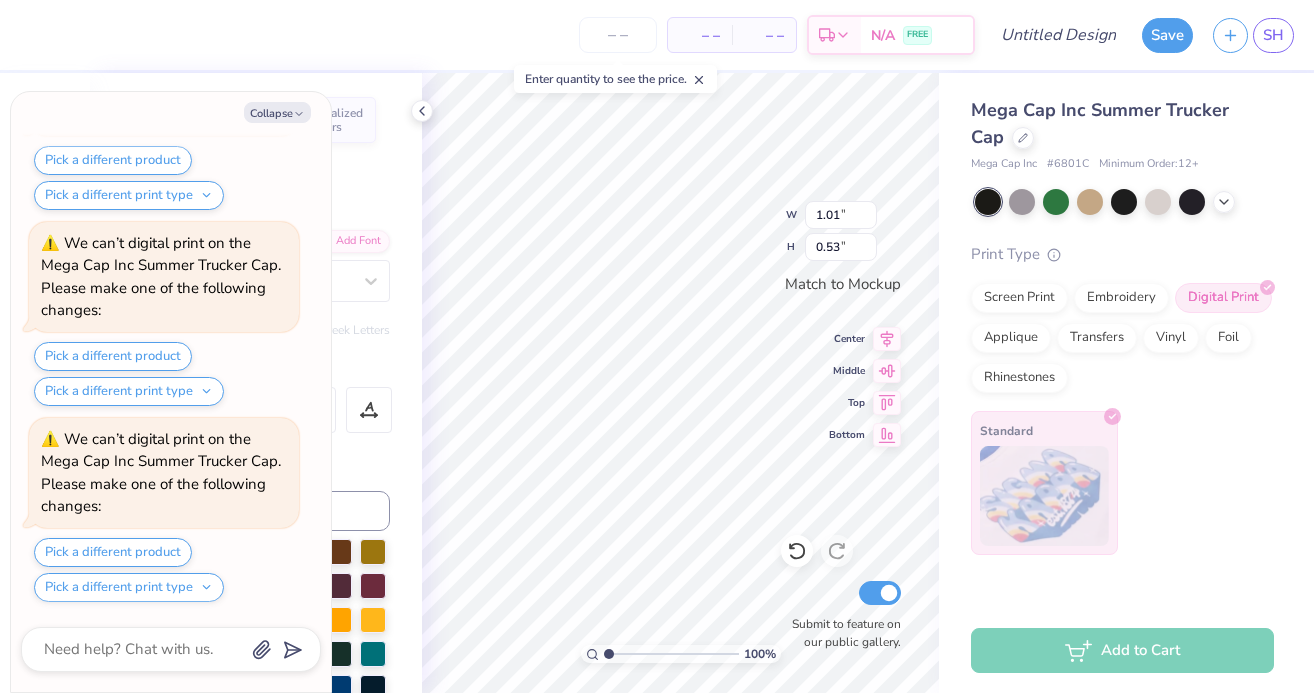 type on "SALT LAKE CITY U" 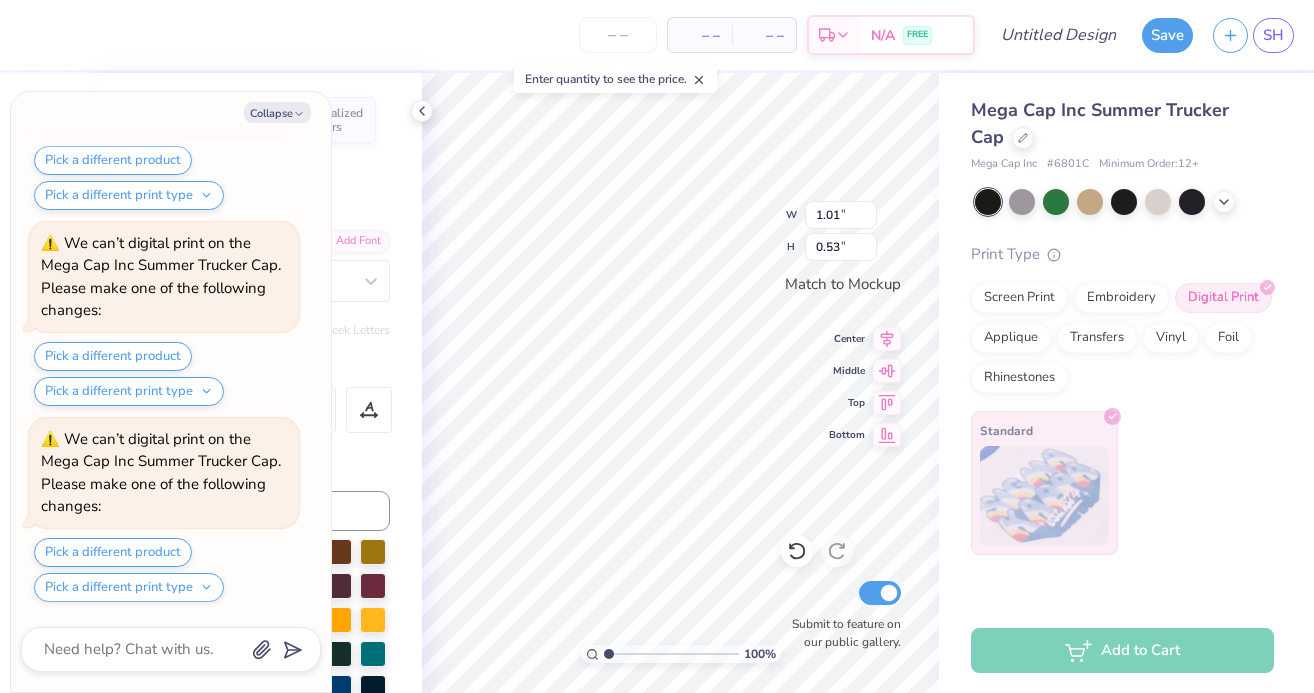 type on "x" 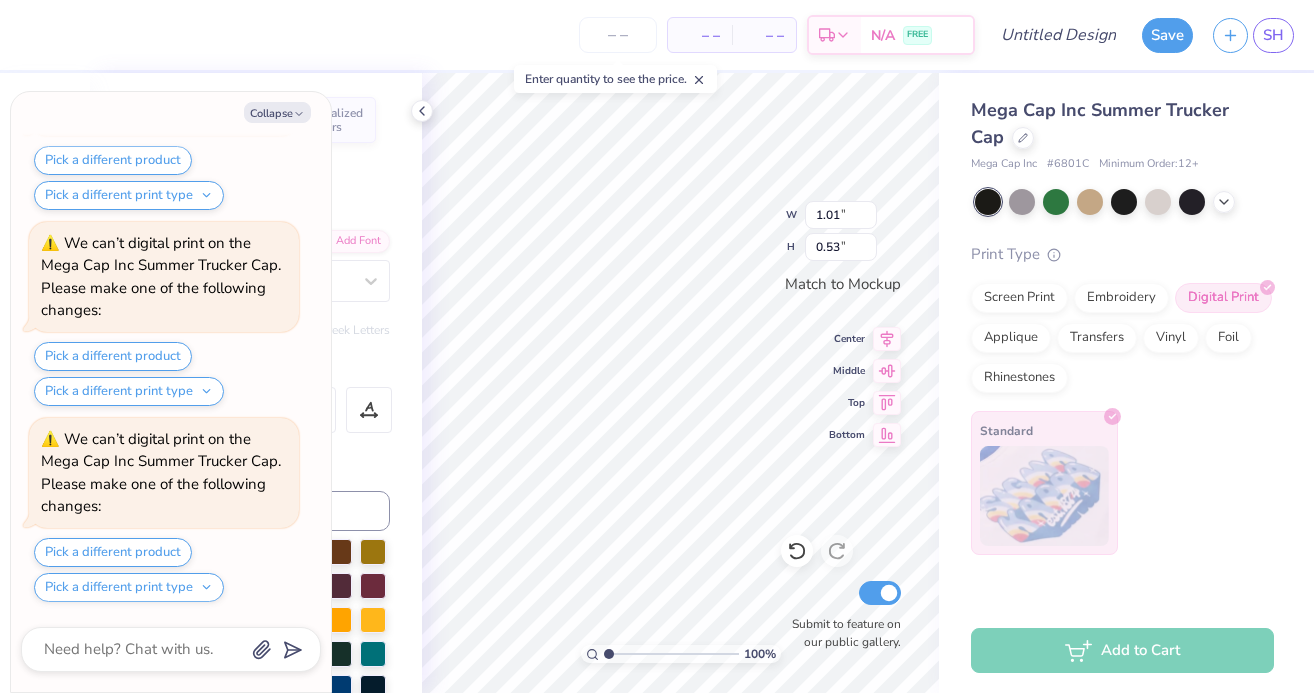 scroll, scrollTop: 0, scrollLeft: 8, axis: horizontal 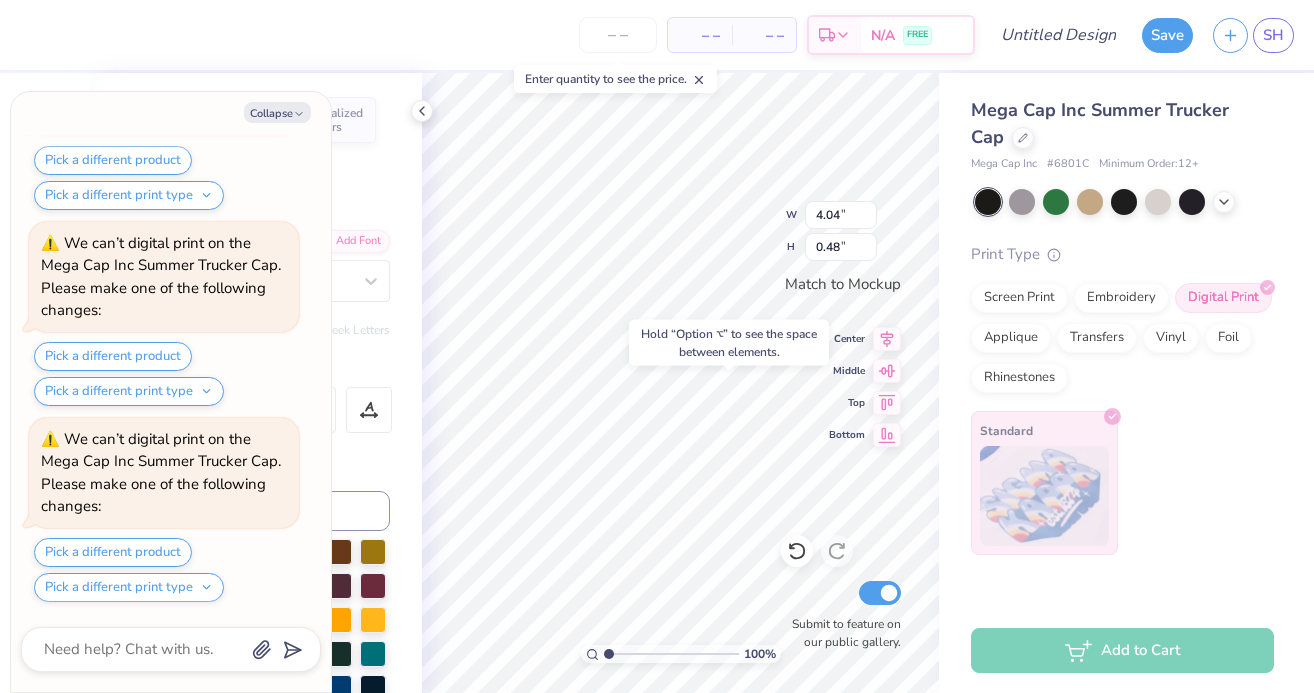 type on "x" 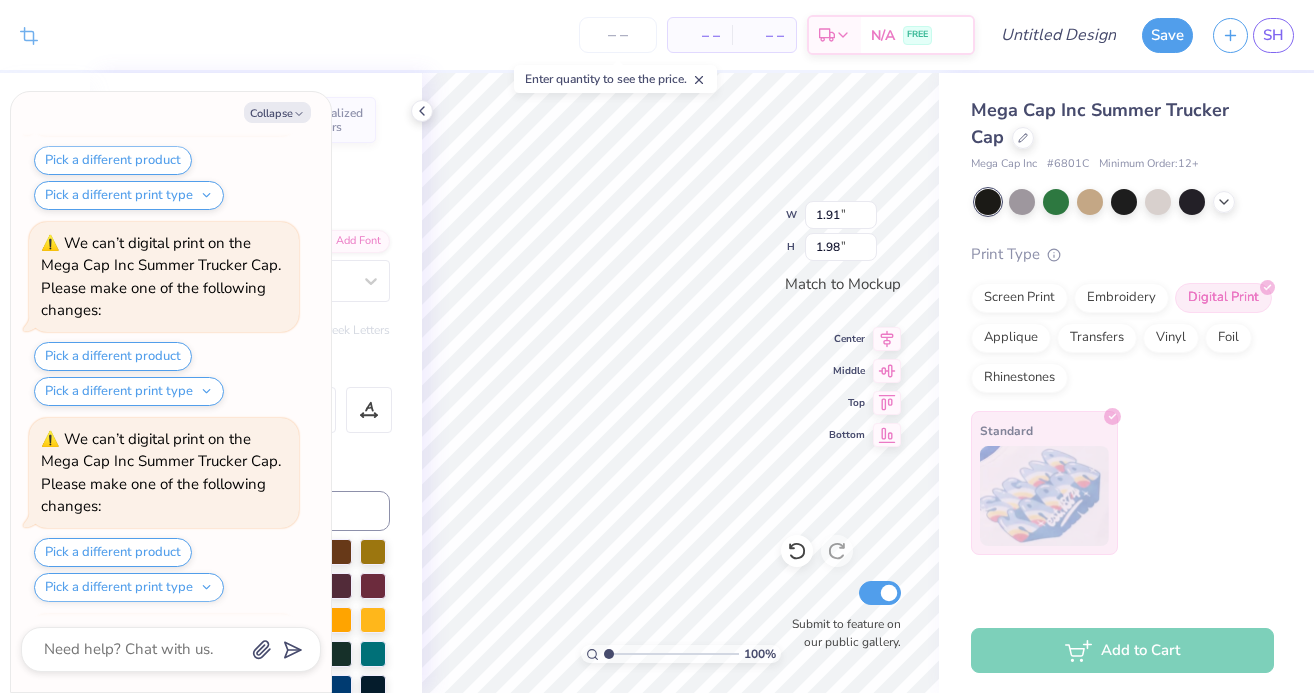 scroll, scrollTop: 2334, scrollLeft: 0, axis: vertical 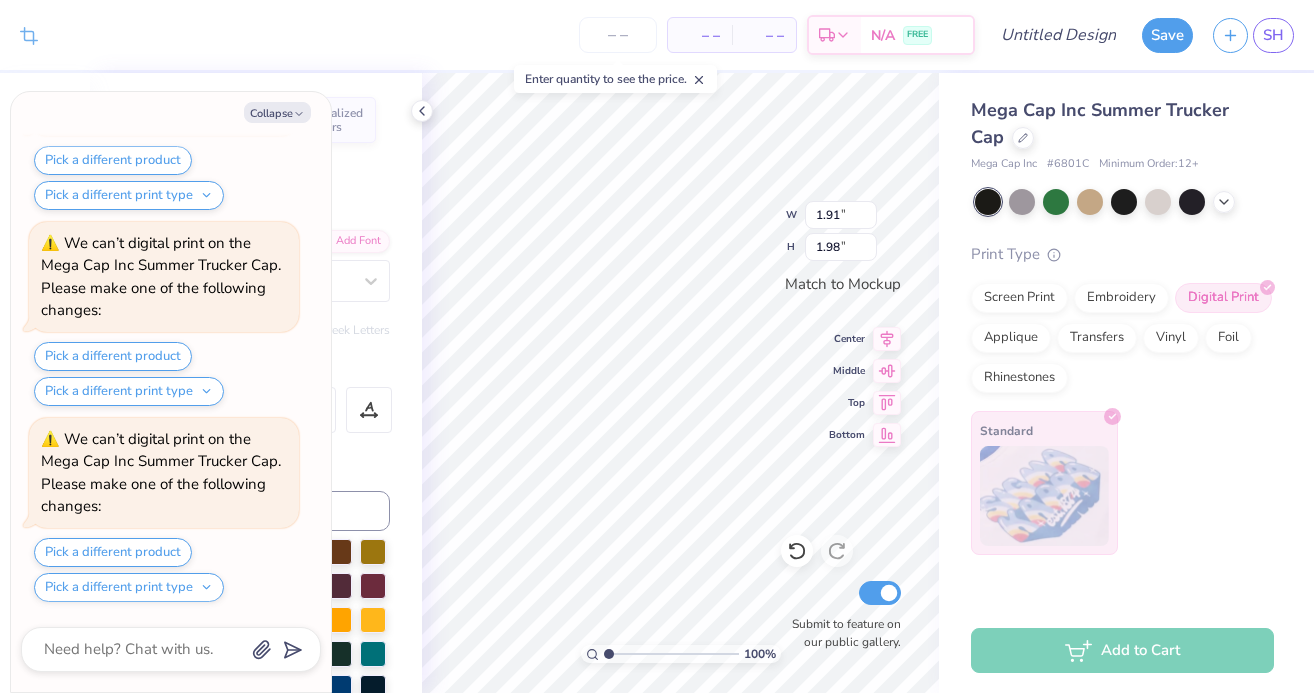 type on "x" 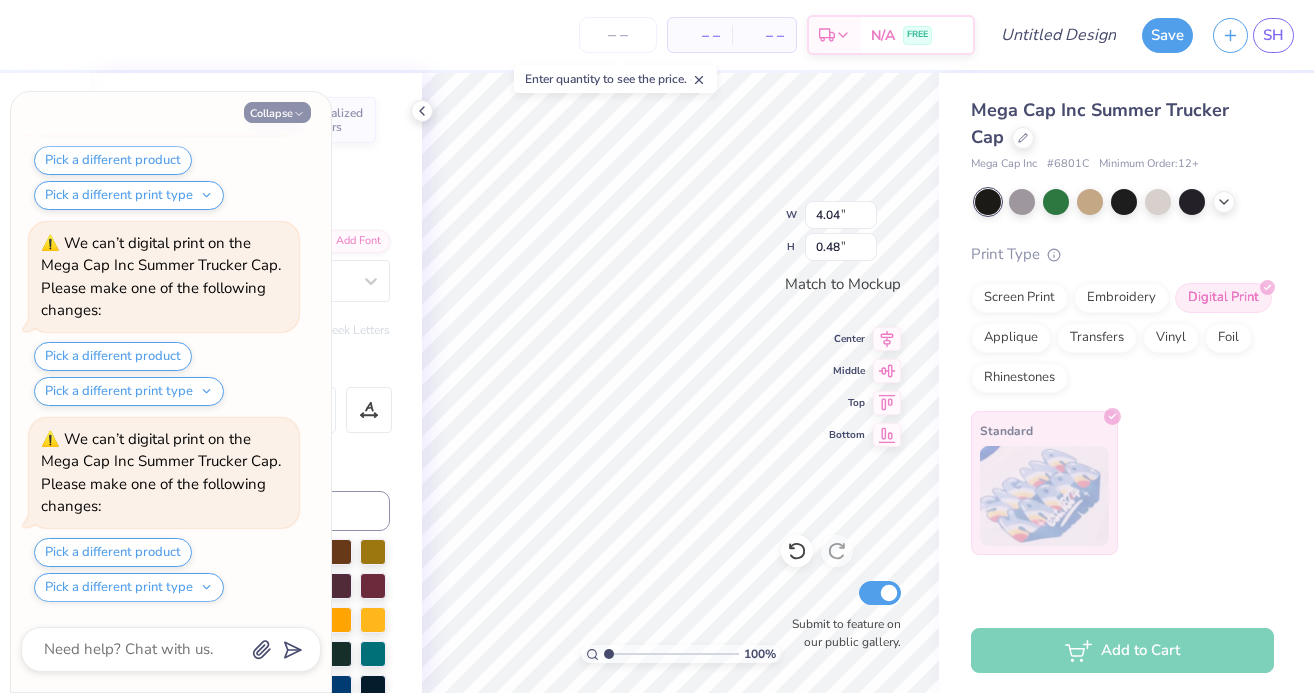 click on "Collapse" at bounding box center (277, 112) 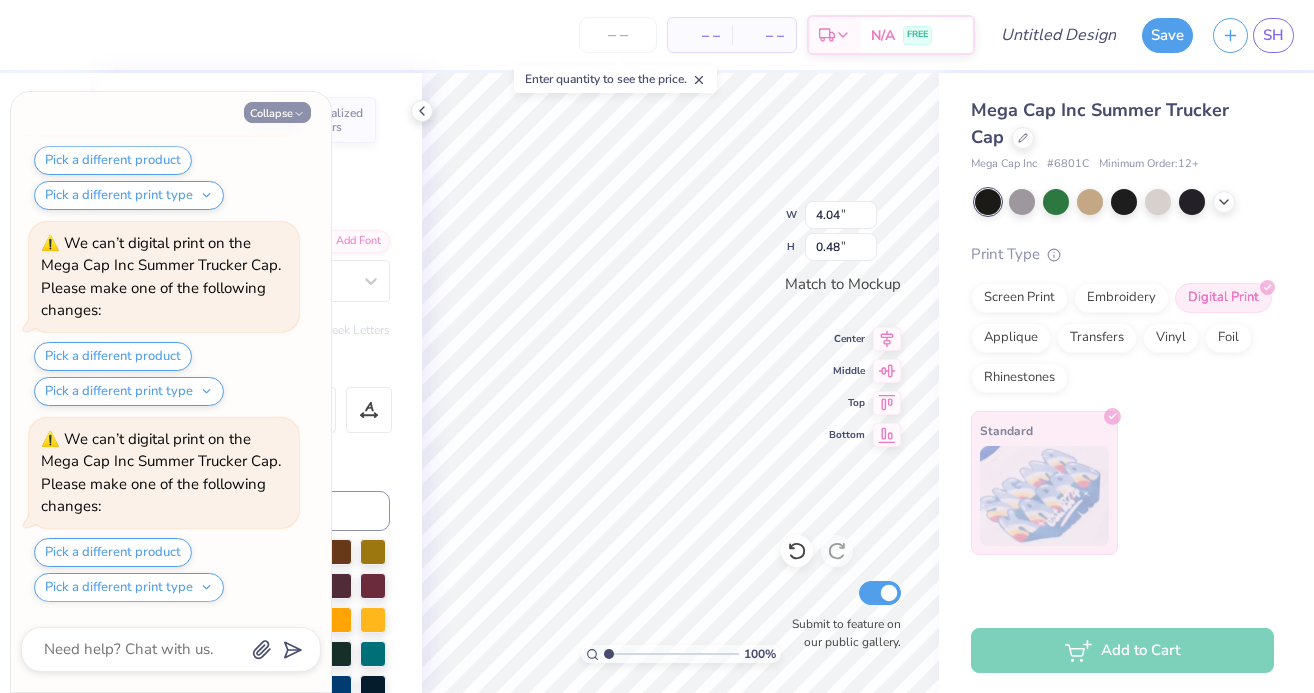 type on "x" 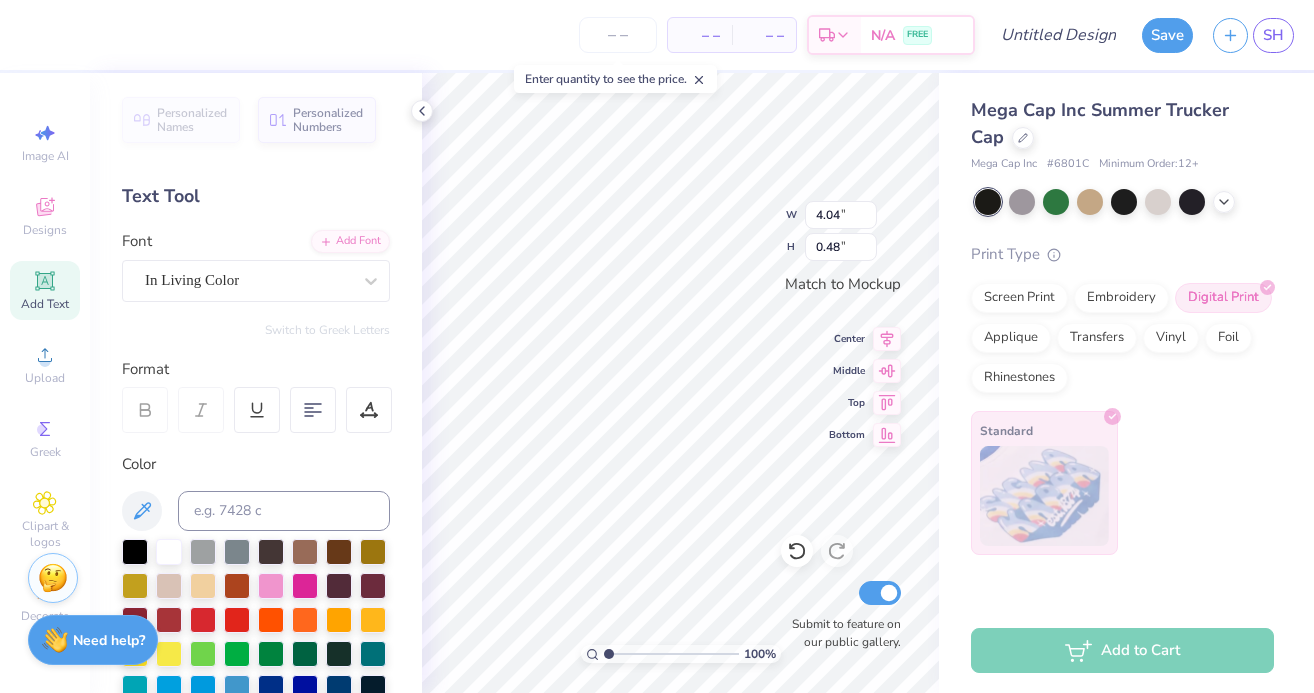 scroll, scrollTop: 0, scrollLeft: 1, axis: horizontal 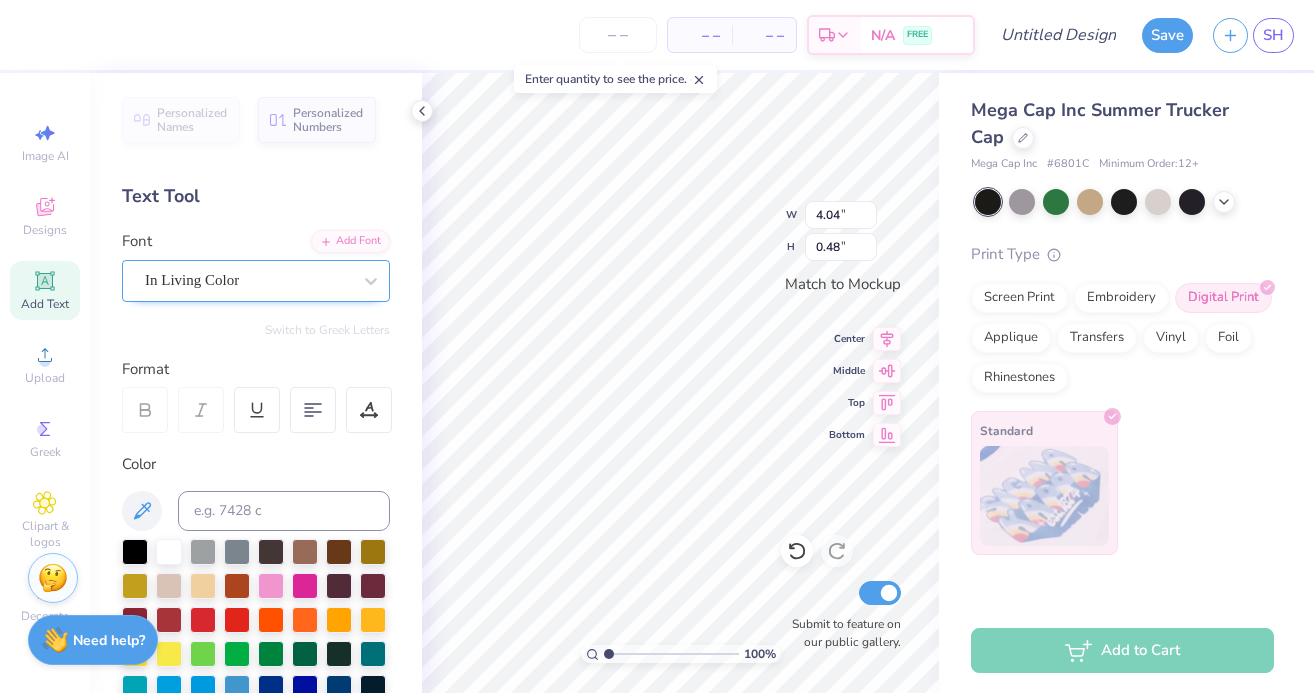 click on "In Living Color" at bounding box center [248, 280] 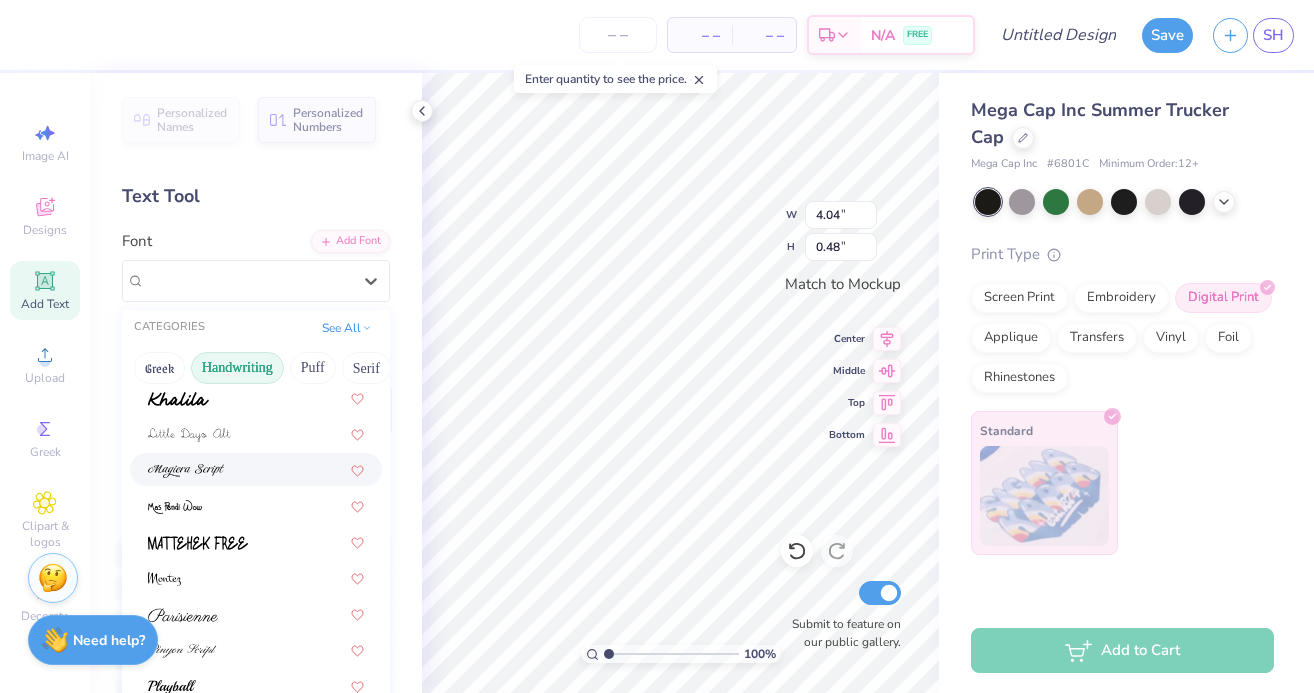 scroll, scrollTop: 454, scrollLeft: 0, axis: vertical 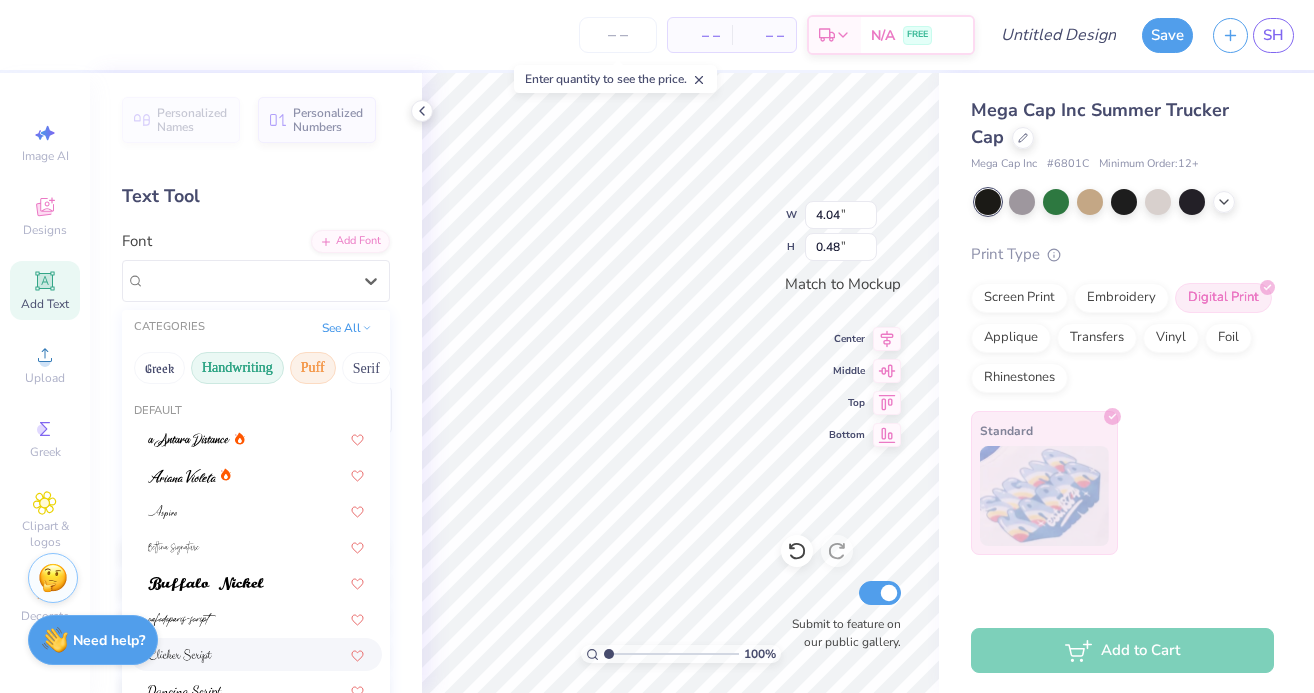 click on "Puff" at bounding box center [313, 368] 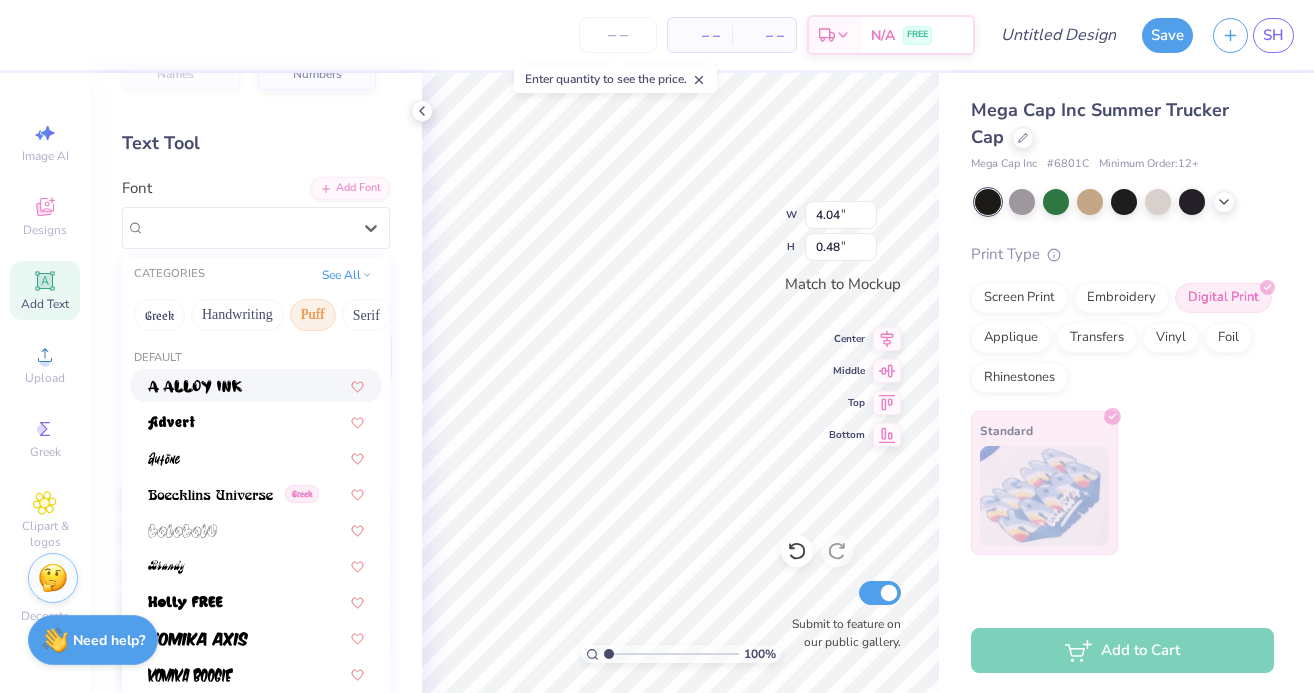 scroll, scrollTop: 56, scrollLeft: 0, axis: vertical 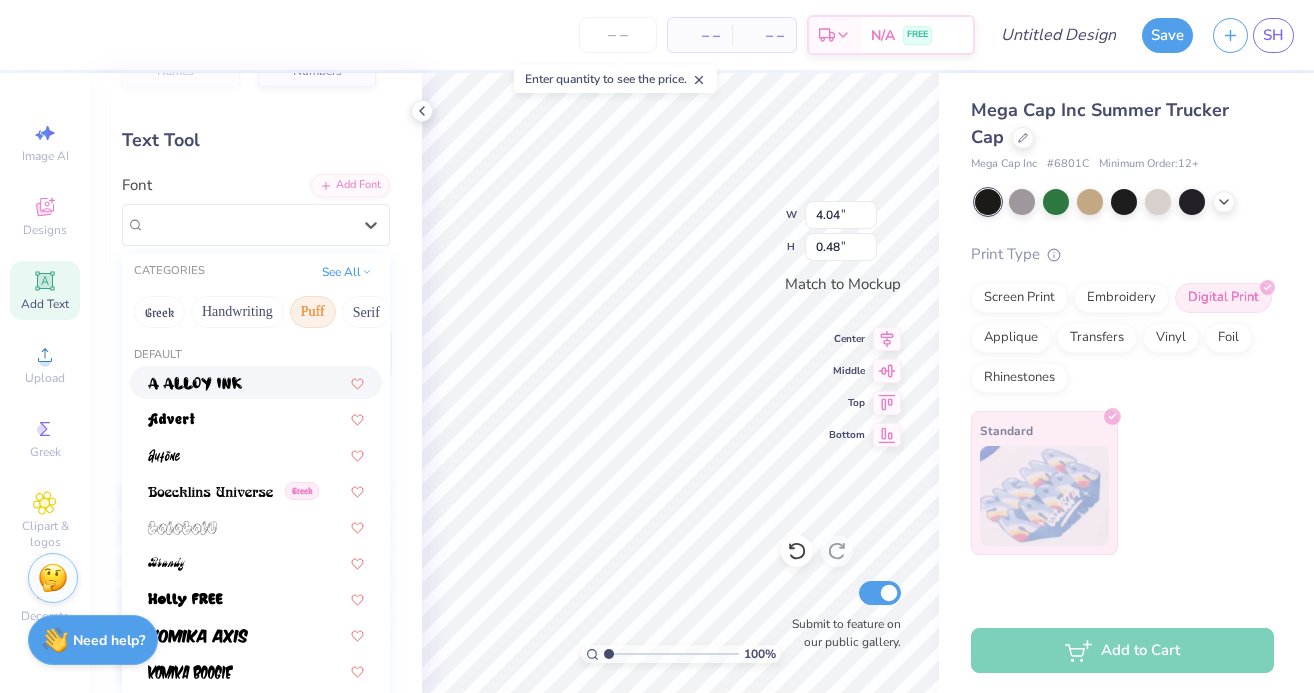 click on "Greek Handwriting Puff Serif Bold Calligraphy Retro Sans Serif Minimal Fantasy Techno Others" at bounding box center [256, 312] 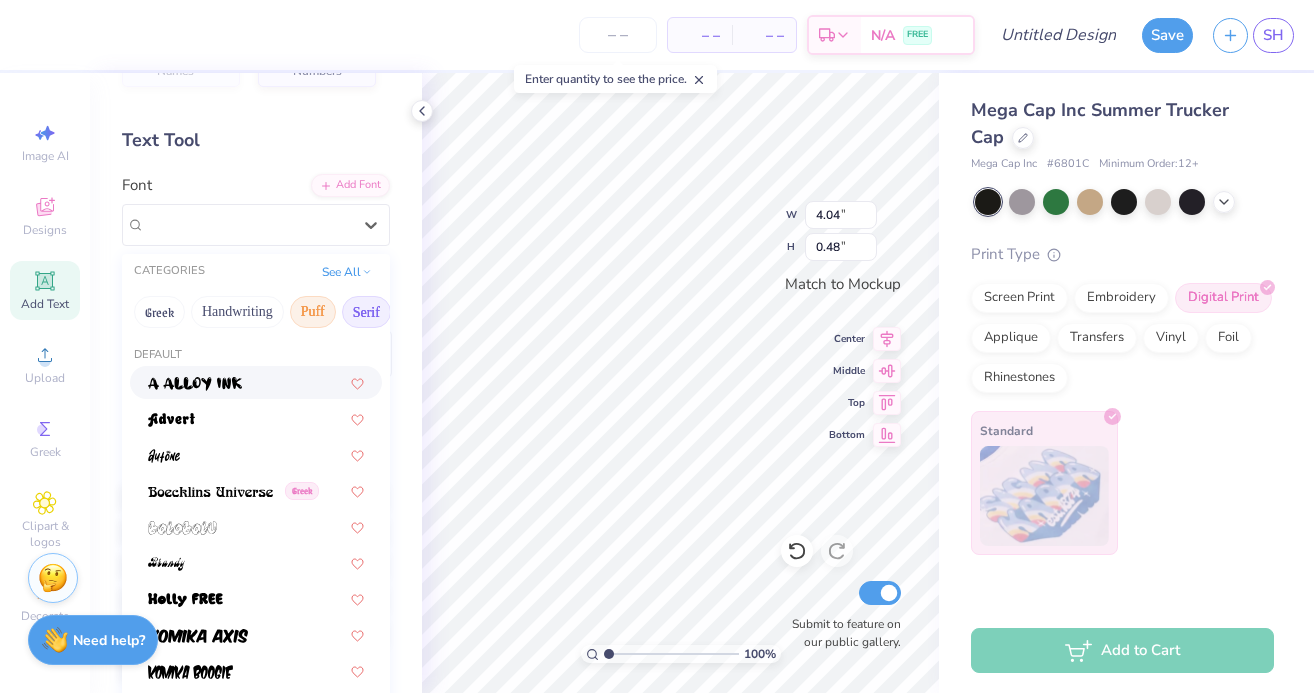 click on "Serif" at bounding box center [366, 312] 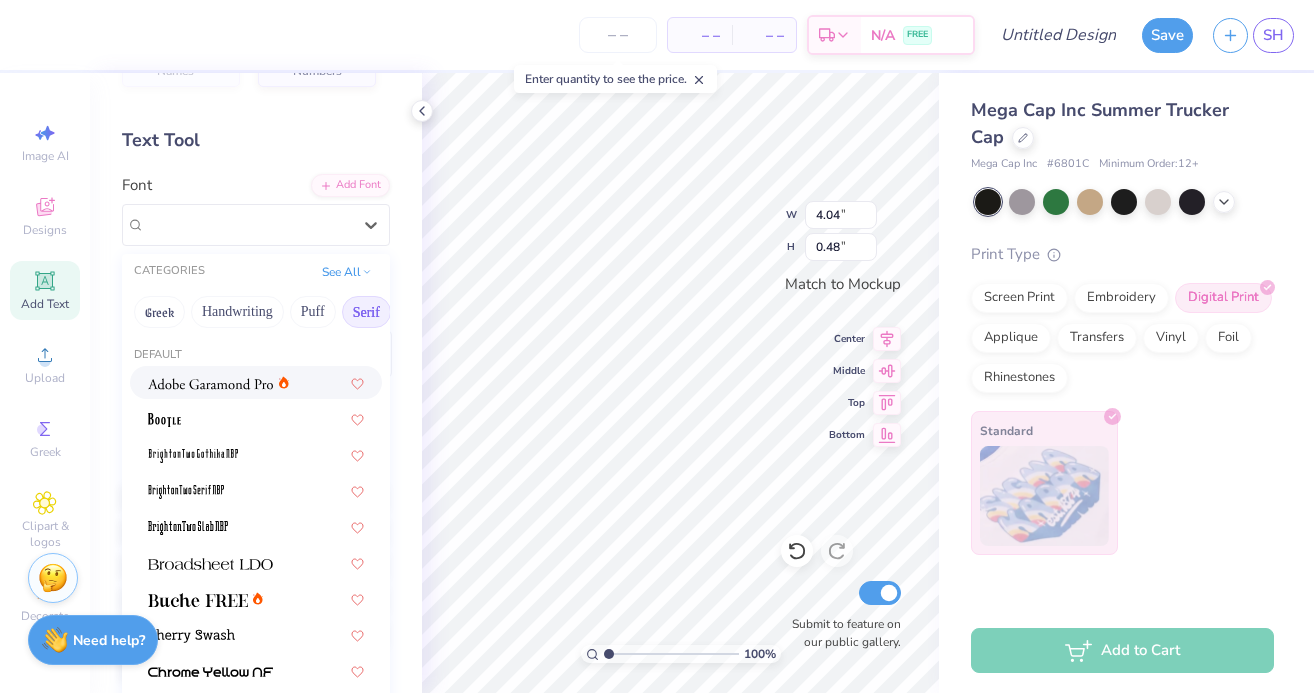 click at bounding box center (210, 384) 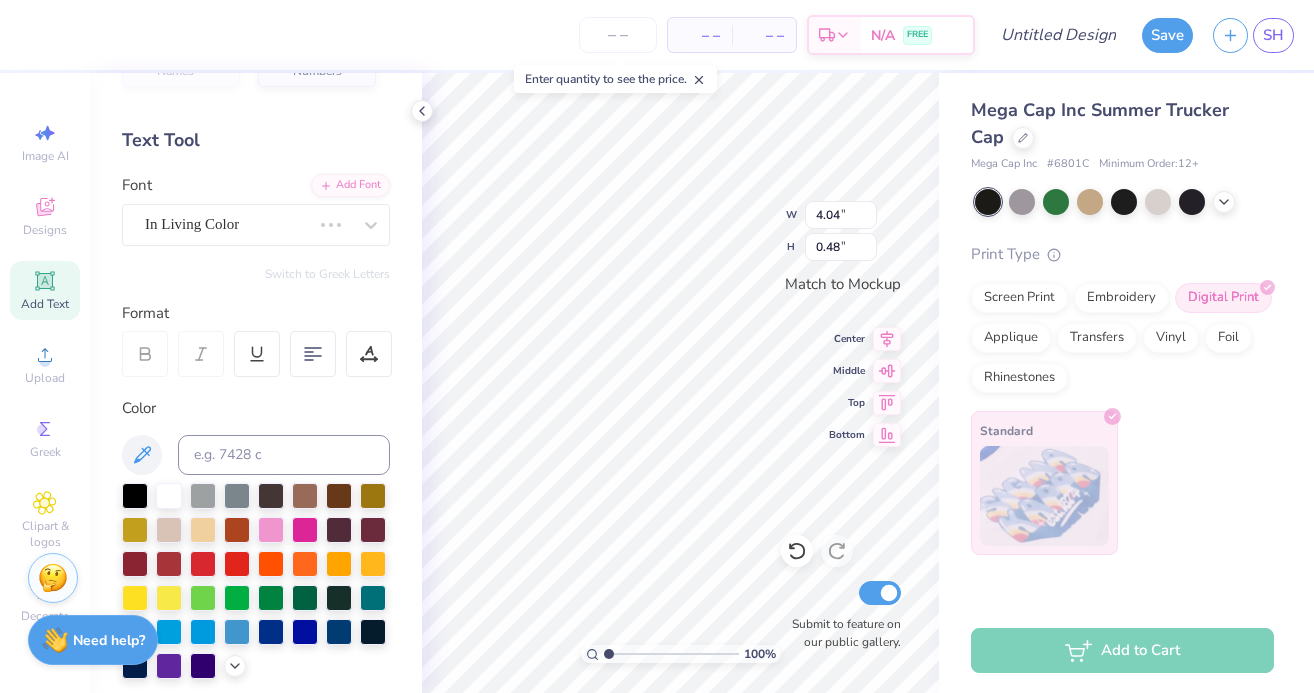 scroll, scrollTop: 0, scrollLeft: 2, axis: horizontal 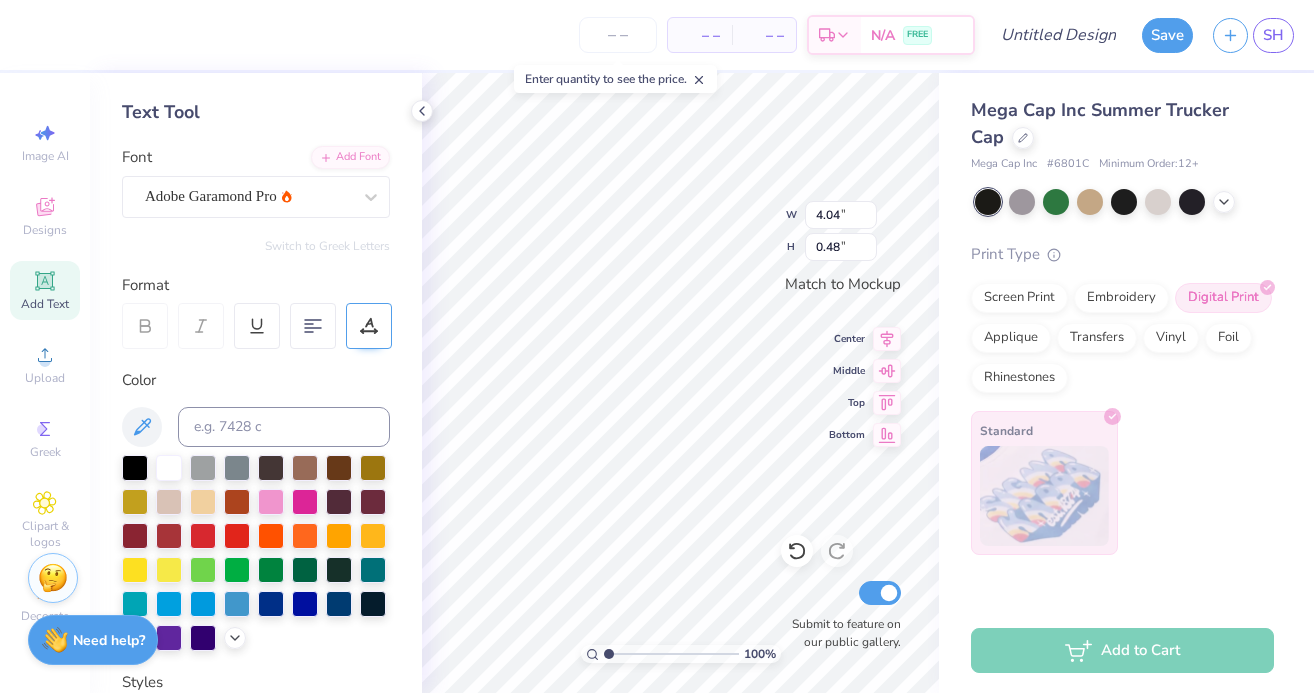 click at bounding box center [369, 326] 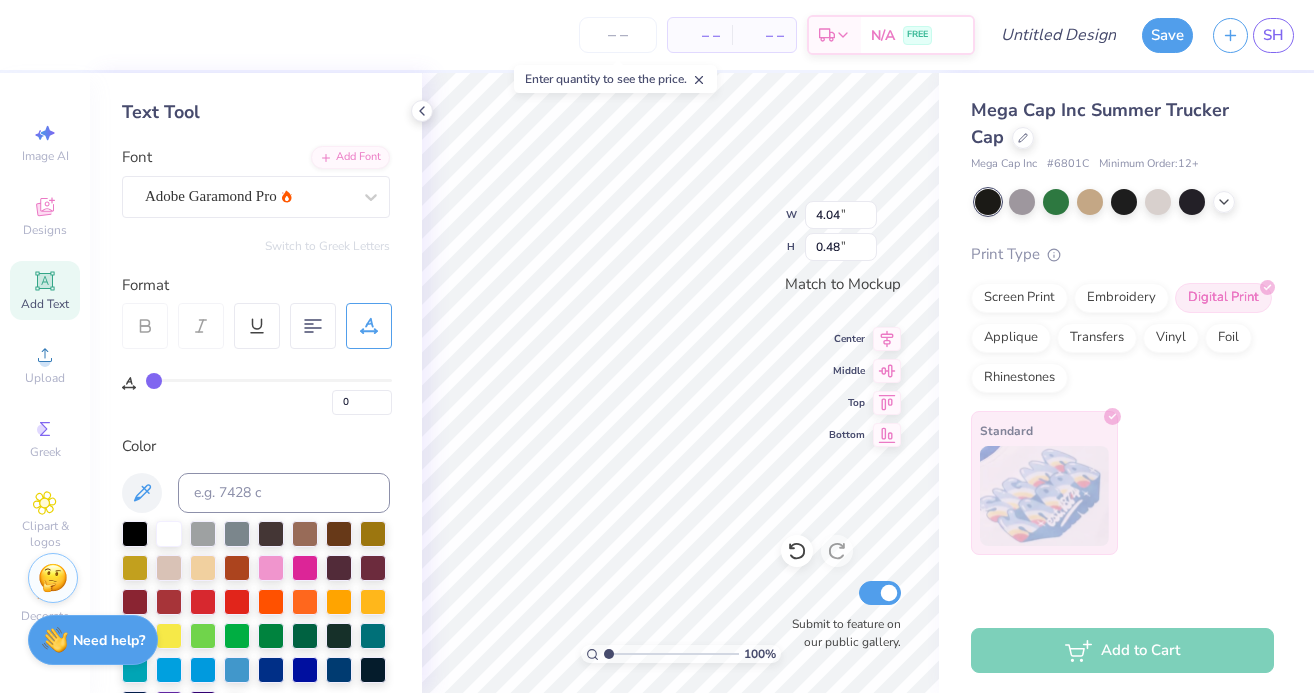 click at bounding box center (369, 326) 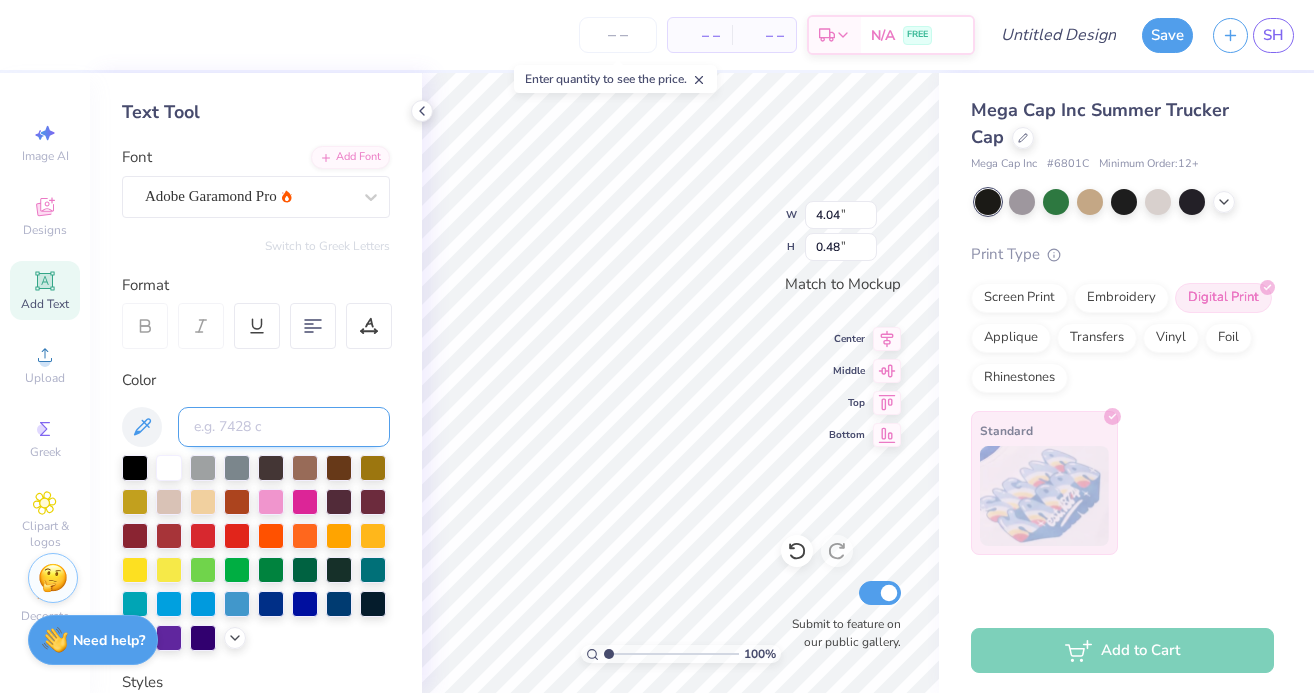 click at bounding box center [284, 427] 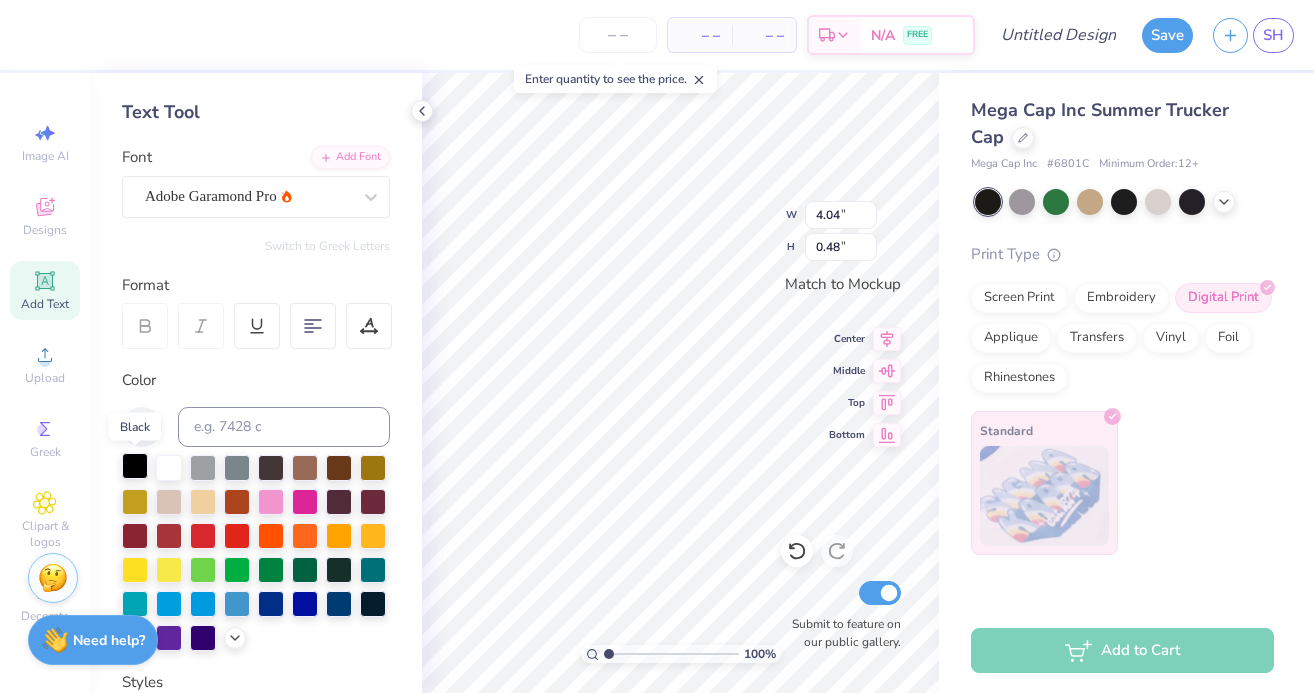 click at bounding box center [135, 466] 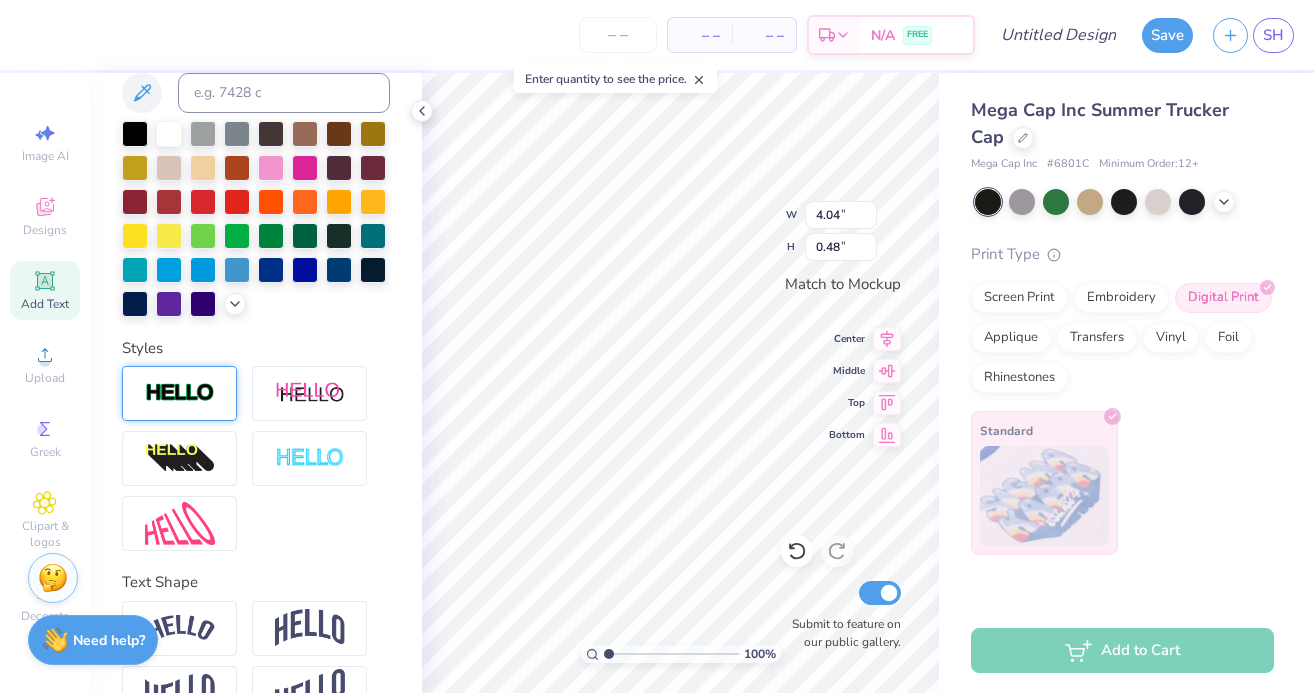 scroll, scrollTop: 469, scrollLeft: 0, axis: vertical 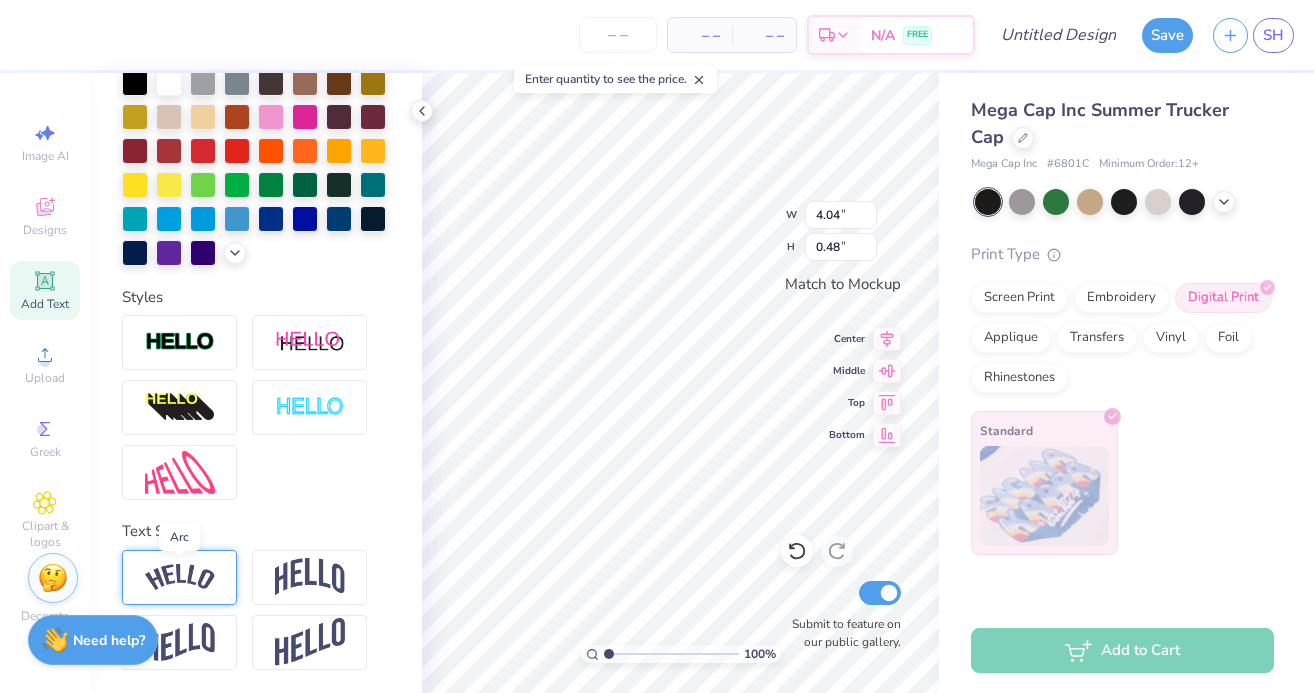 click at bounding box center [180, 577] 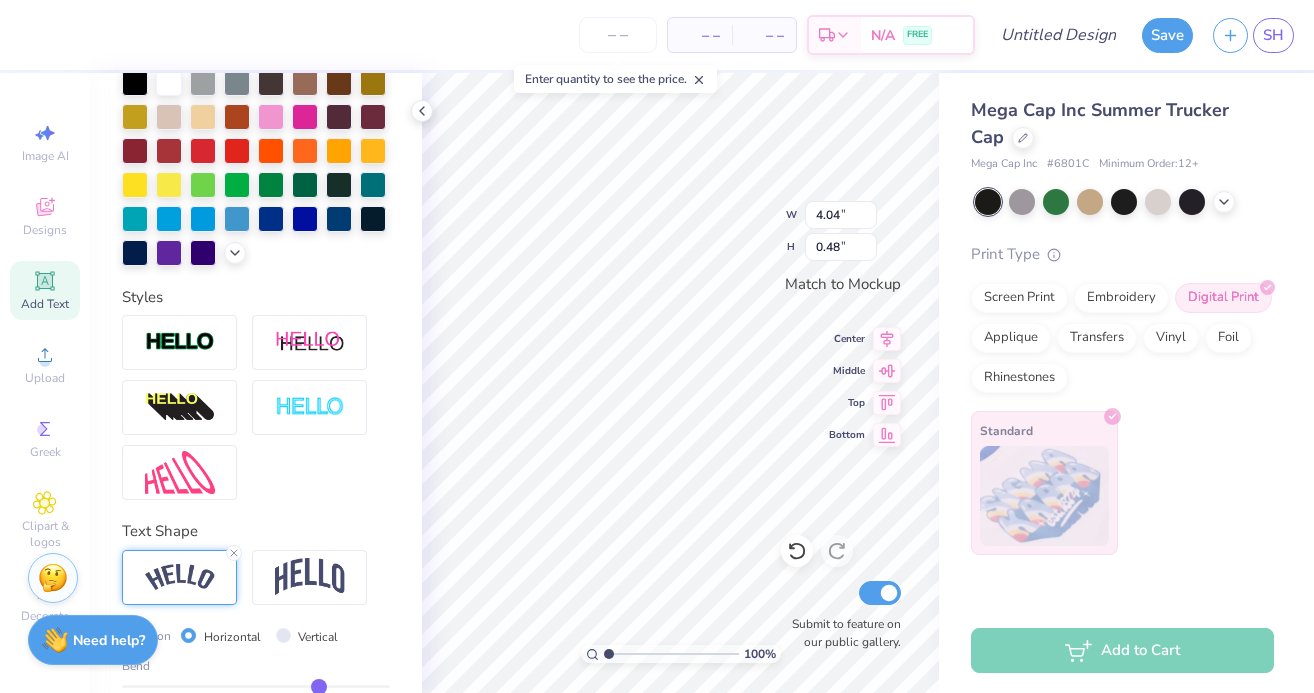 scroll, scrollTop: 565, scrollLeft: 0, axis: vertical 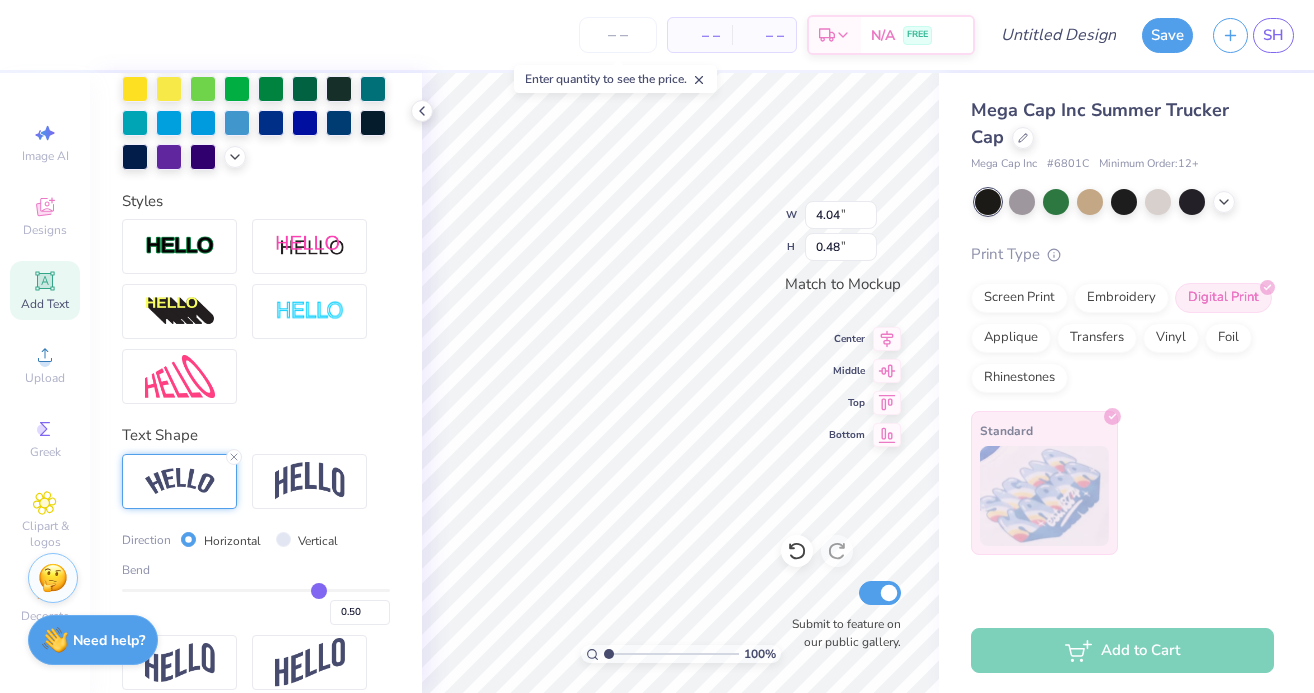 type on "0.49" 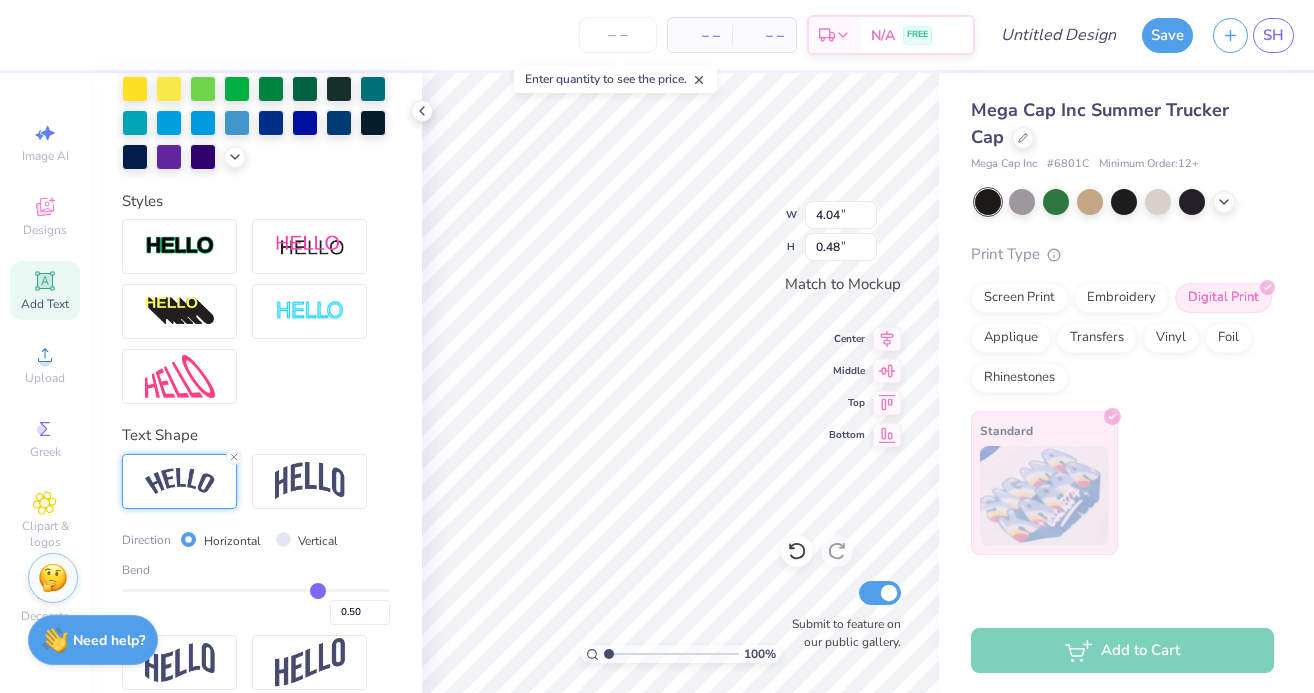 type on "0.49" 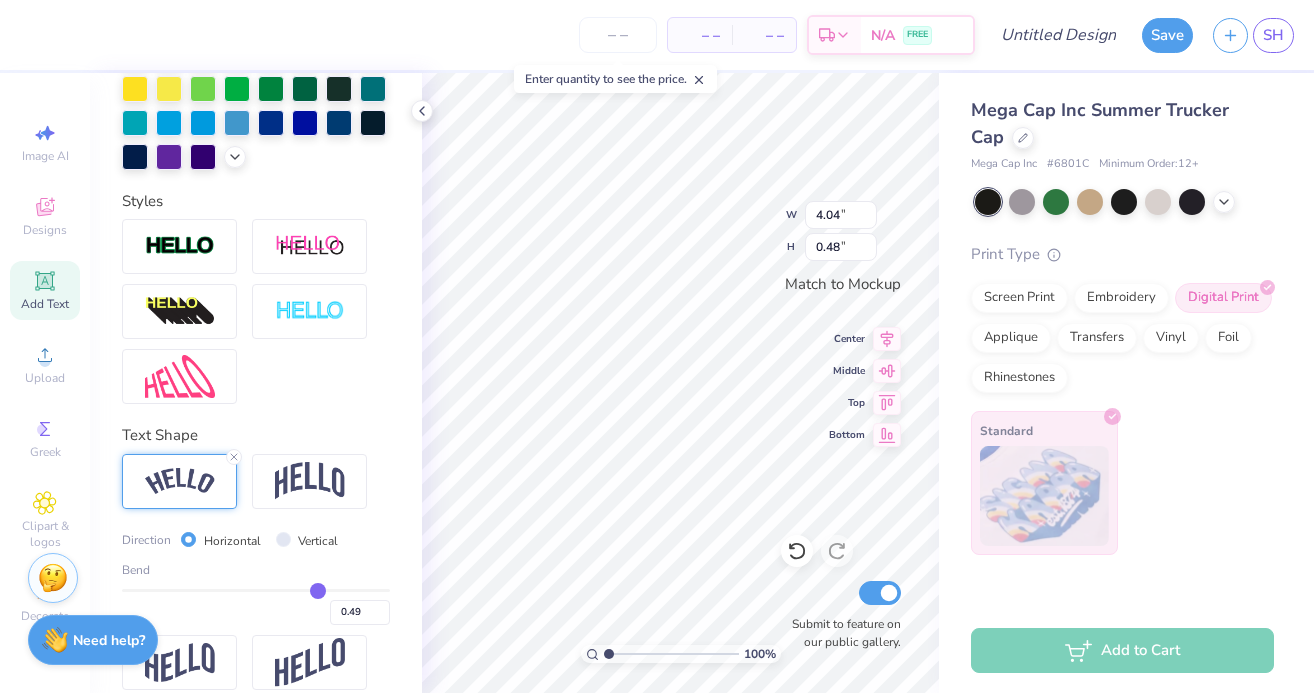 type on "0.48" 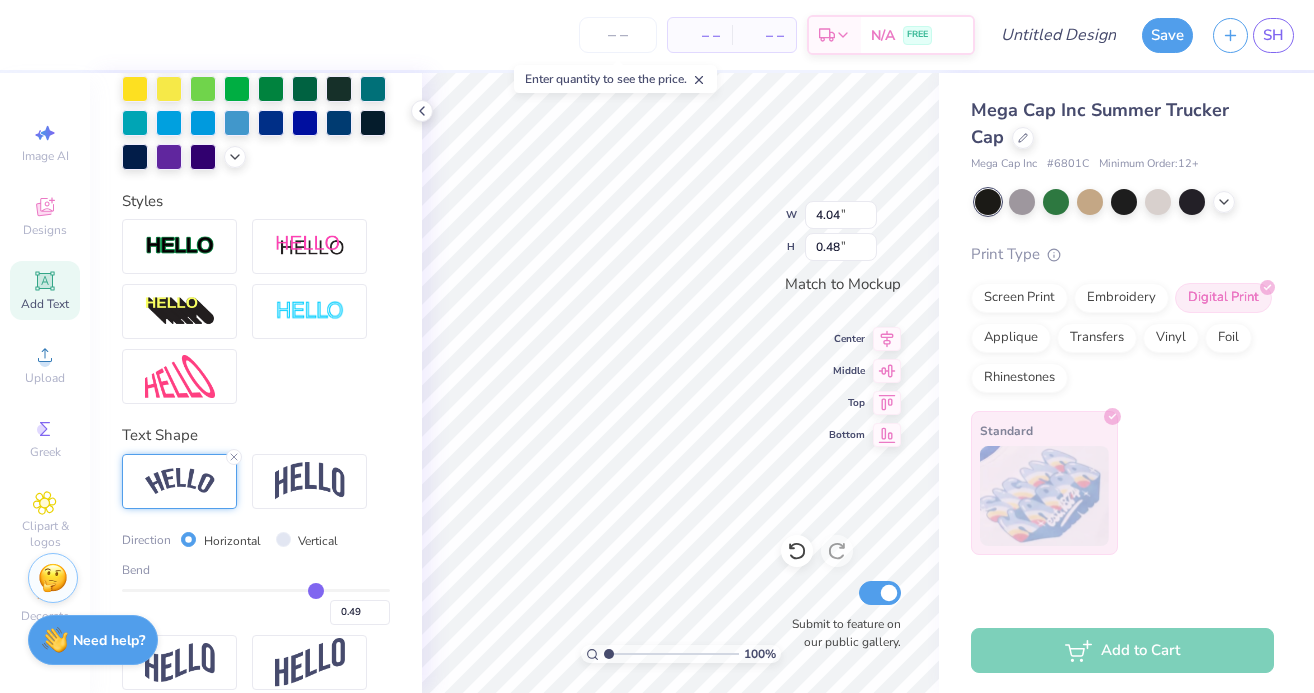 type on "0.48" 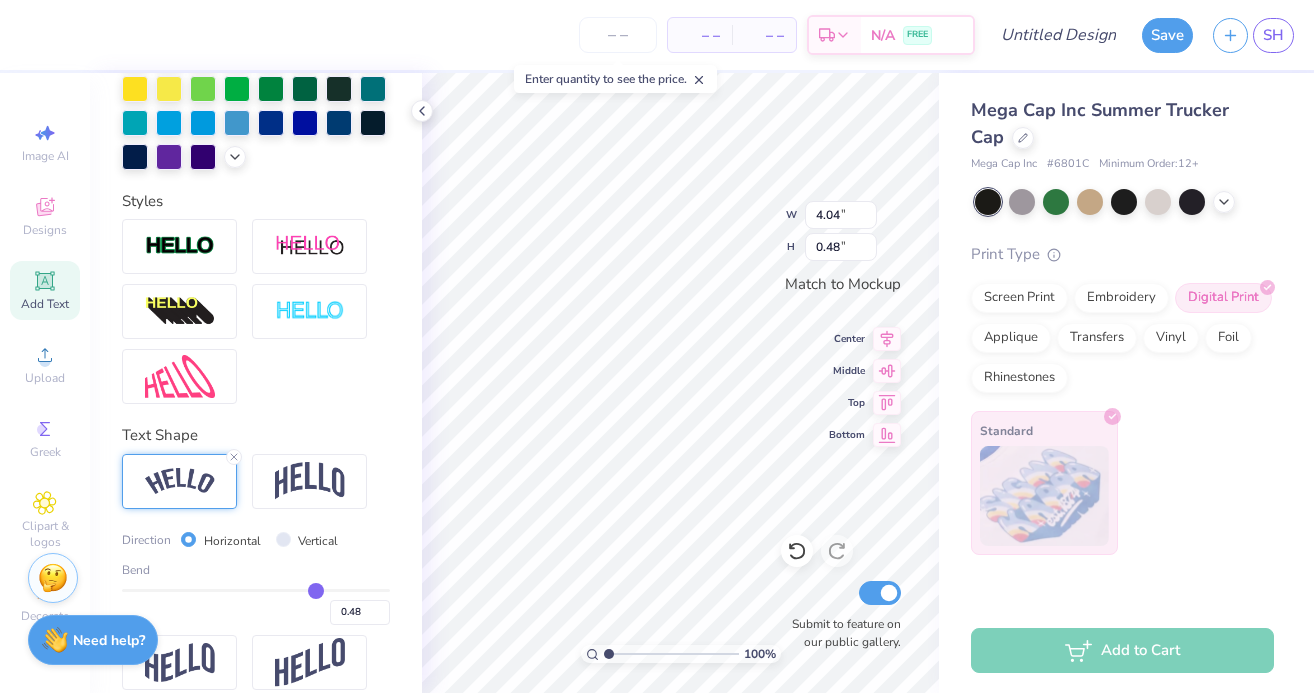 type on "0.47" 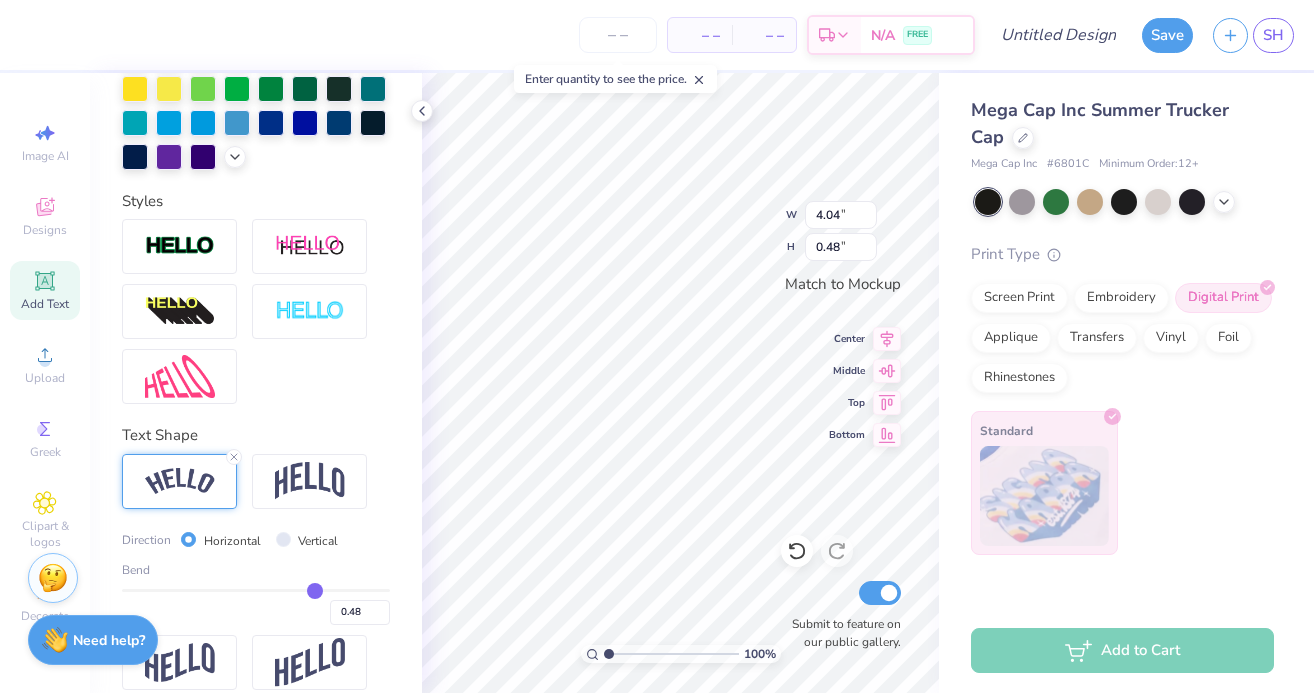 type on "0.47" 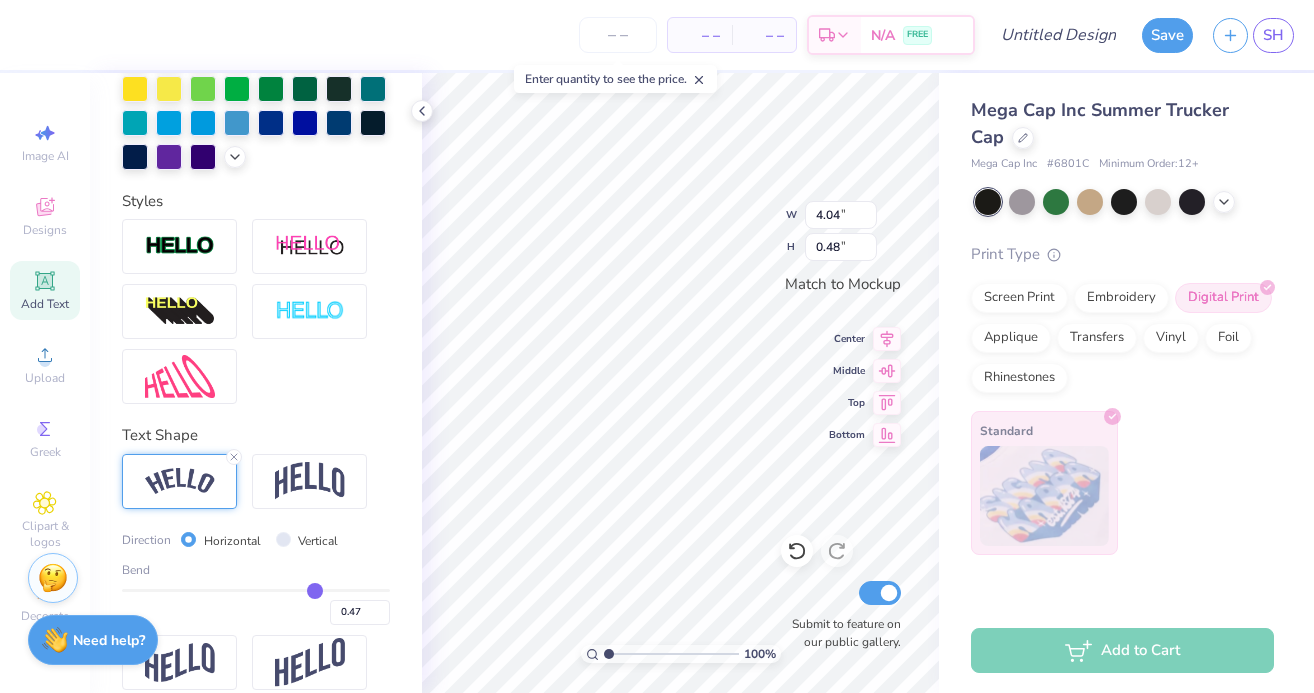 type on "0.46" 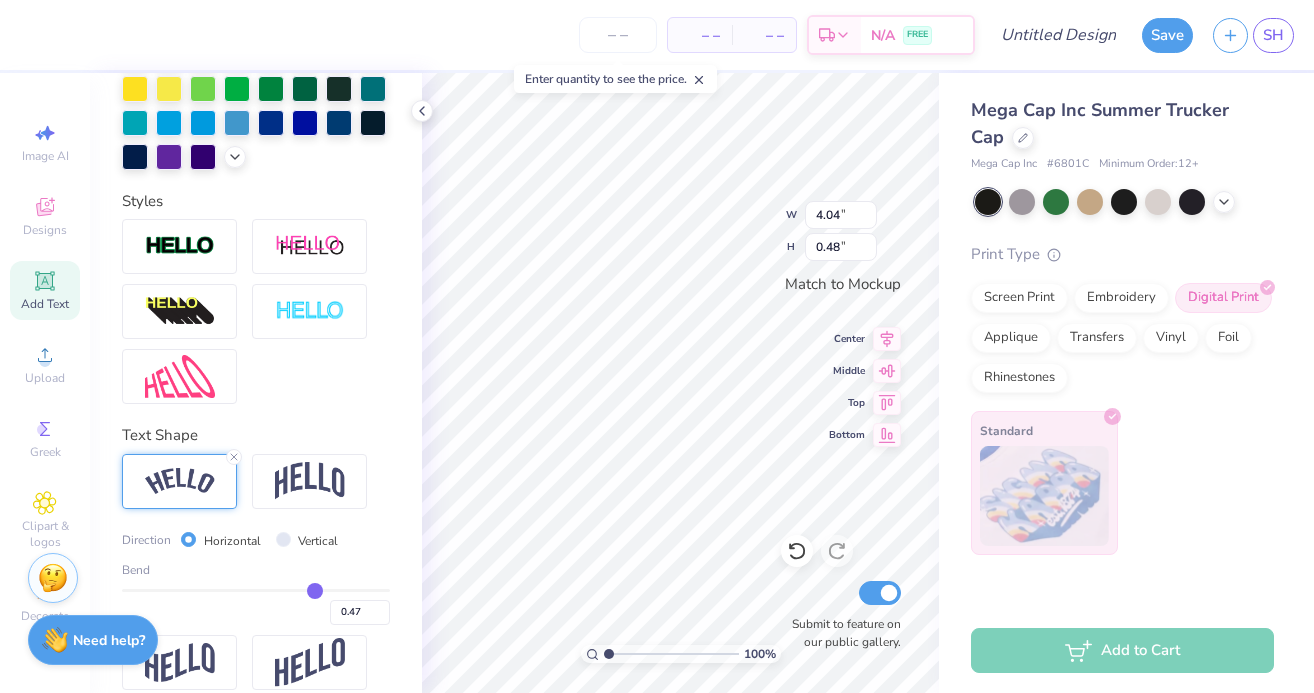 type on "0.46" 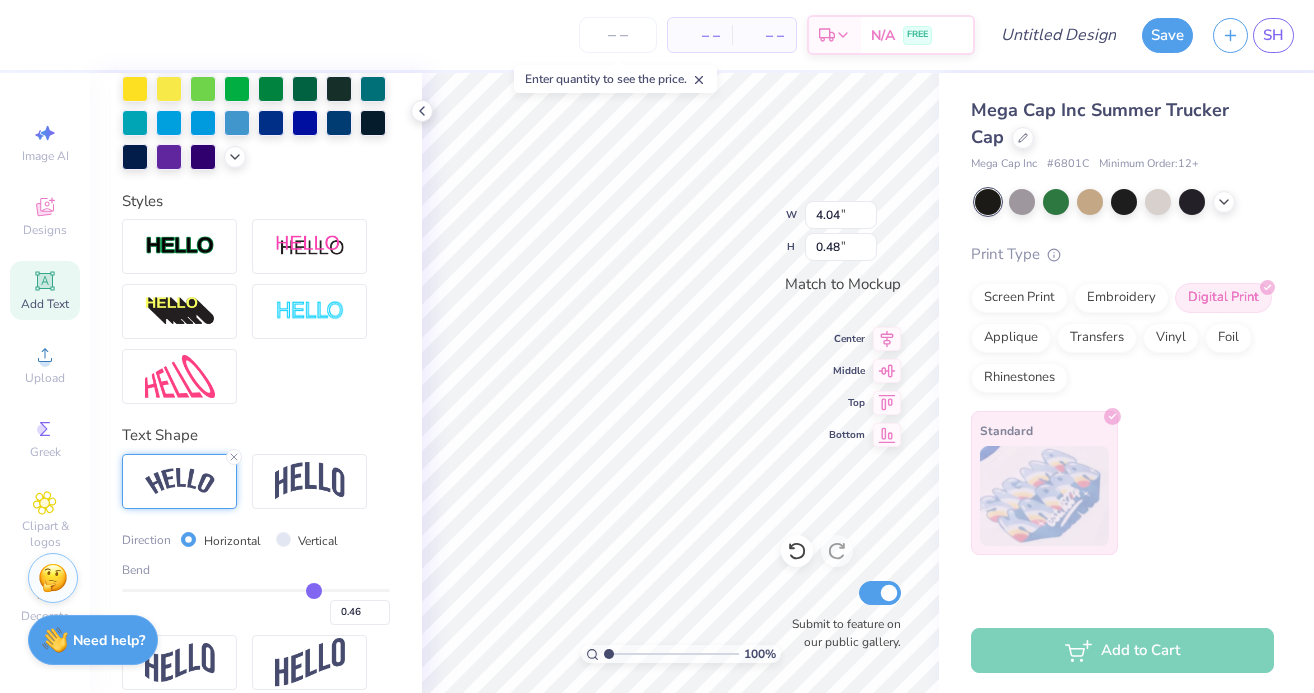 type on "0.44" 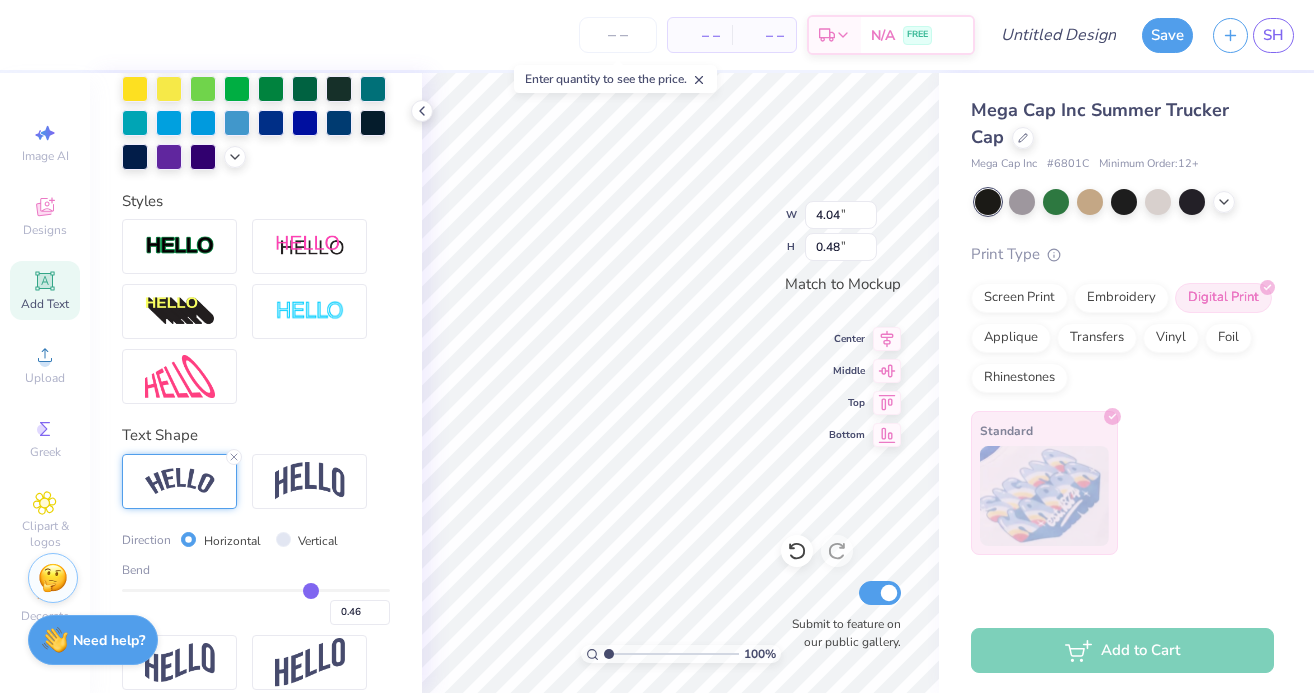 type on "0.44" 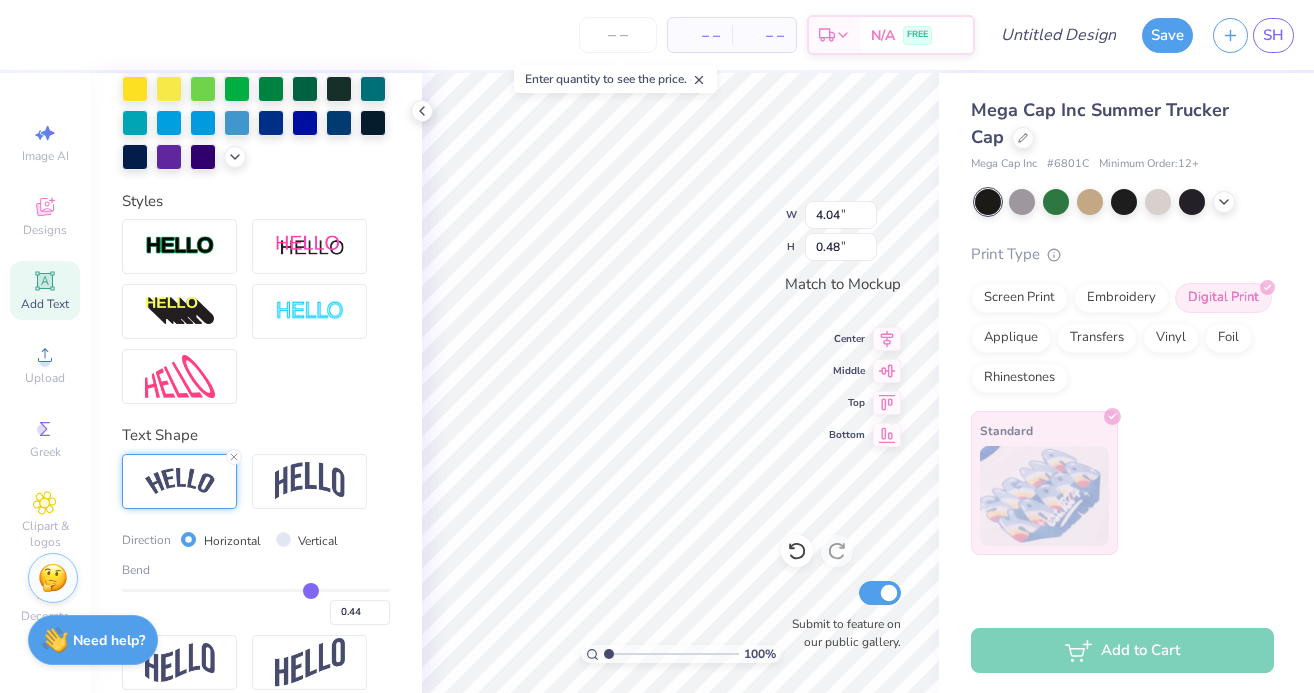 type on "0.43" 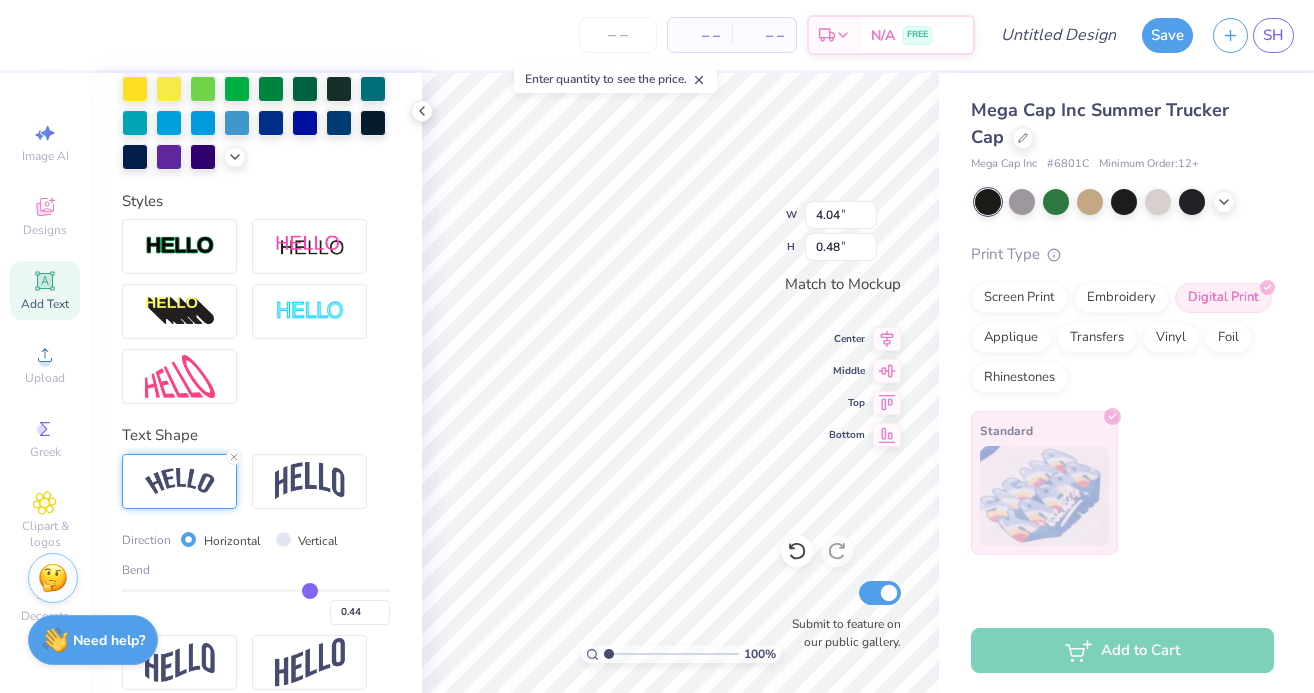type on "0.43" 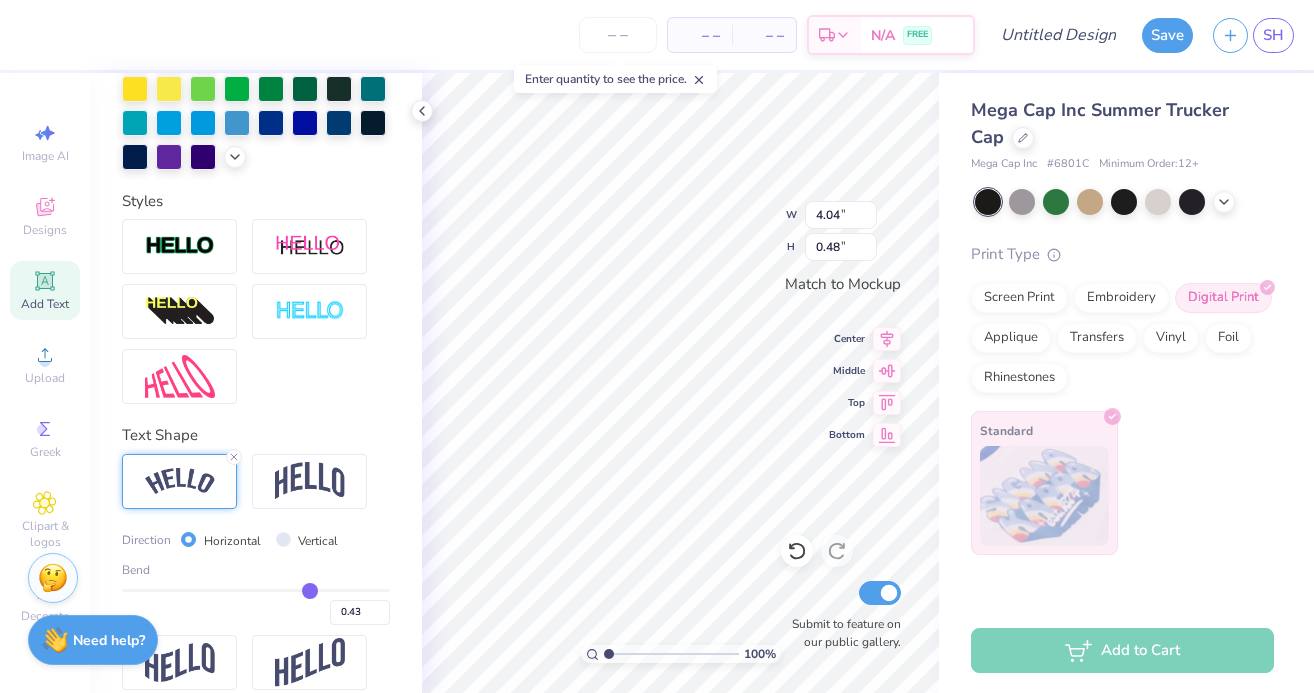 type on "0.42" 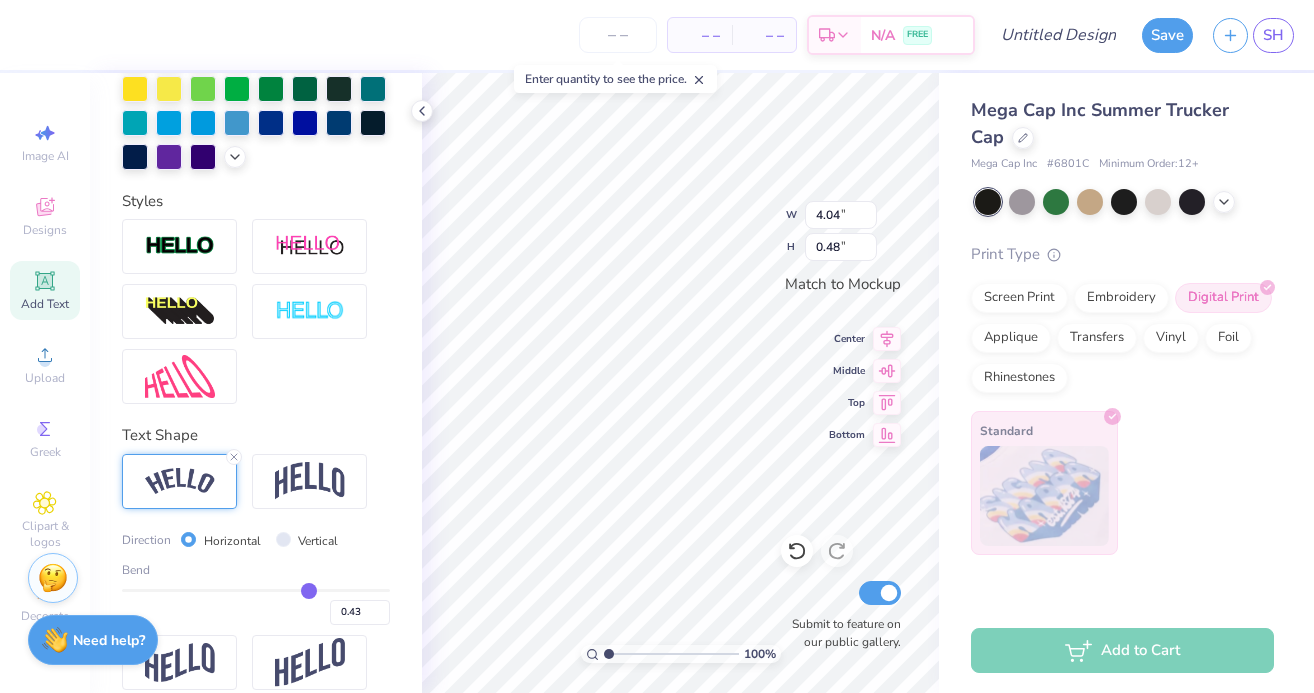 type on "0.42" 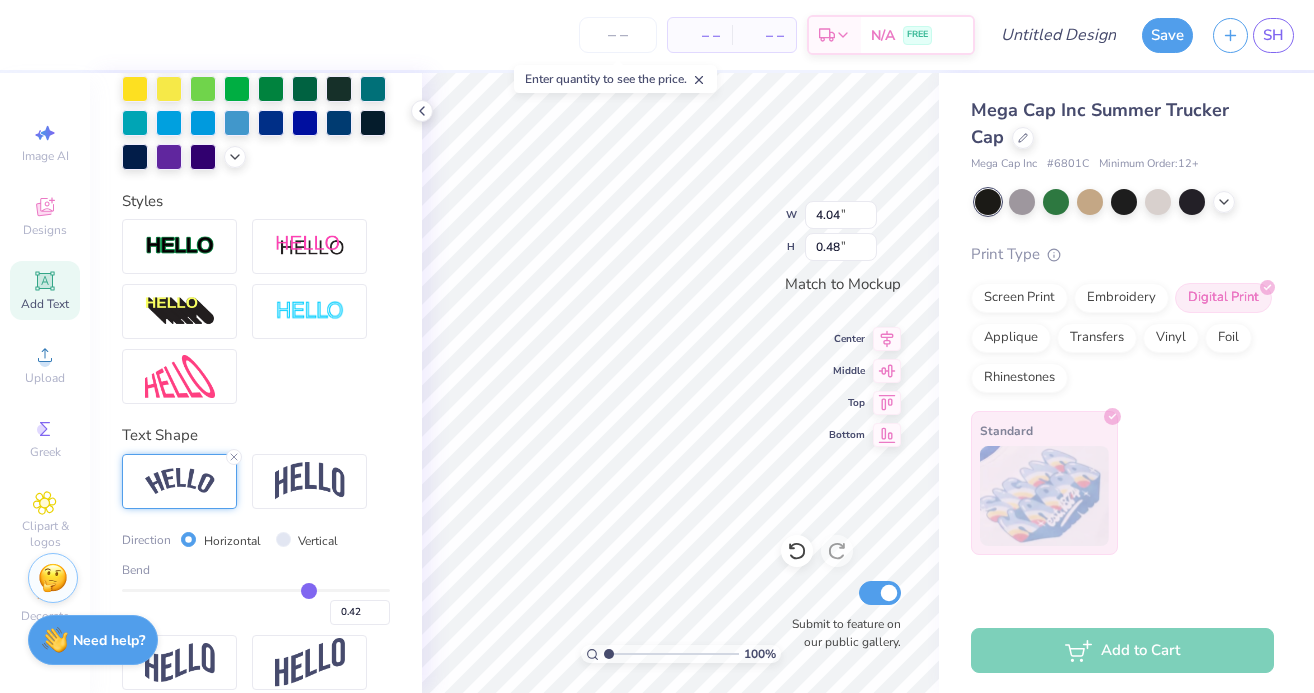 type on "0.4" 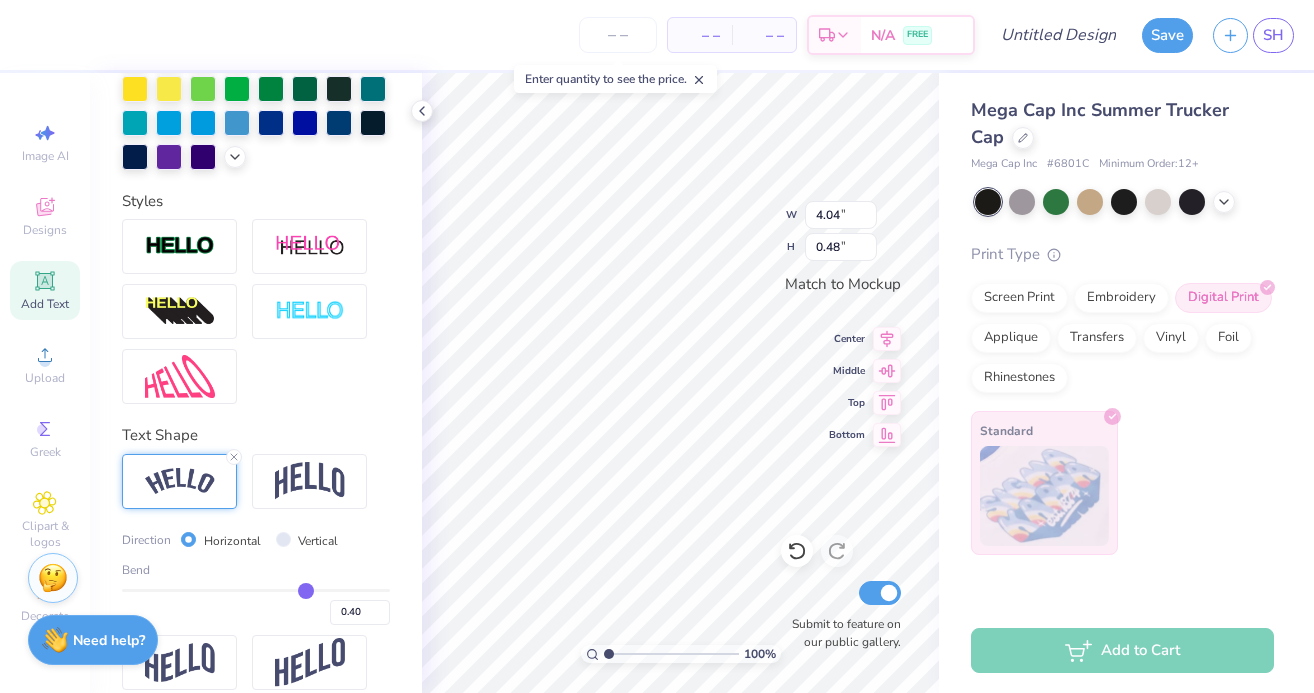 type on "0.39" 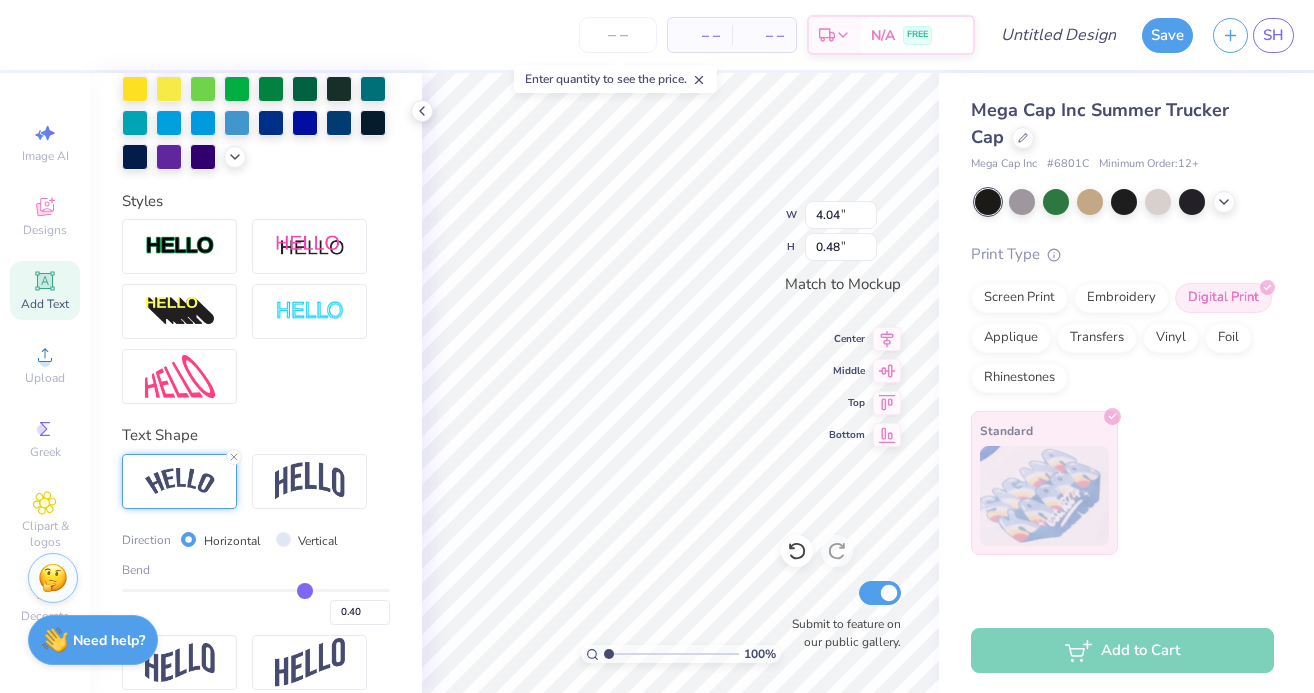 type on "0.39" 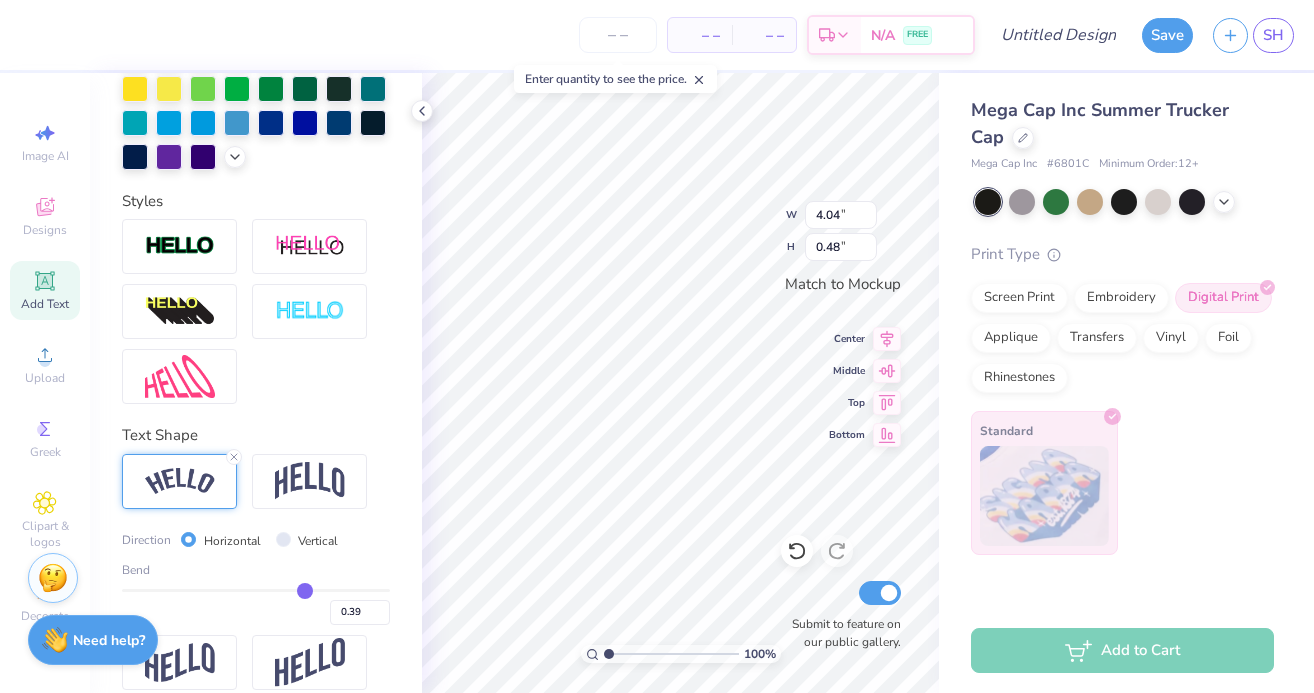 type on "0.38" 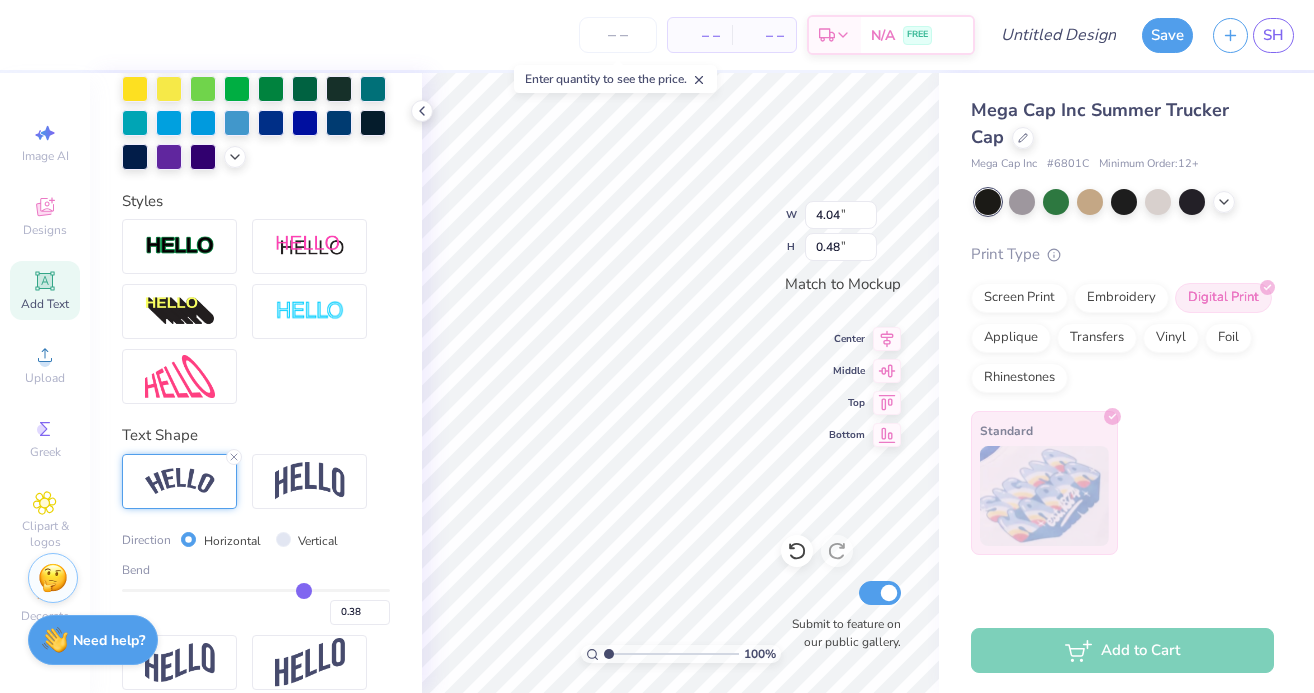type on "0.37" 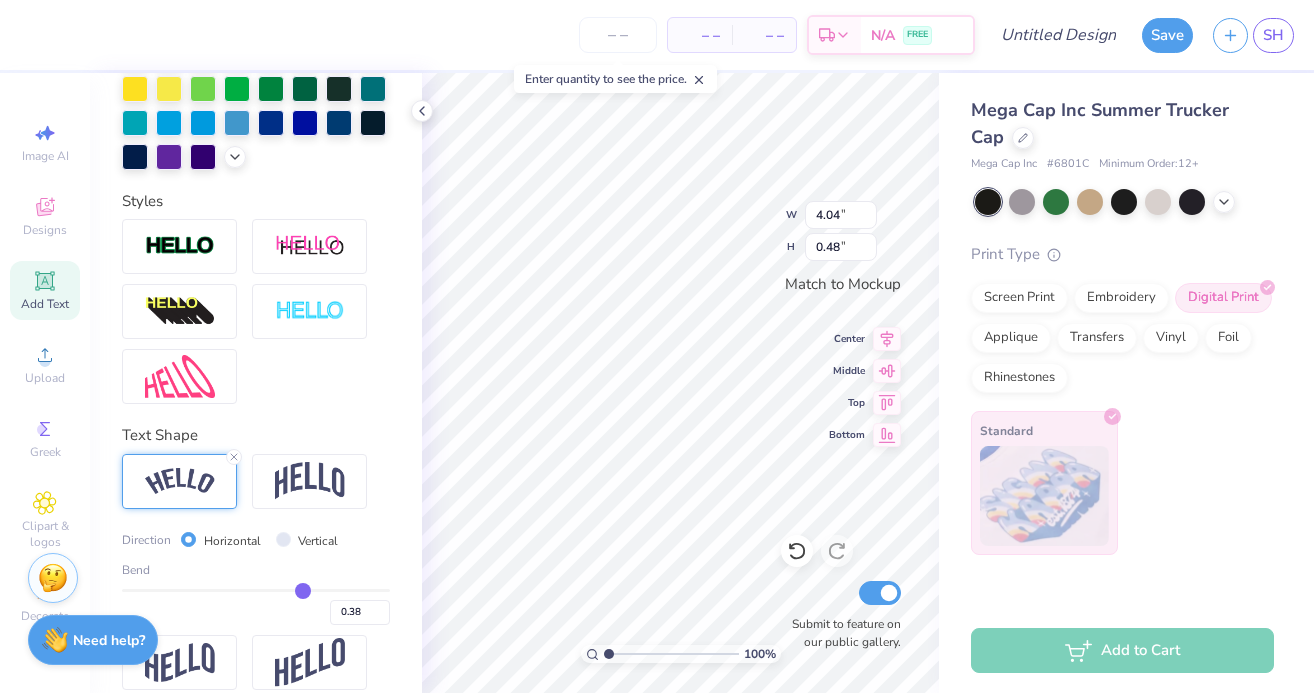 type on "0.37" 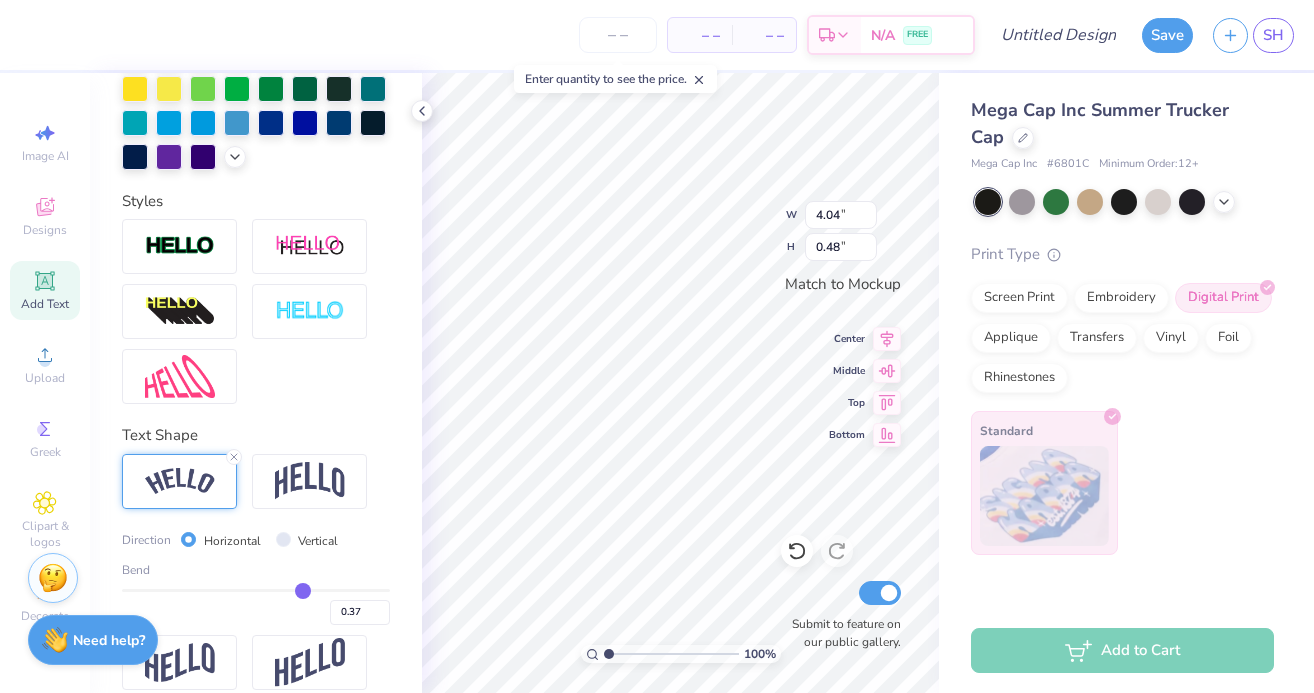 type on "0.36" 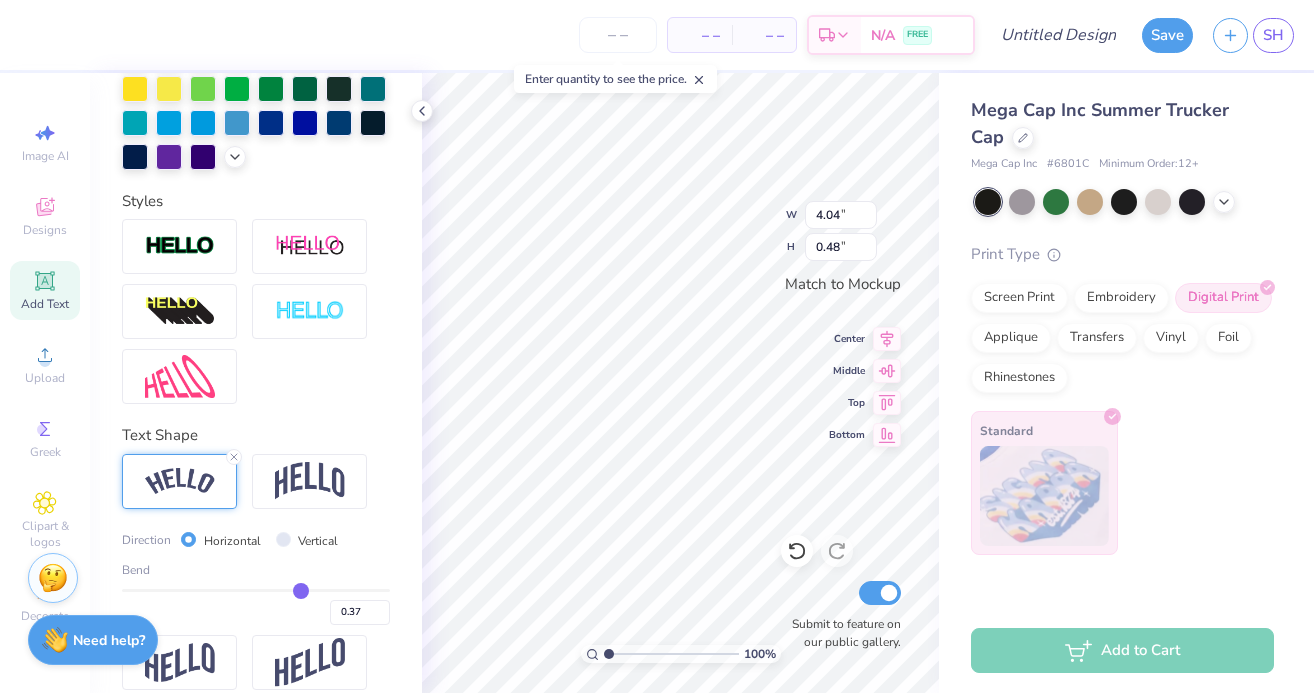 type on "0.36" 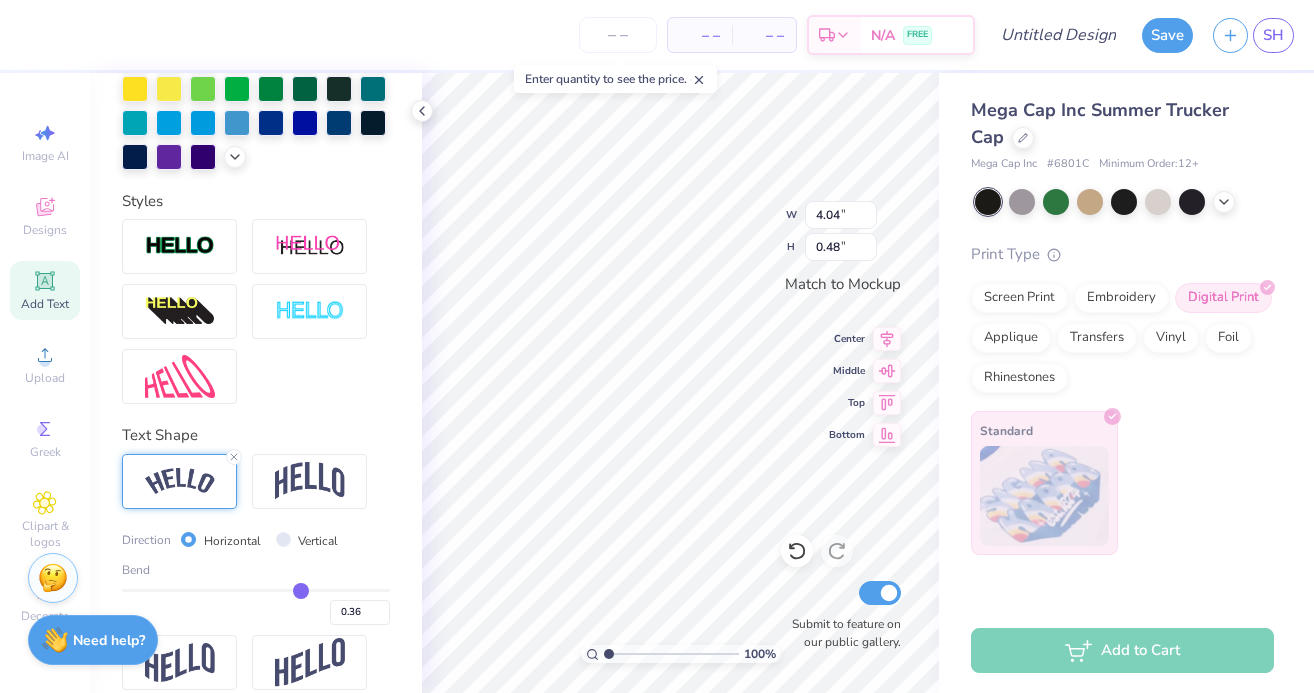 type on "0.35" 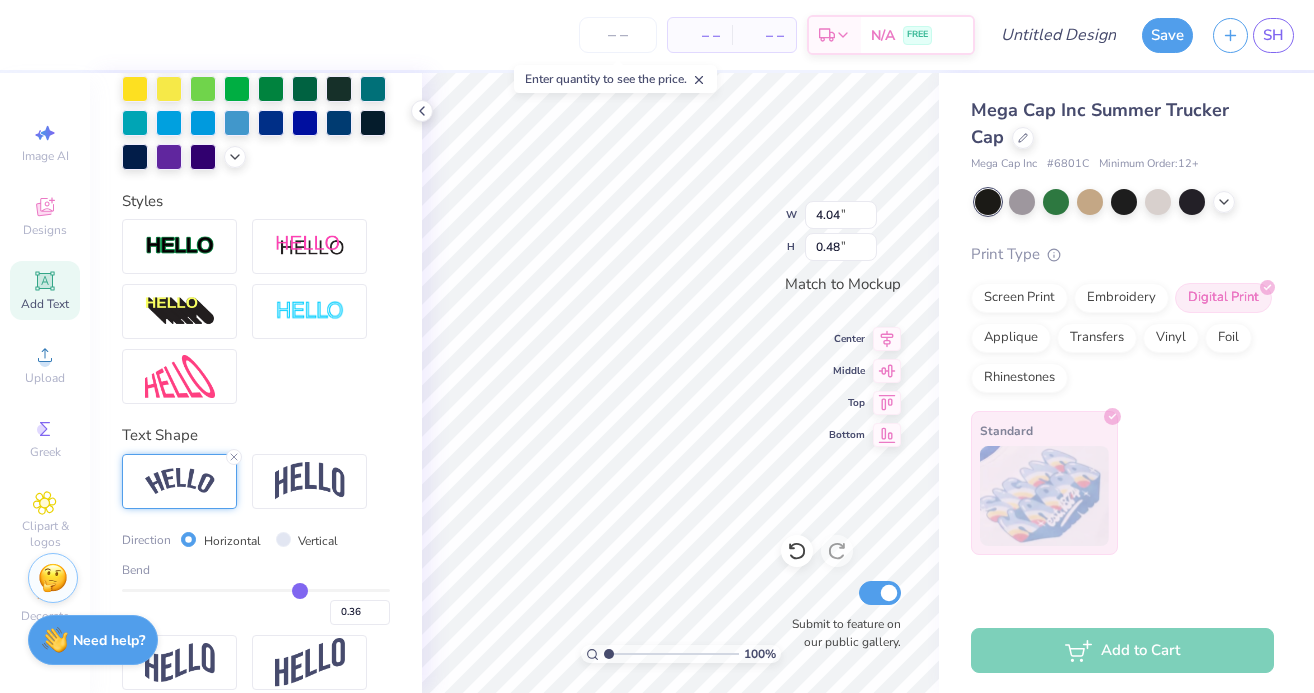 type on "0.35" 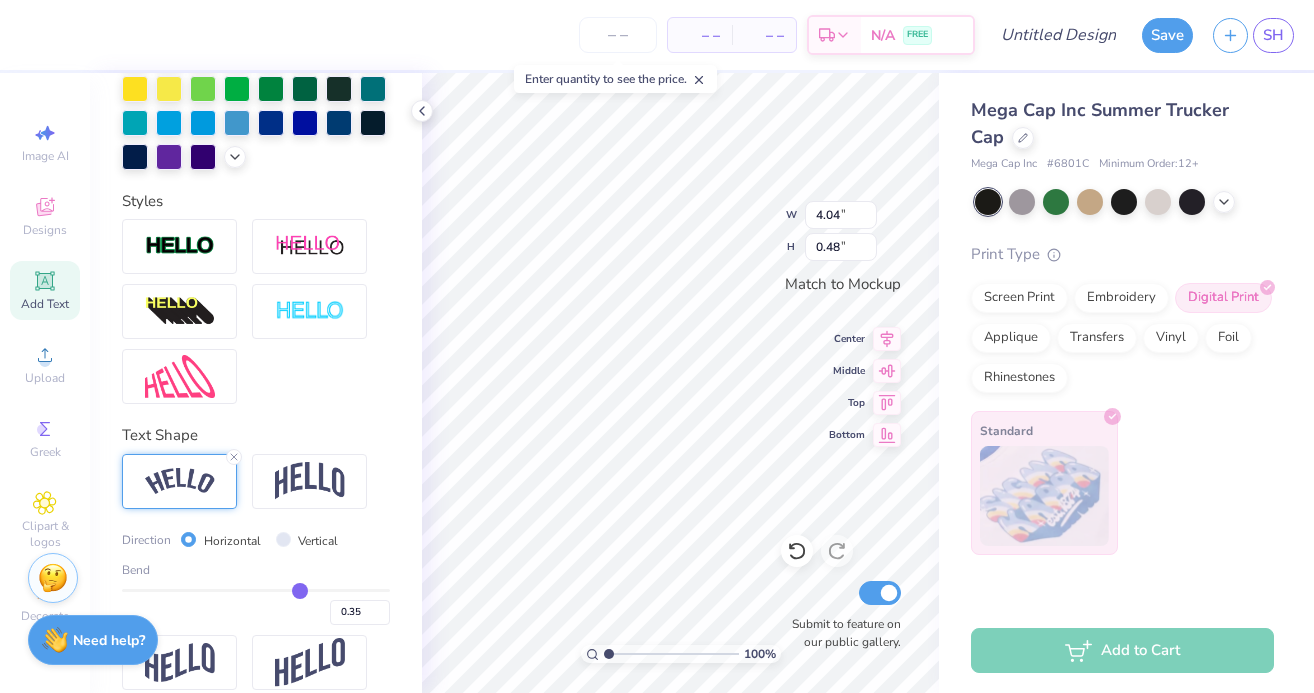 type on "0.34" 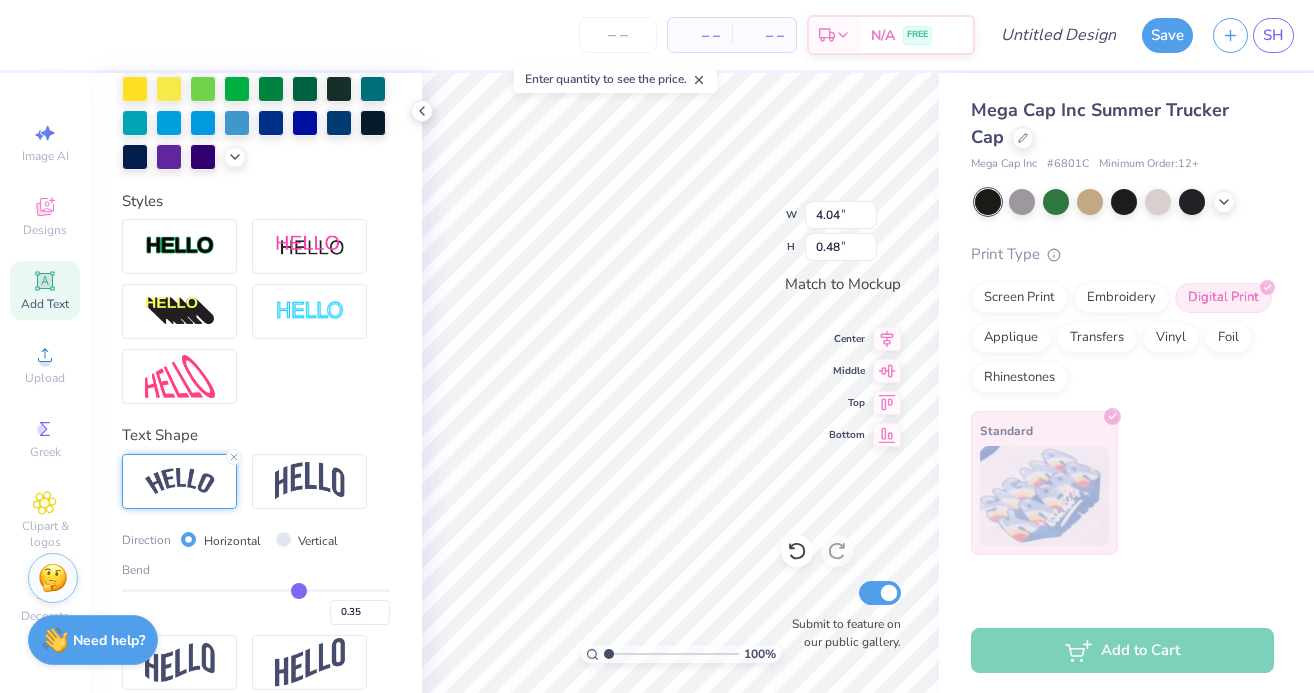 type on "0.34" 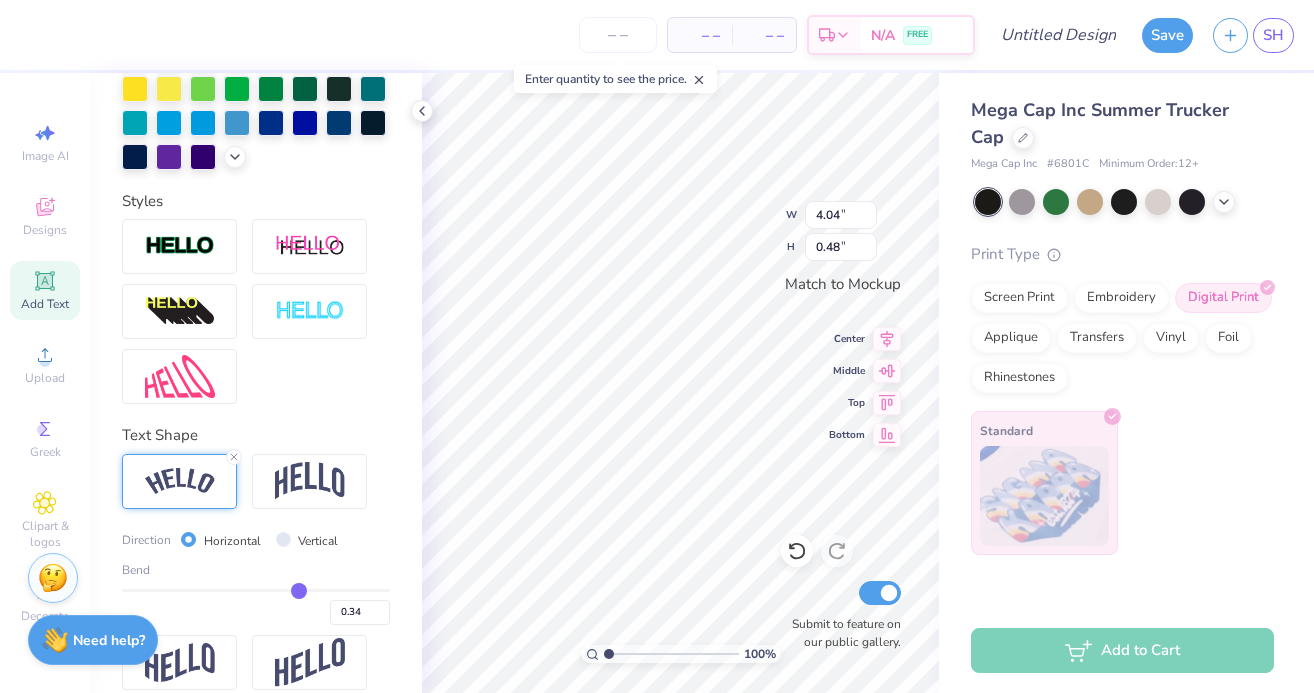 type on "0.33" 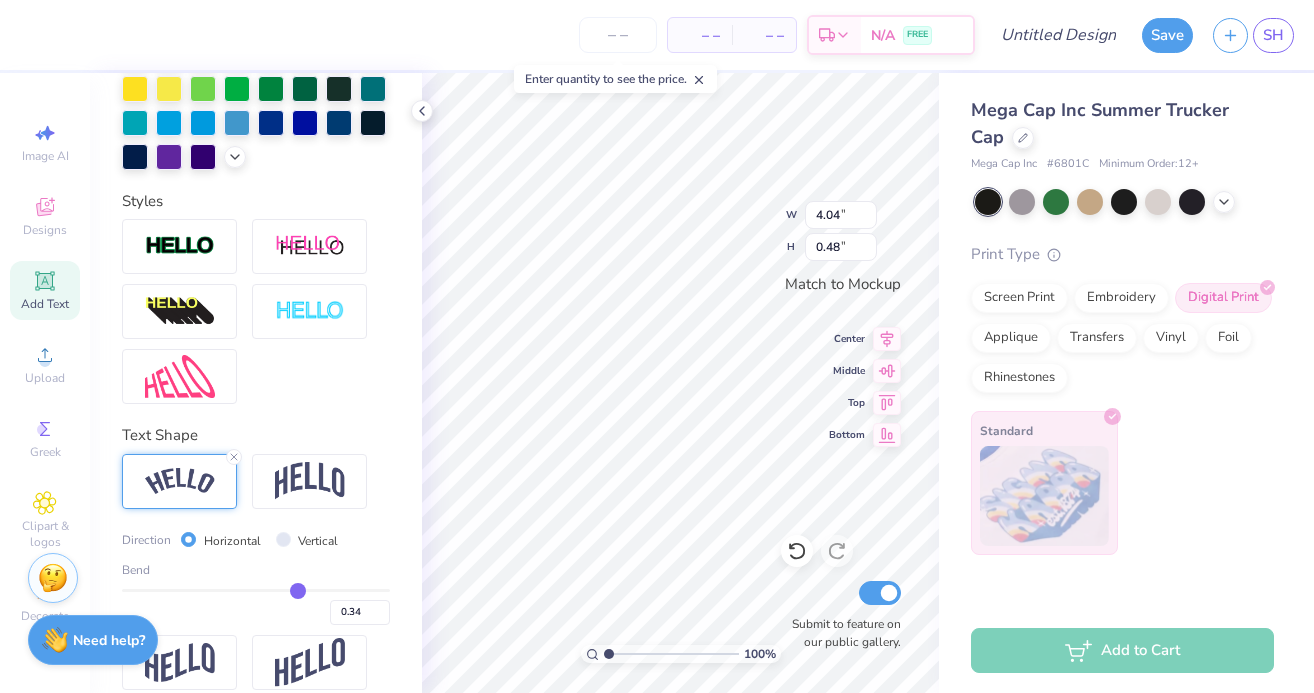 type on "0.33" 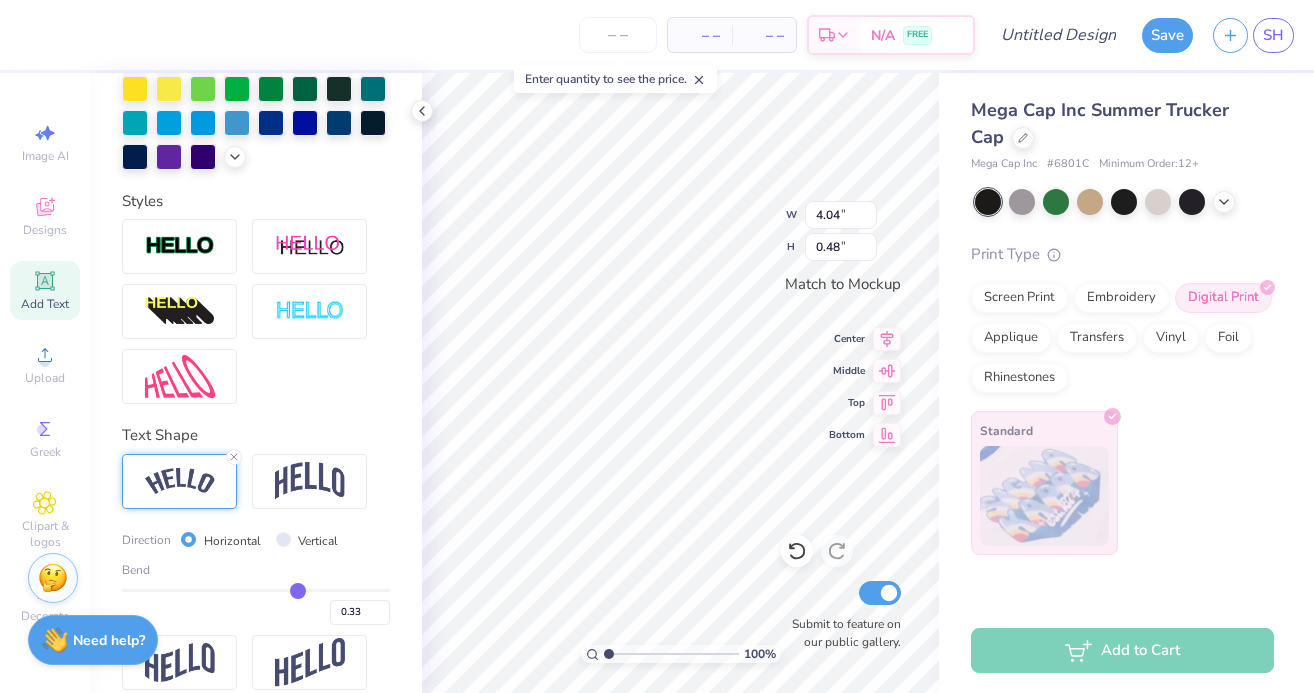 type on "0.34" 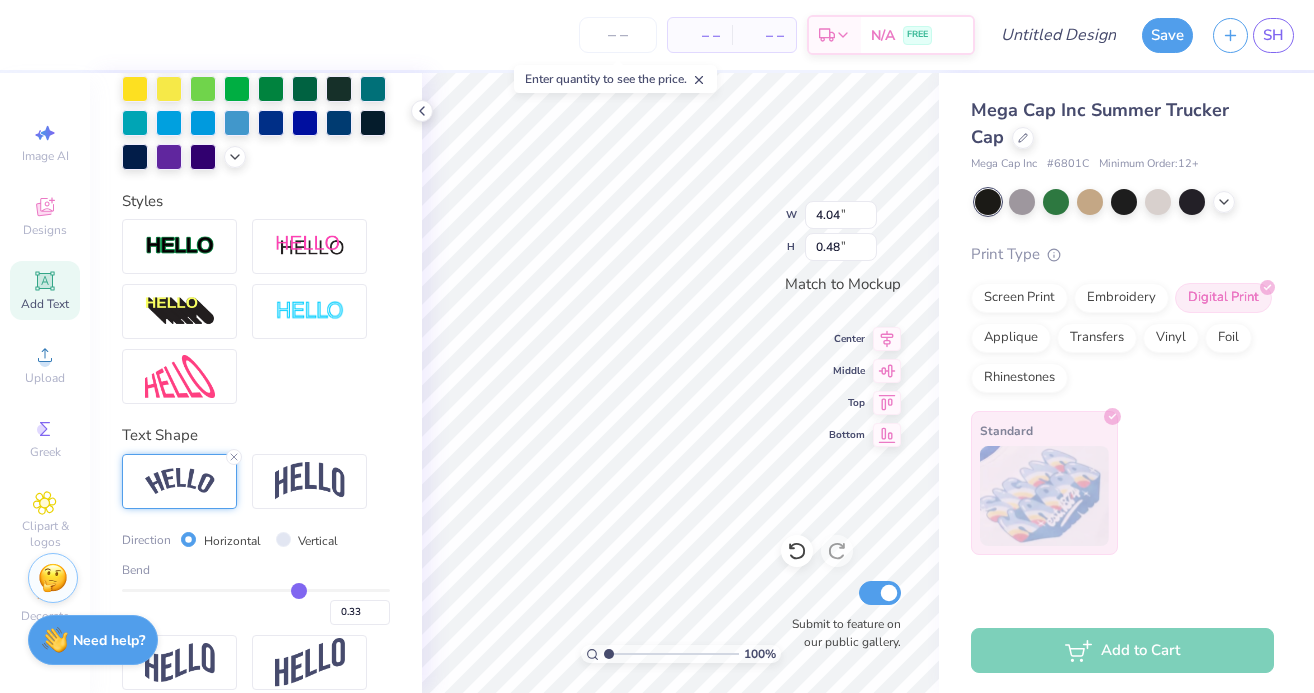 type on "0.34" 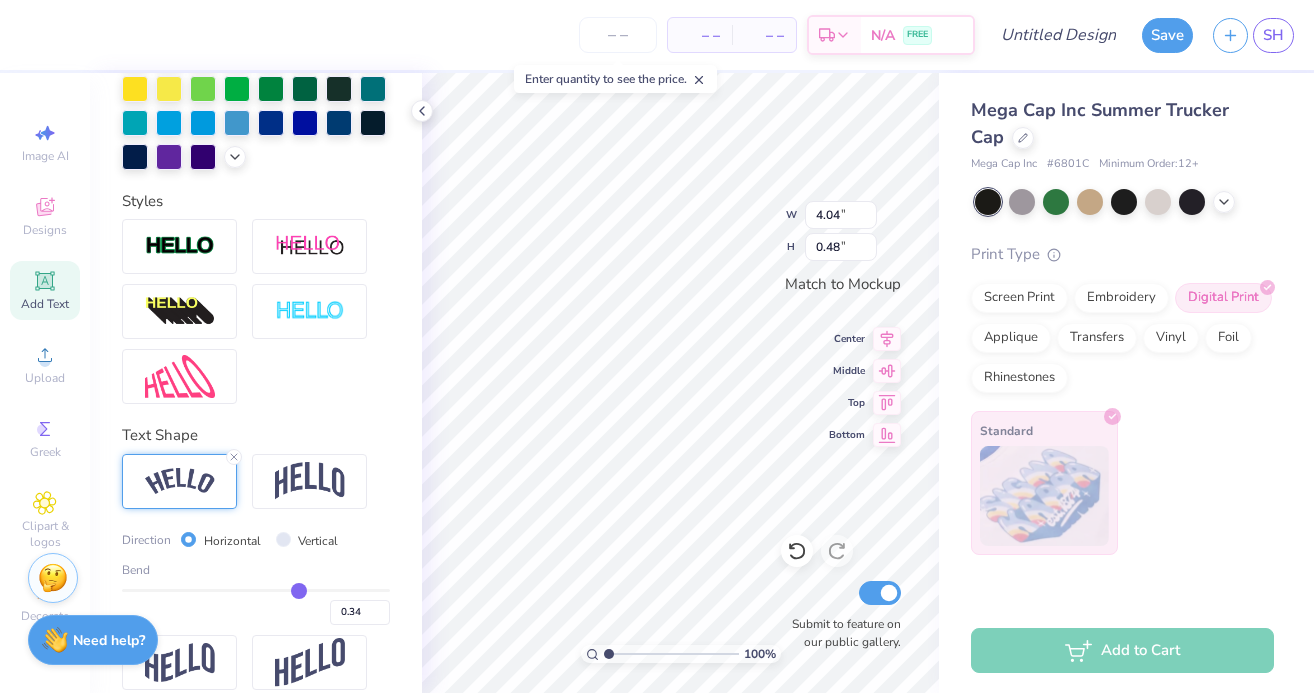 type on "0.37" 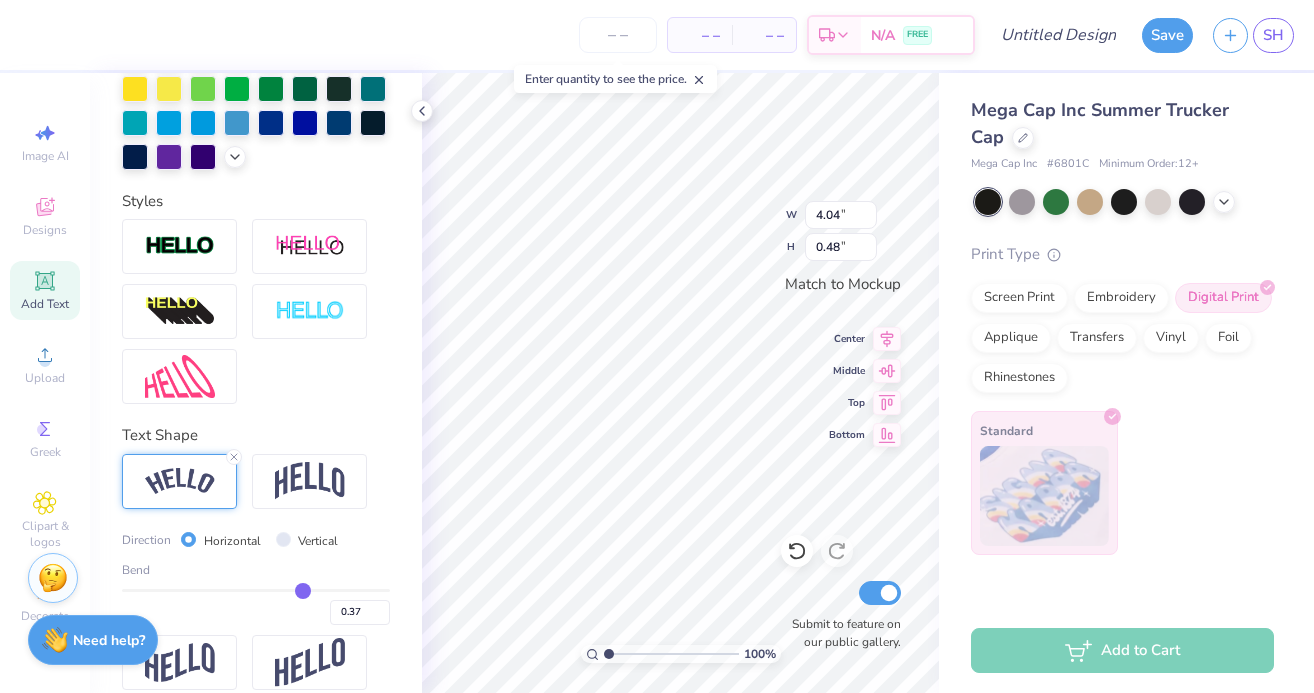 type on "0.4" 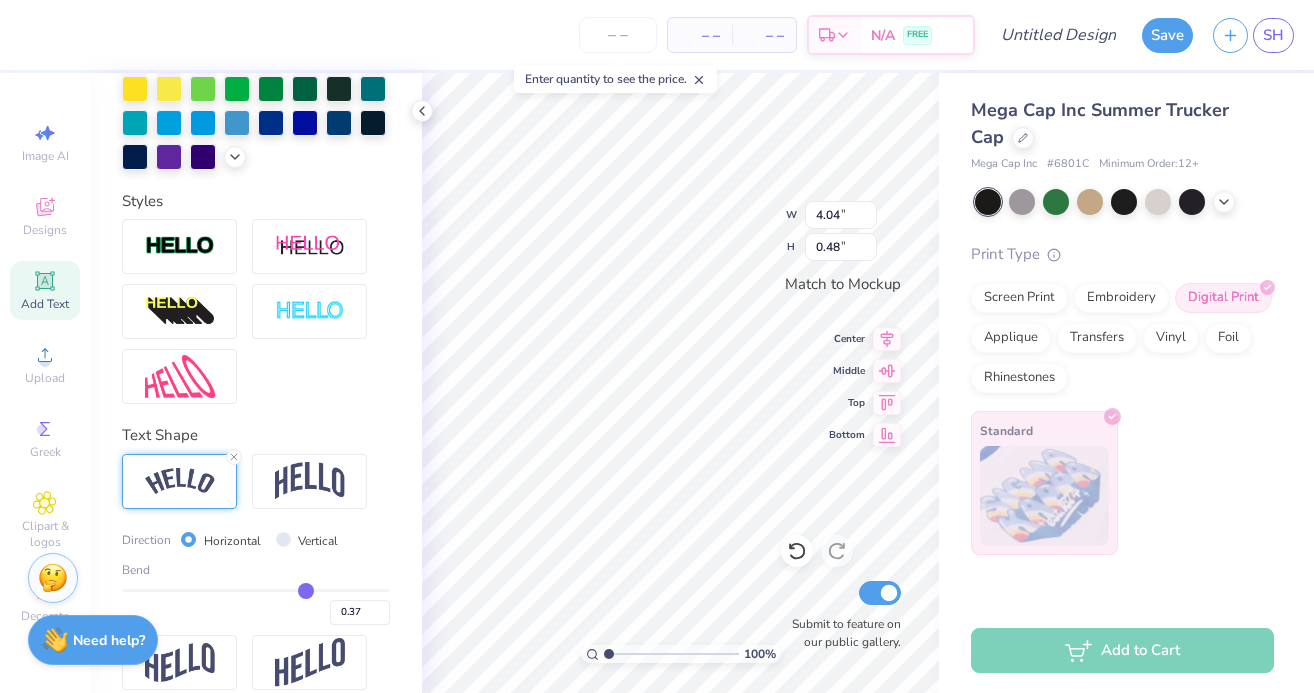 type on "0.40" 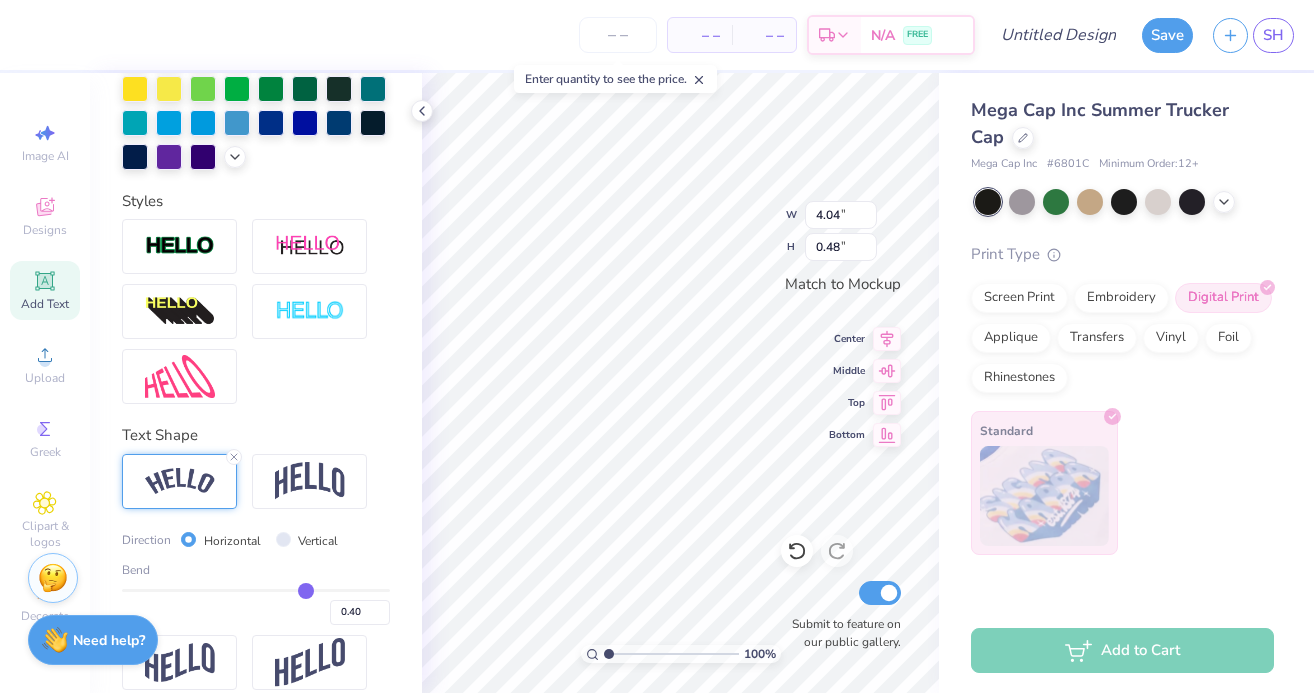 type on "0.44" 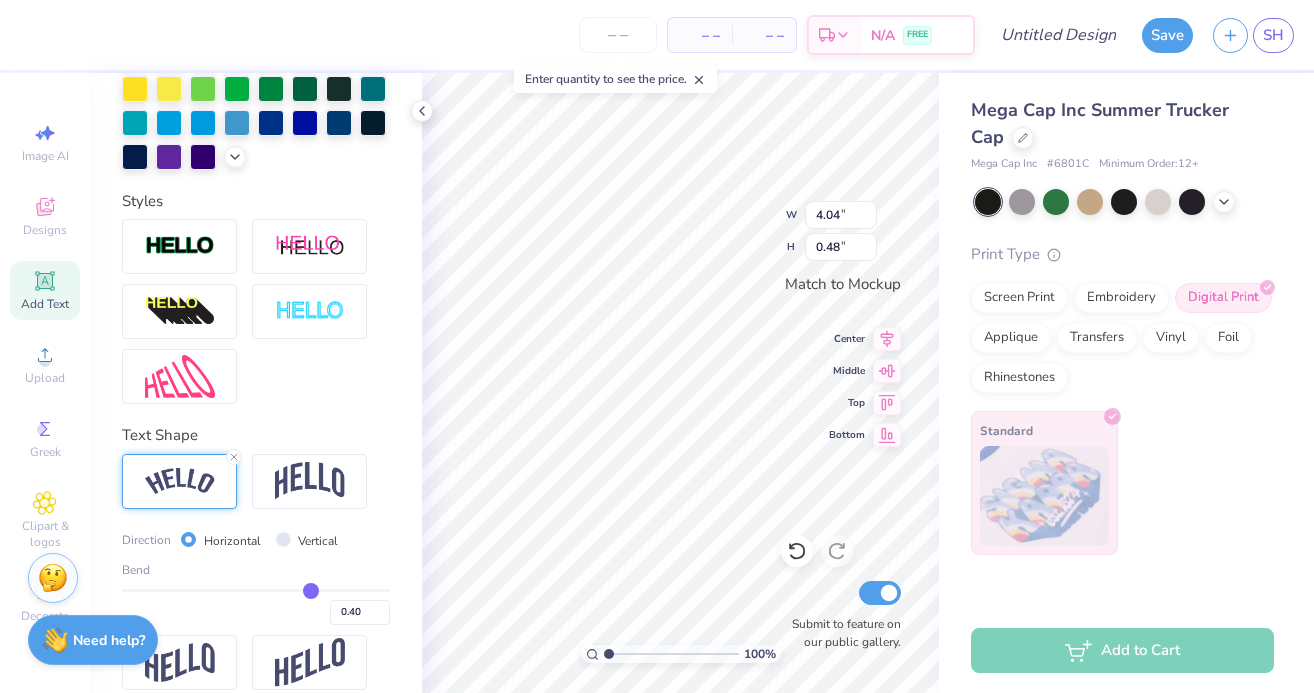 type on "0.44" 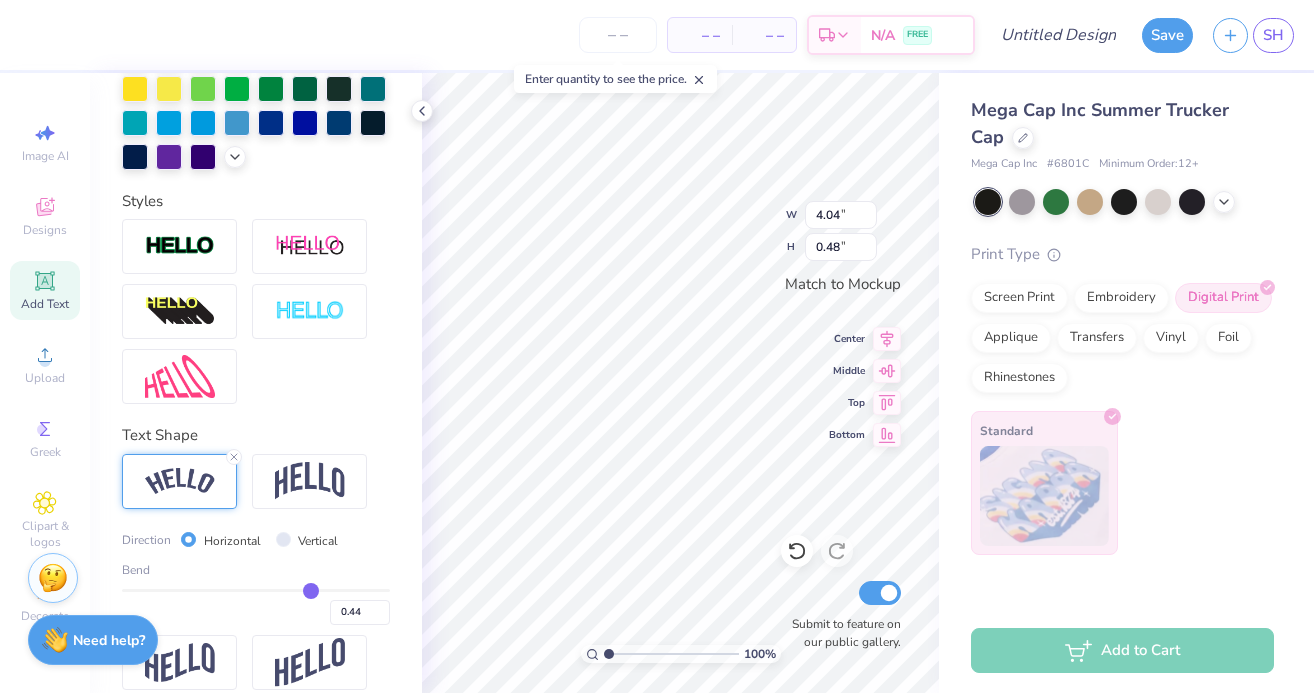 type on "0.45" 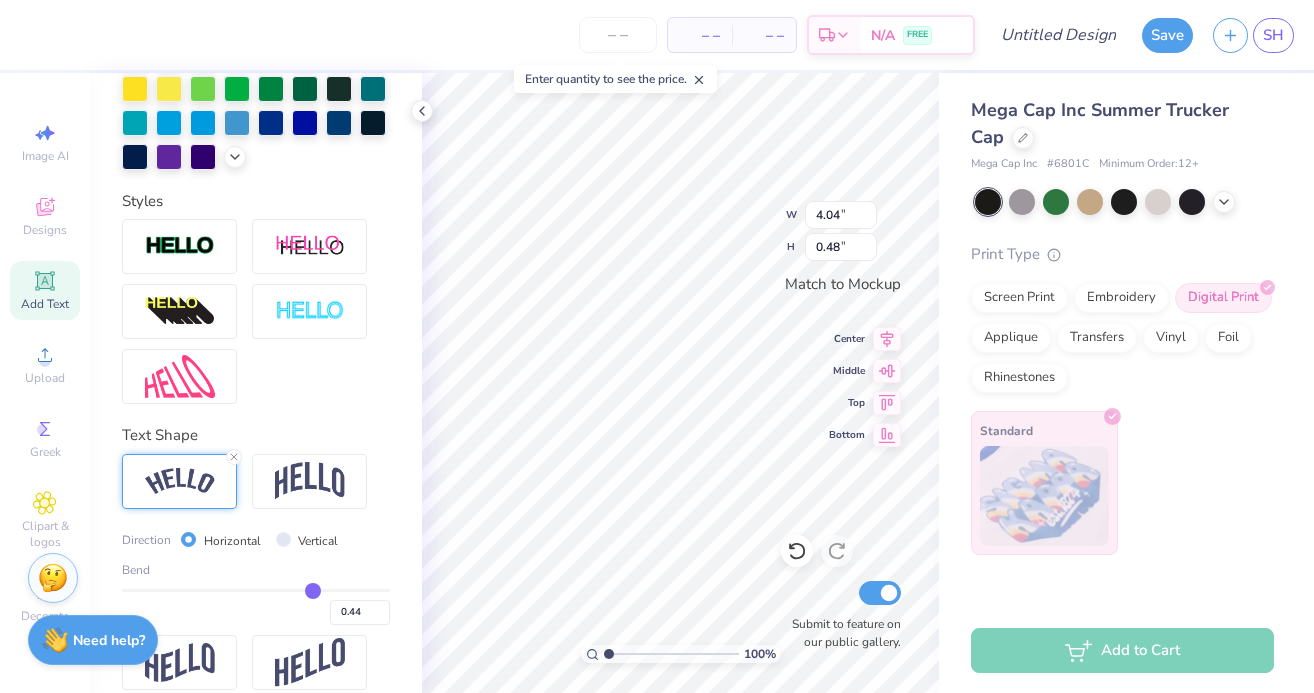 type on "0.45" 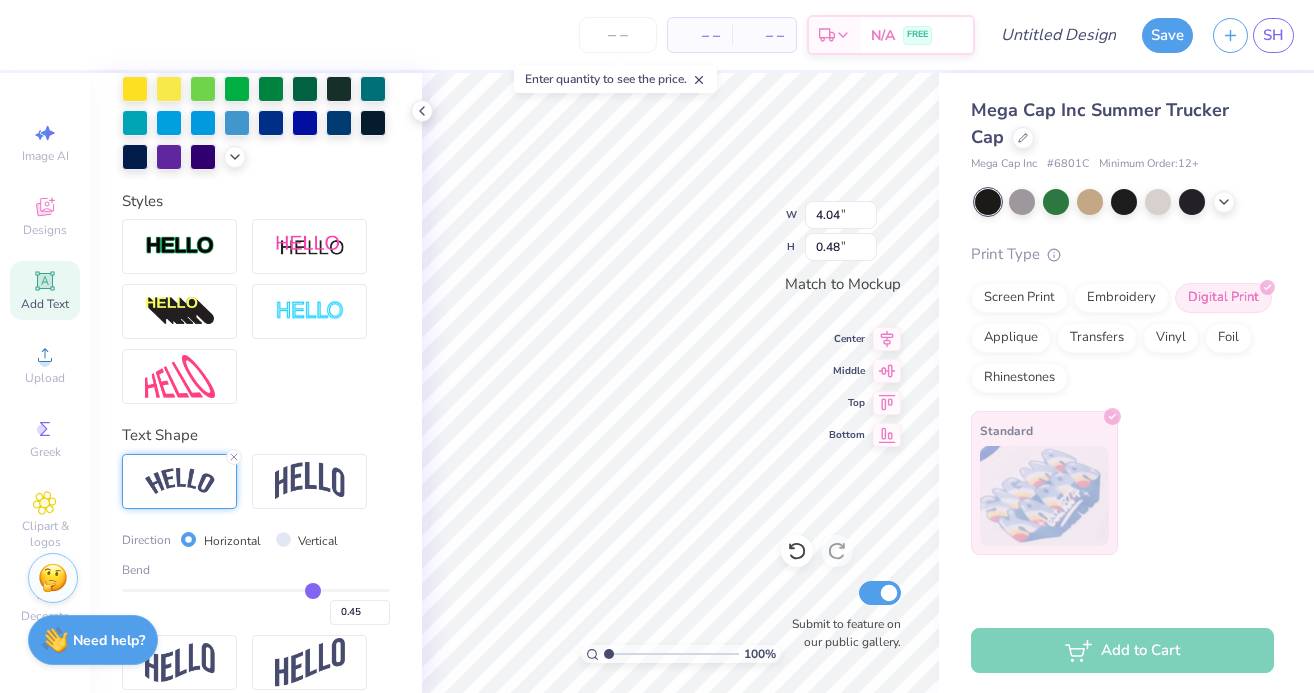 type on "0.48" 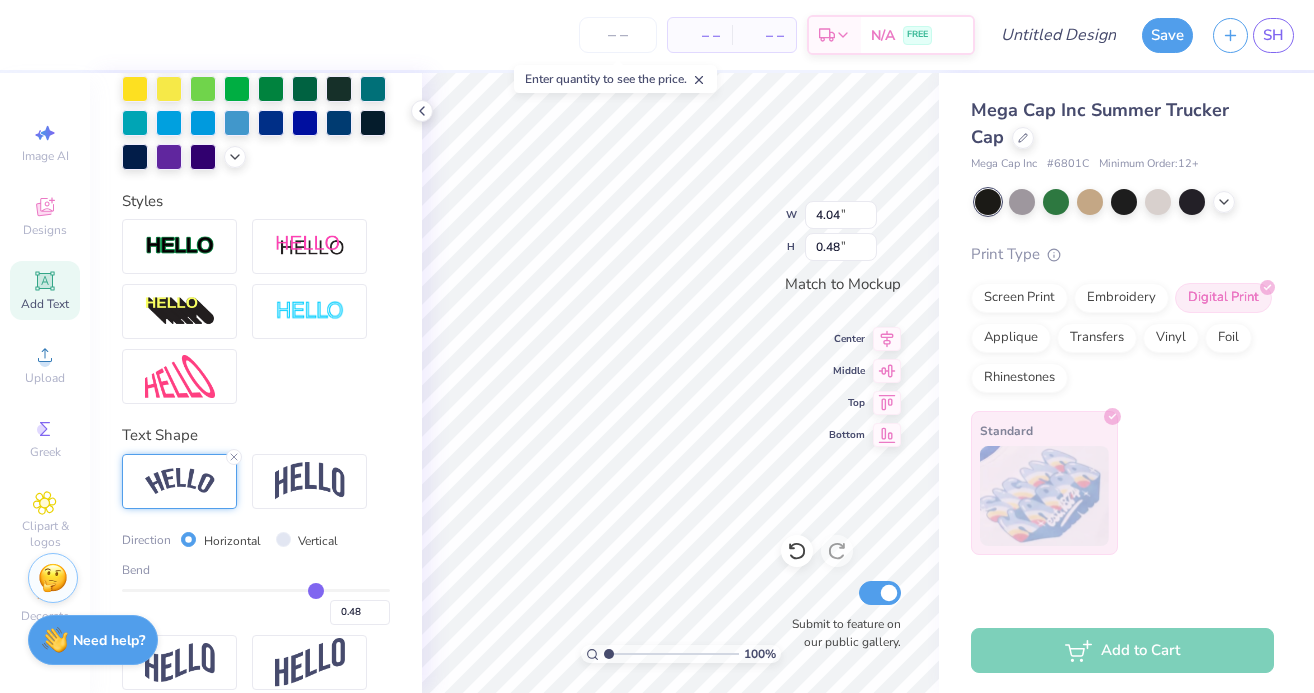 type on "0.5" 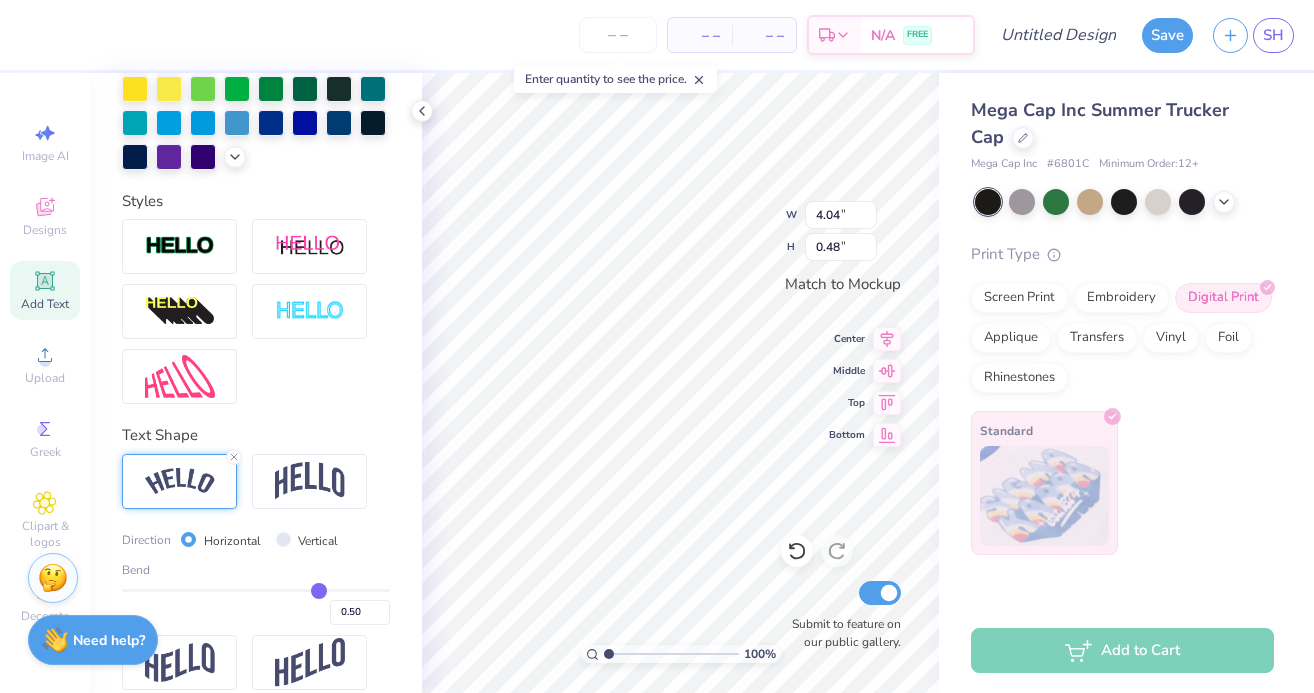 type on "0.52" 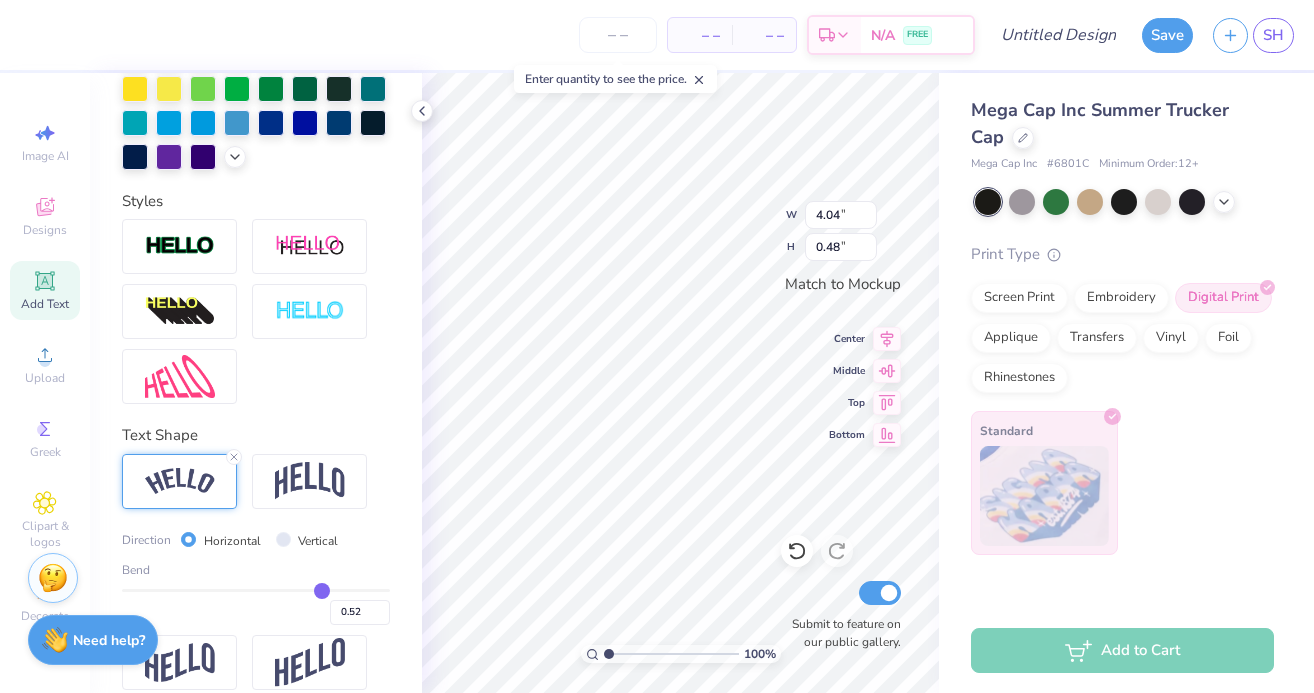 type on "0.54" 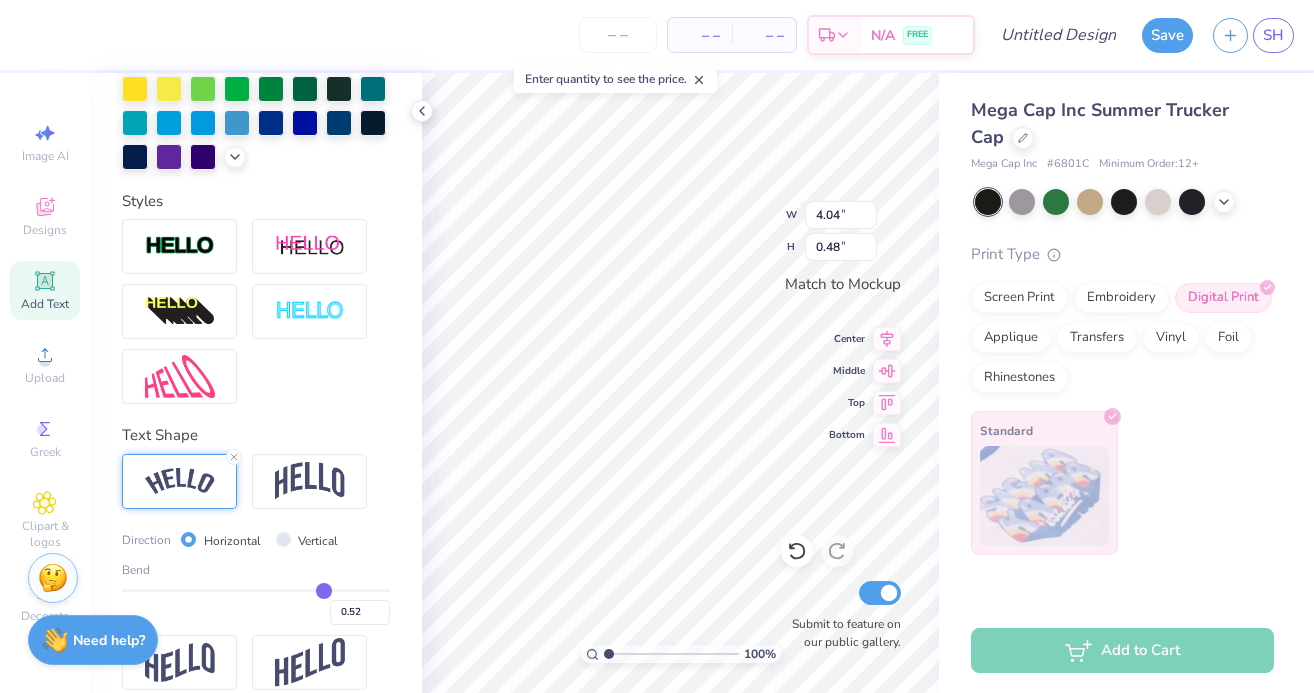 type on "0.54" 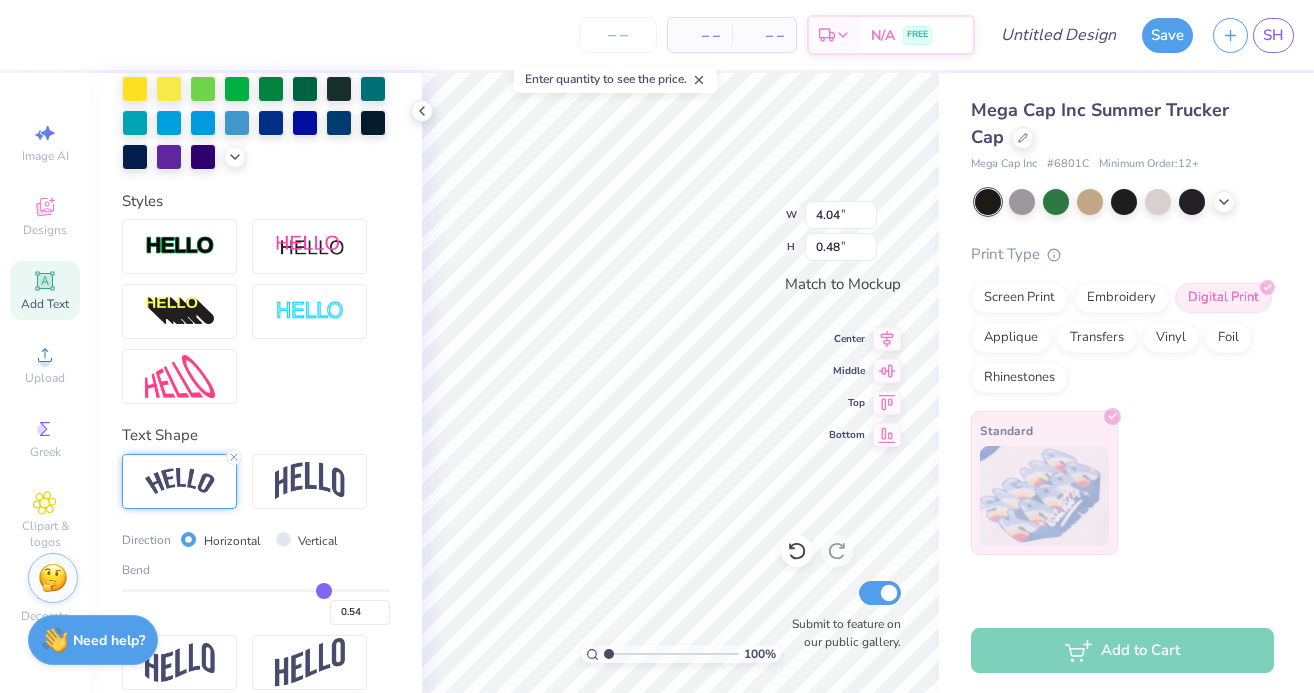 type on "0.56" 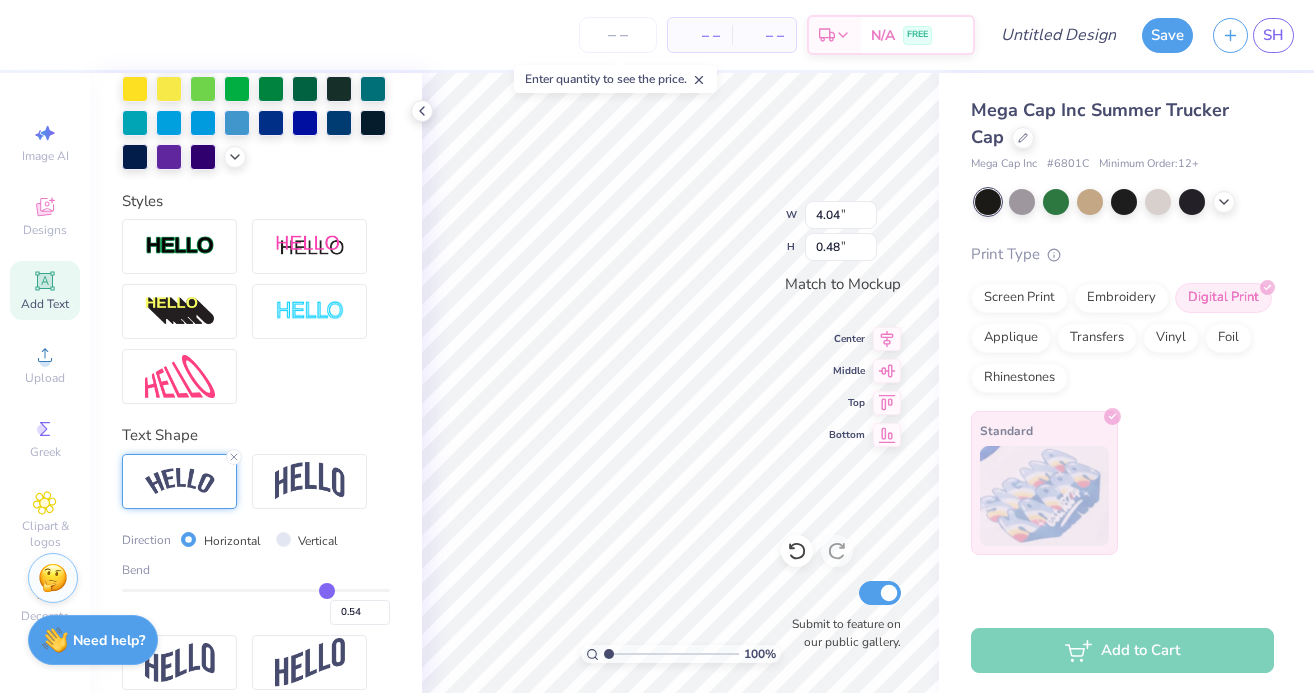 type on "0.56" 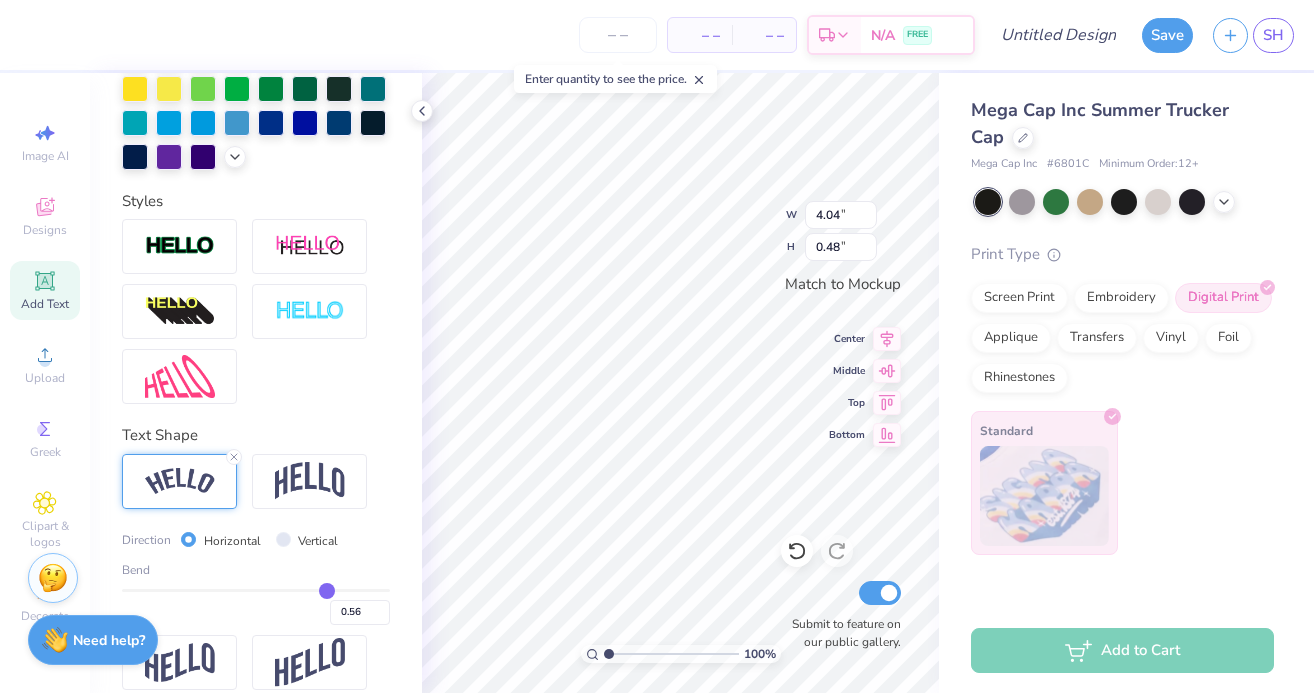 type on "0.58" 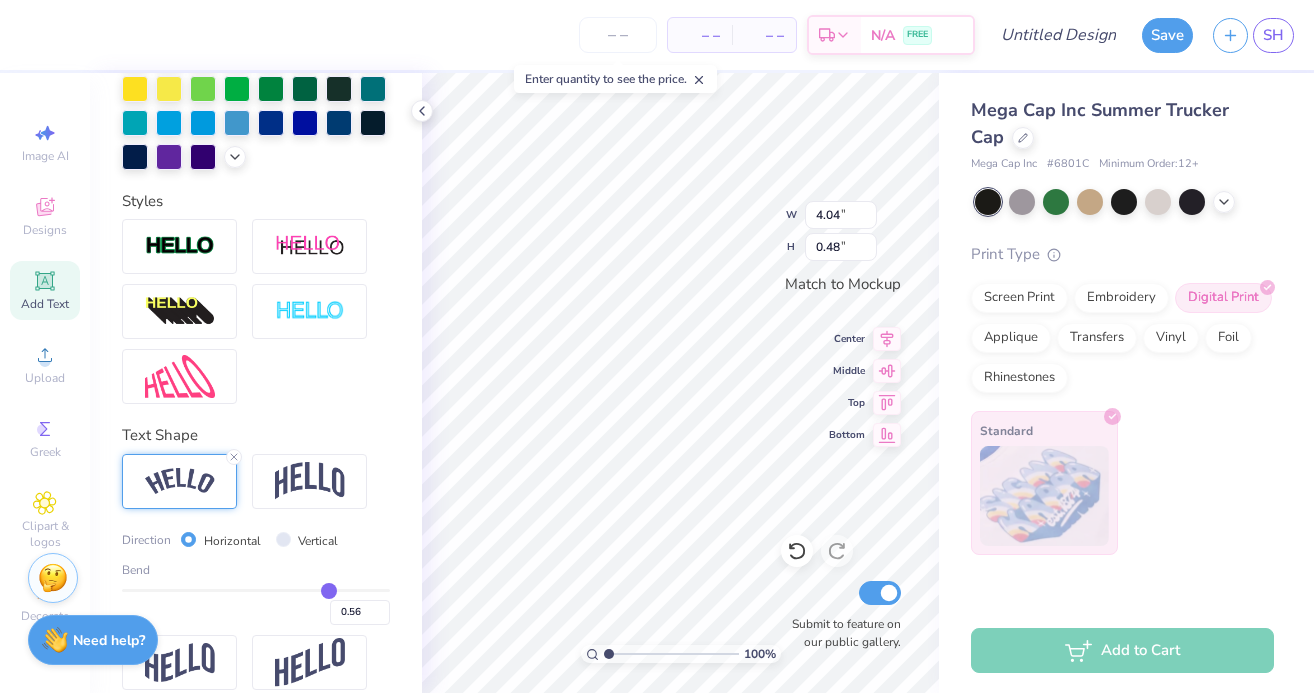 type on "0.58" 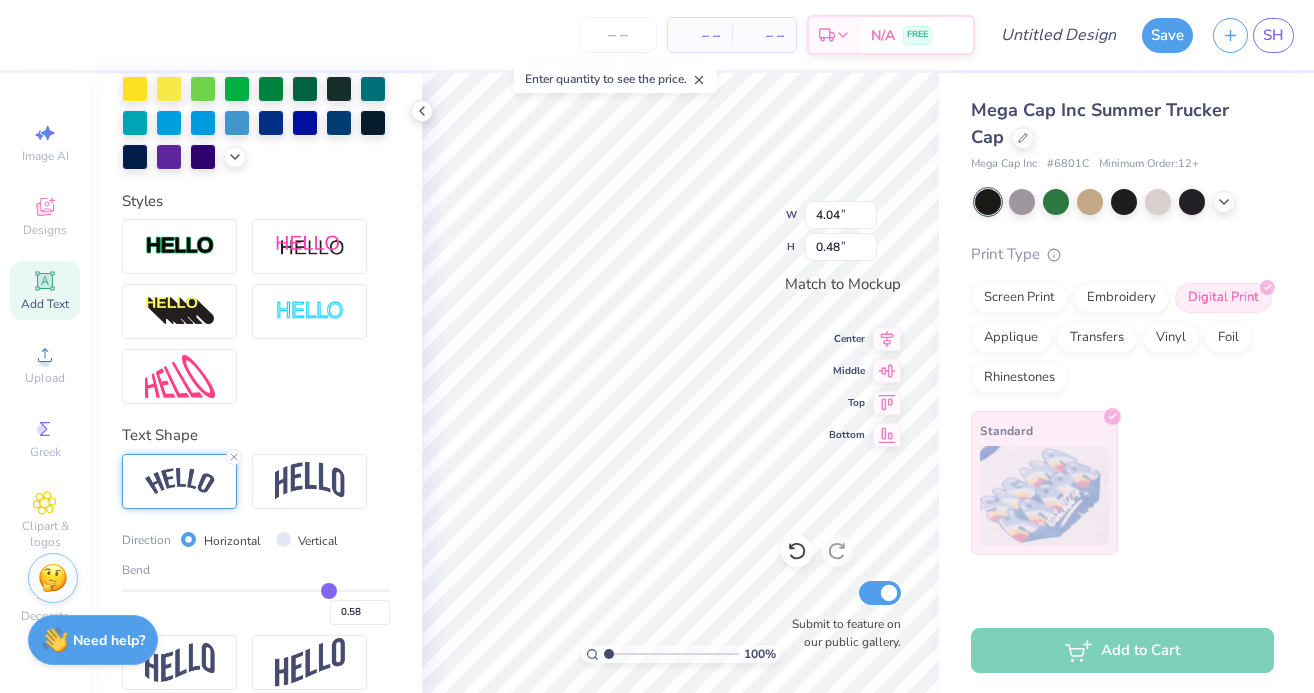 type on "0.59" 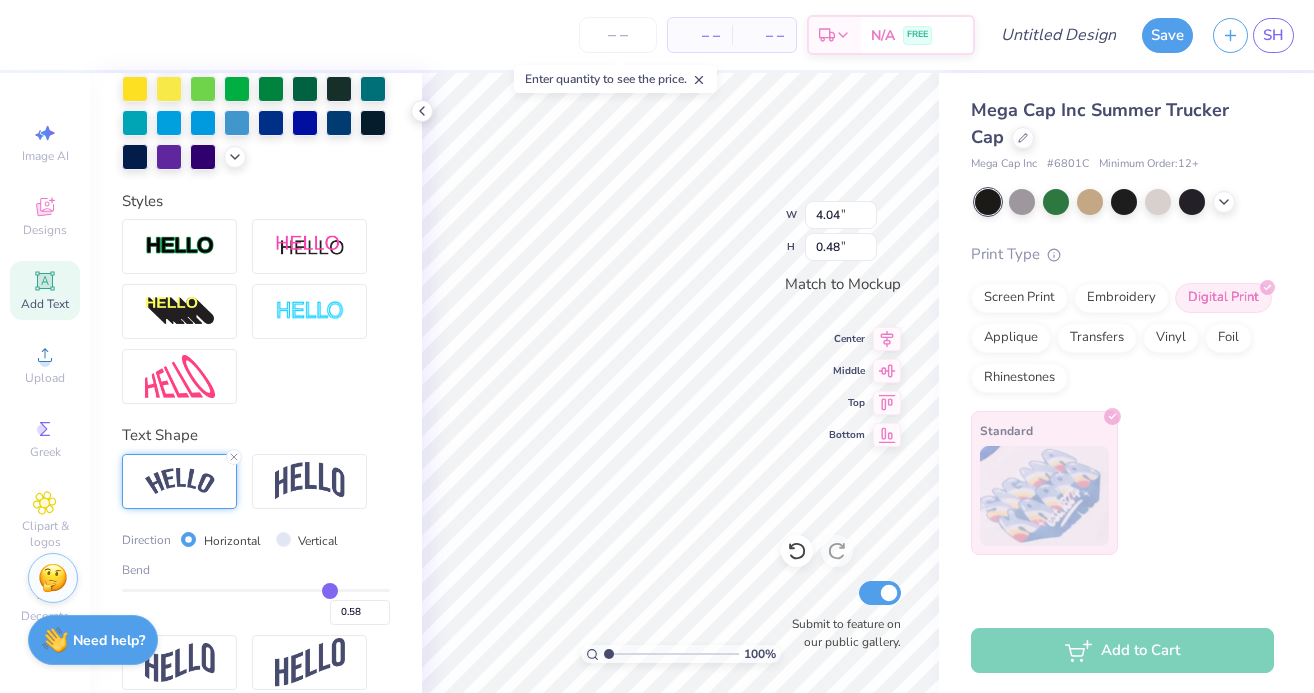 type on "0.59" 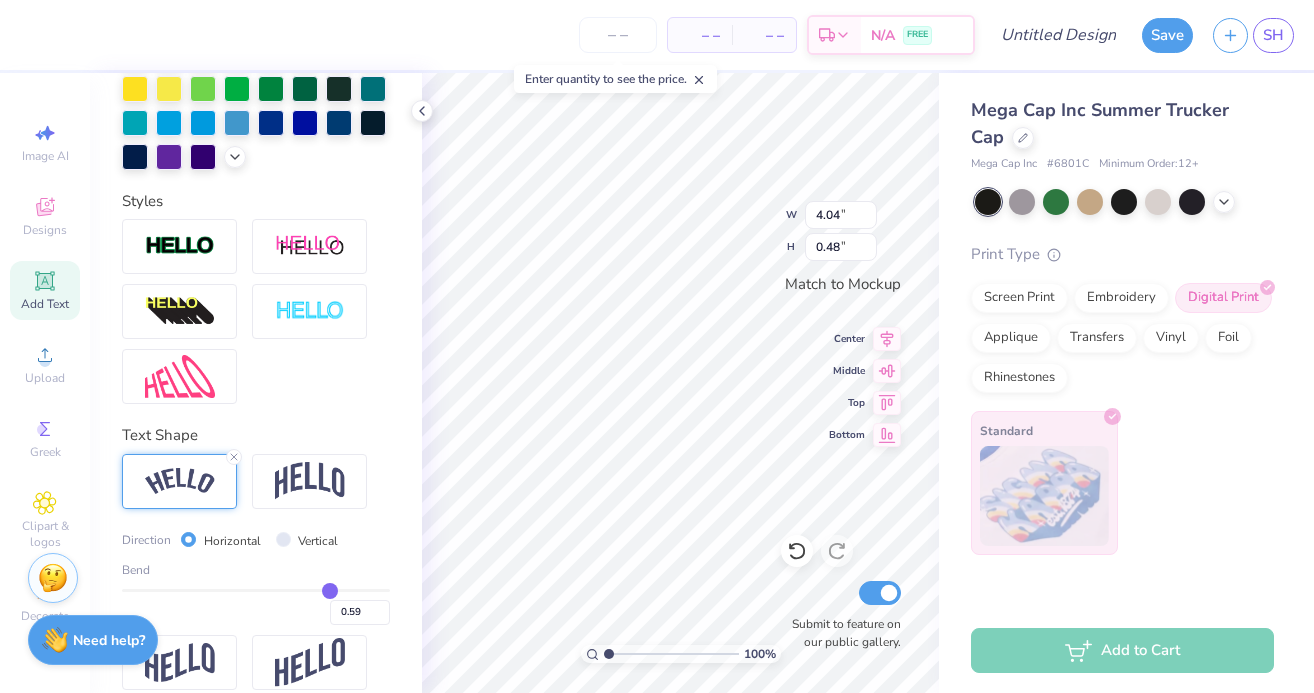 type on "0.6" 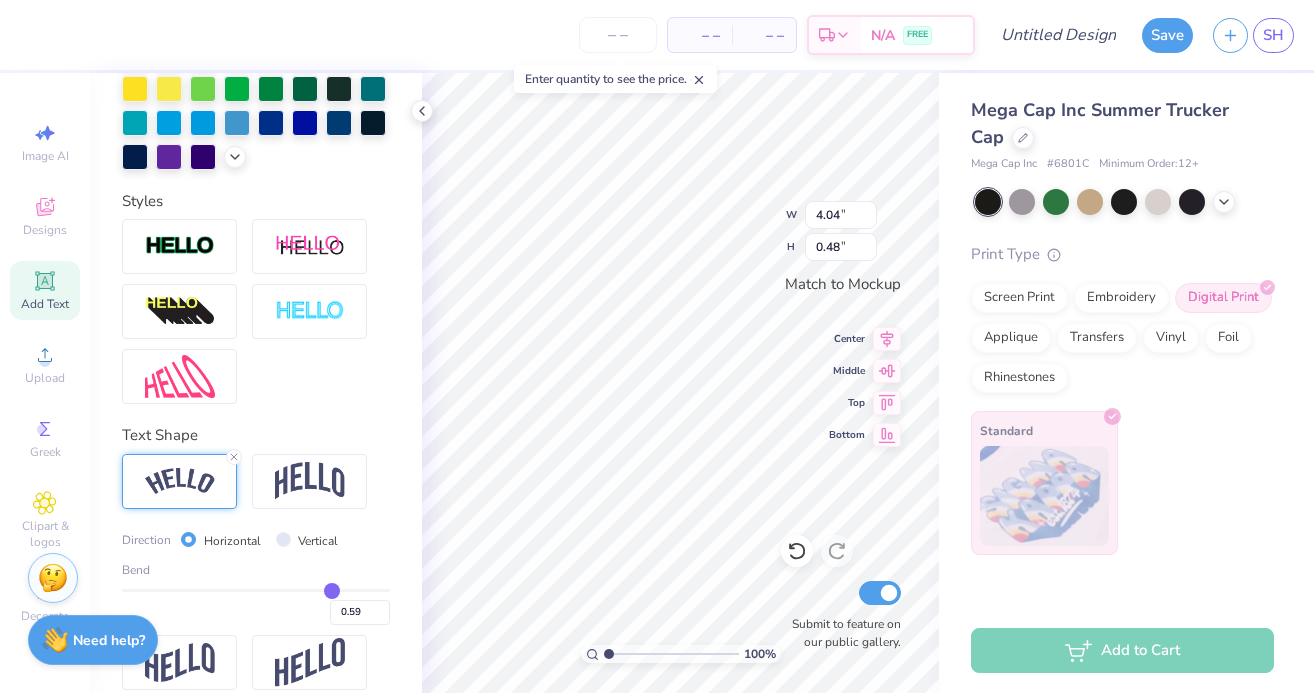 type on "0.60" 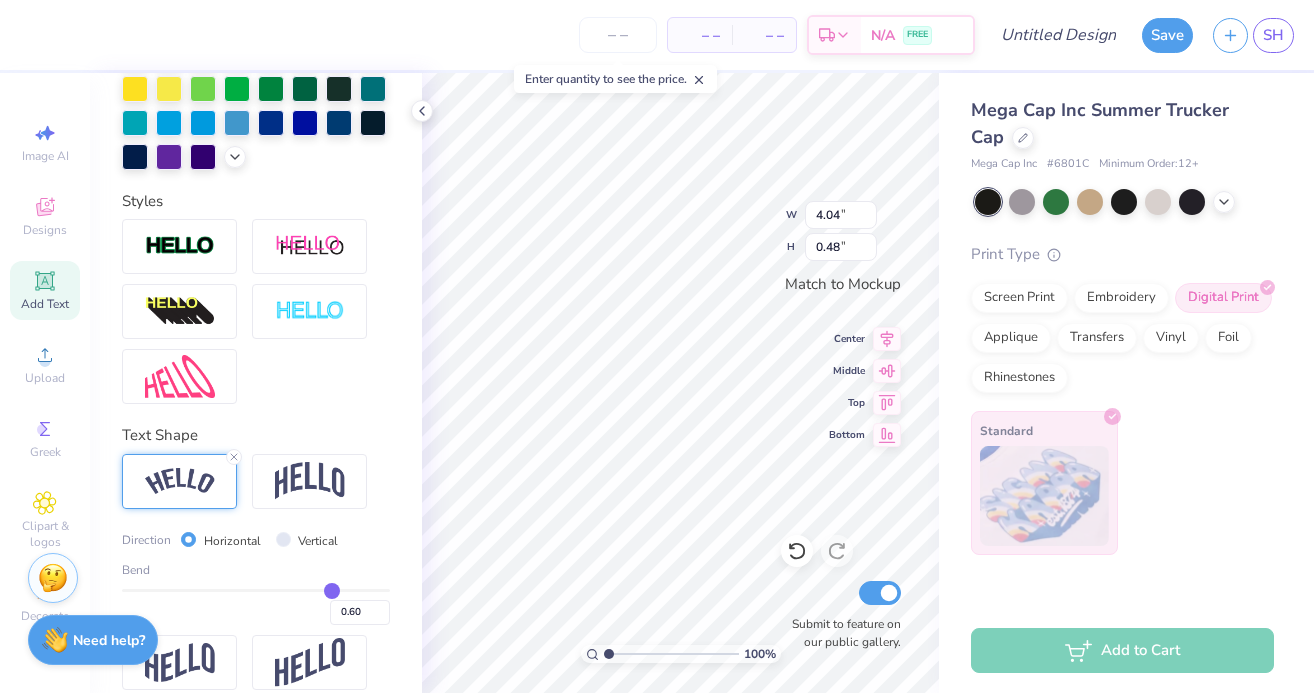 type on "0.61" 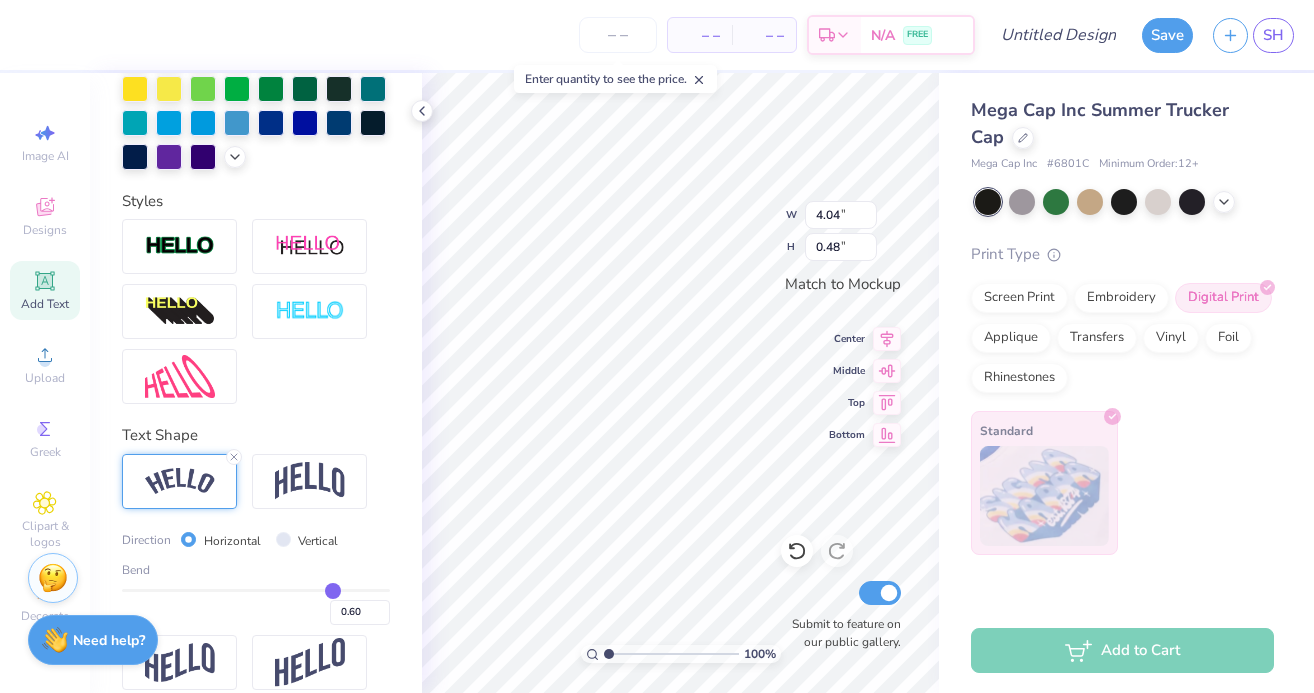 type on "0.61" 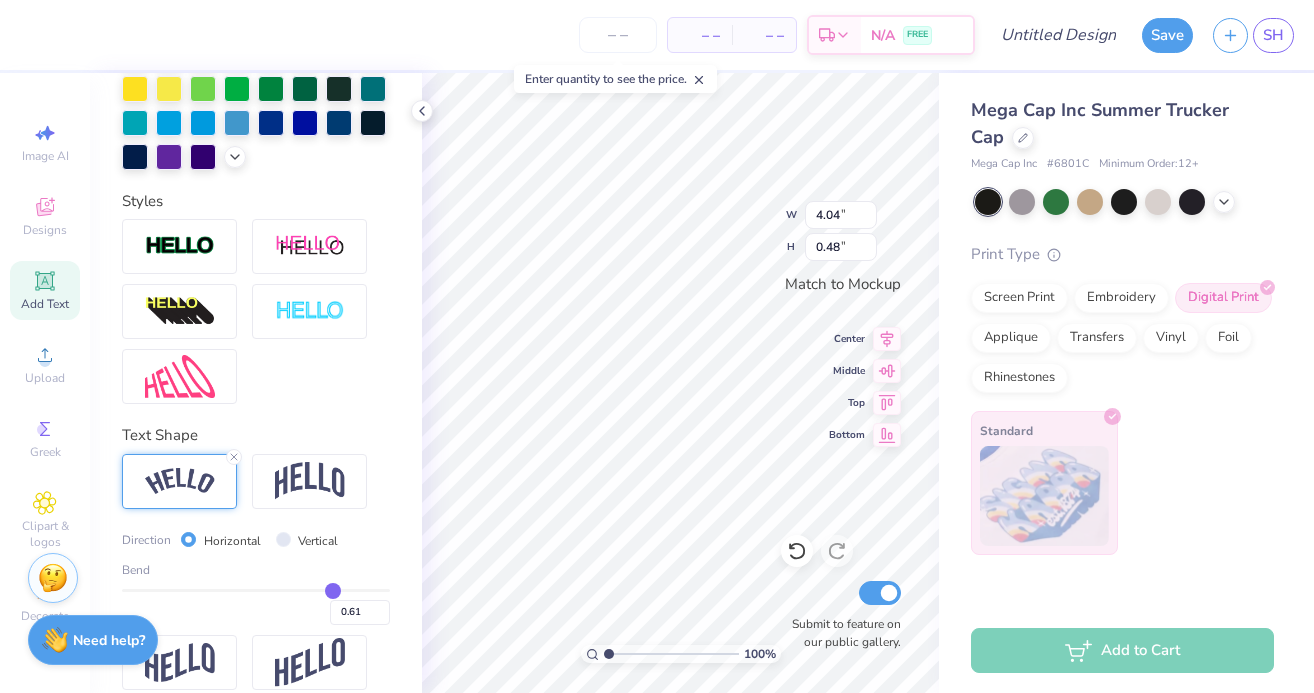 type on "0.57" 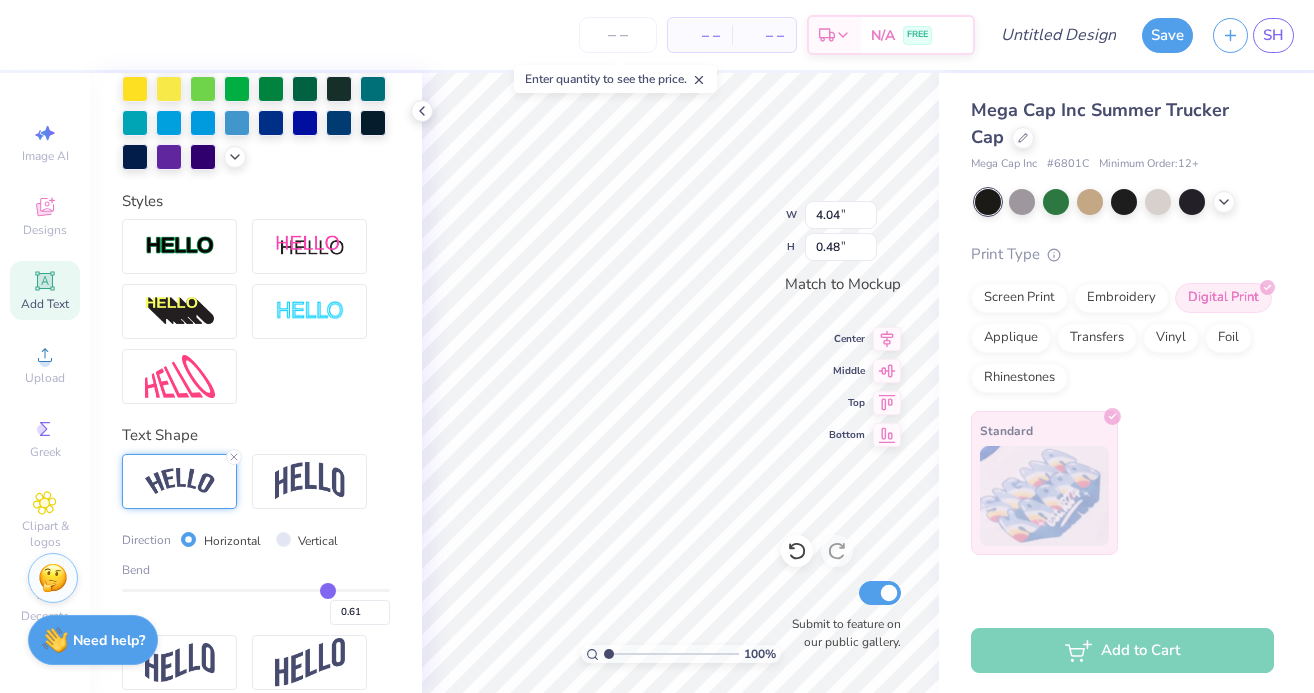 type on "0.57" 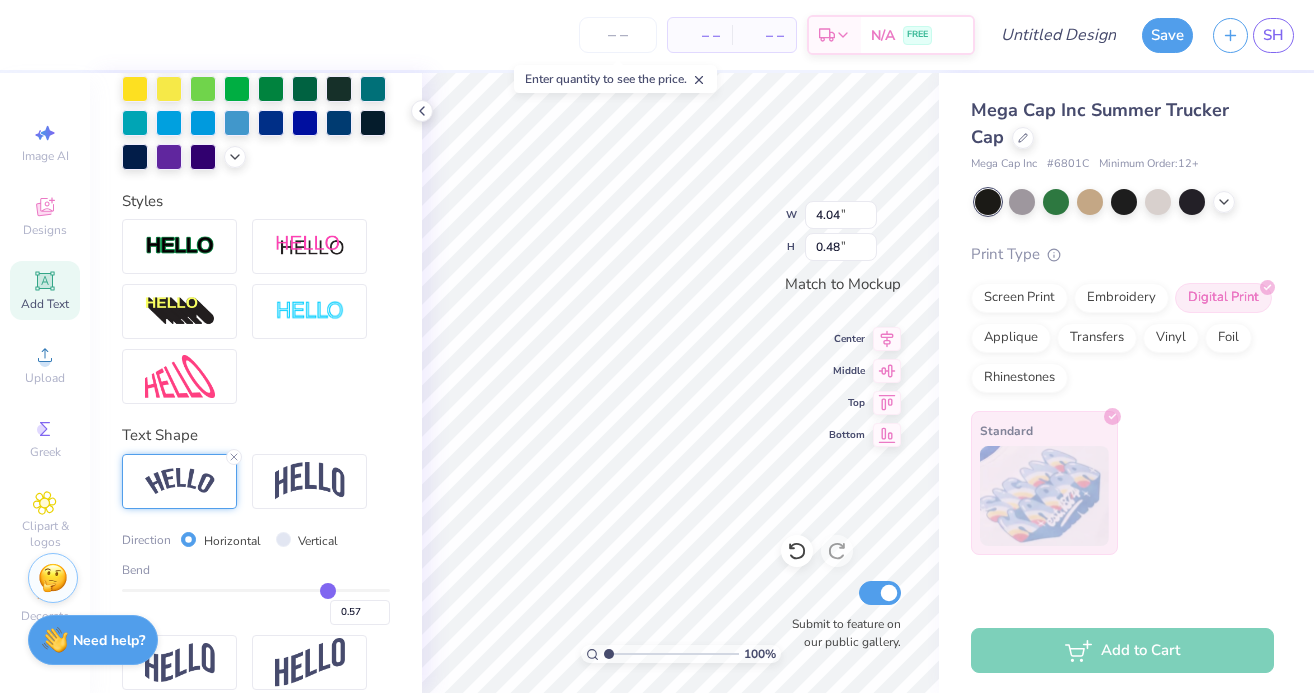 type on "0.48" 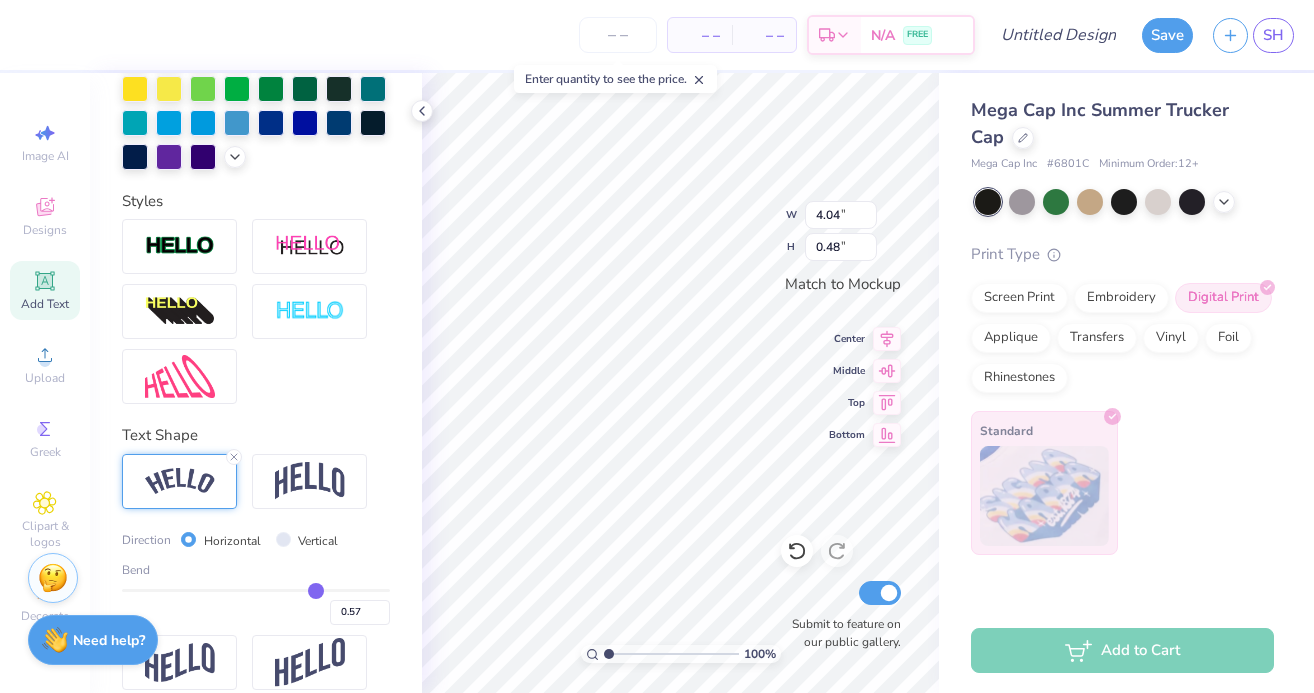 type on "0.48" 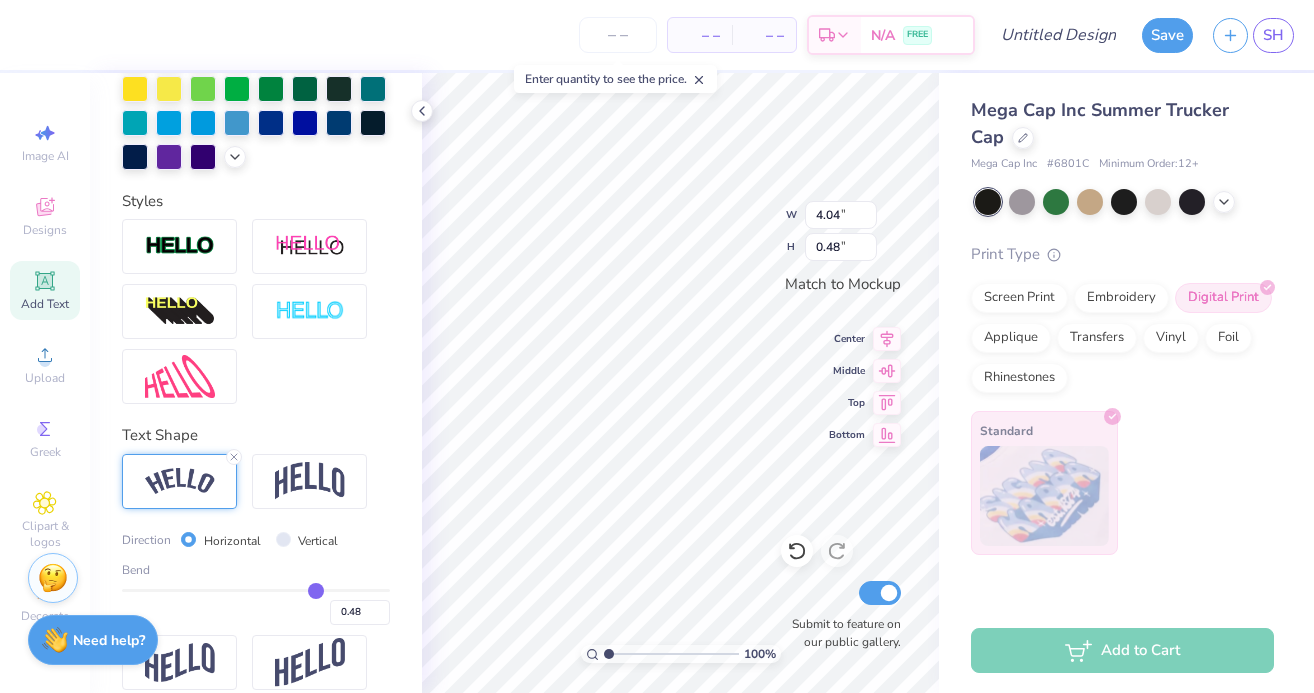 type on "0.41" 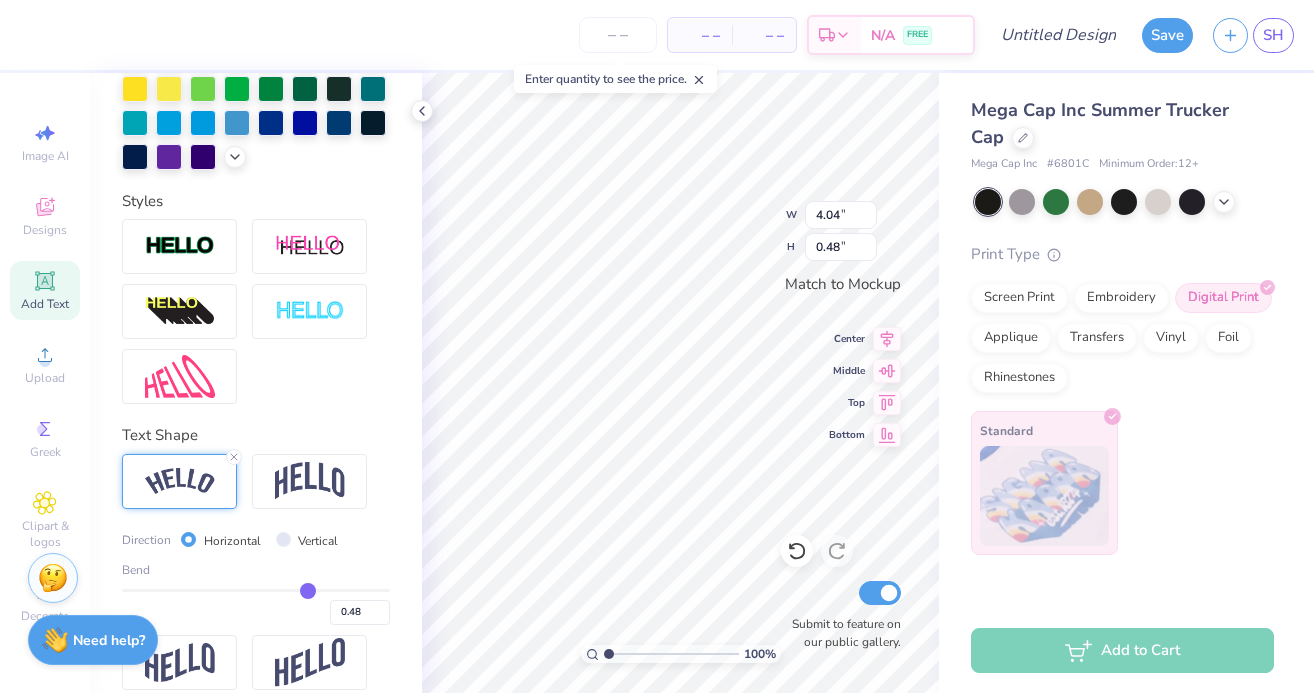 type on "0.41" 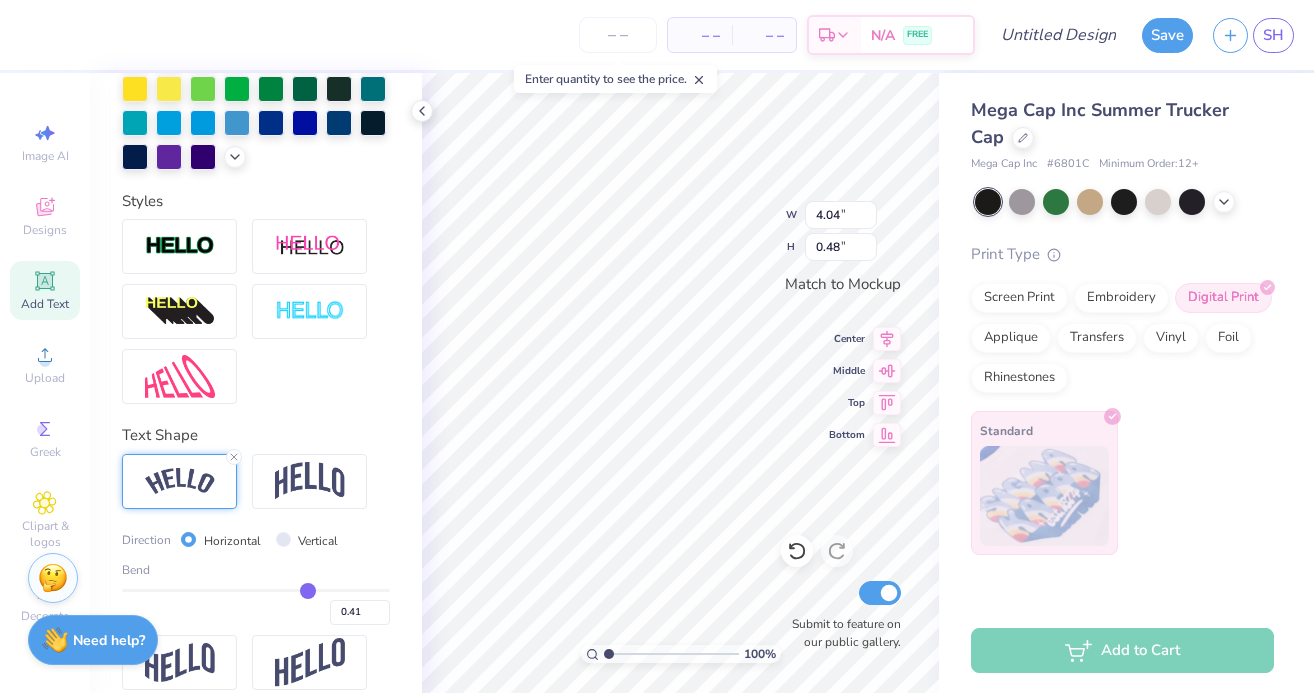 type on "0.36" 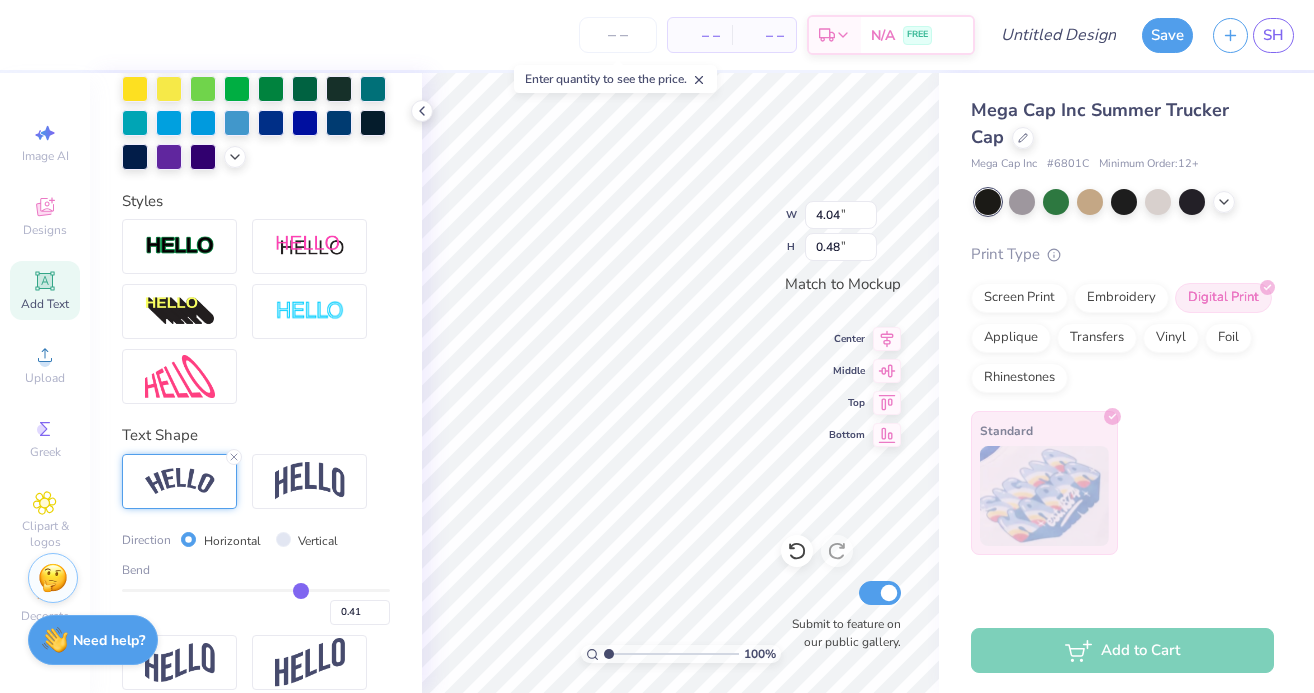 type on "0.36" 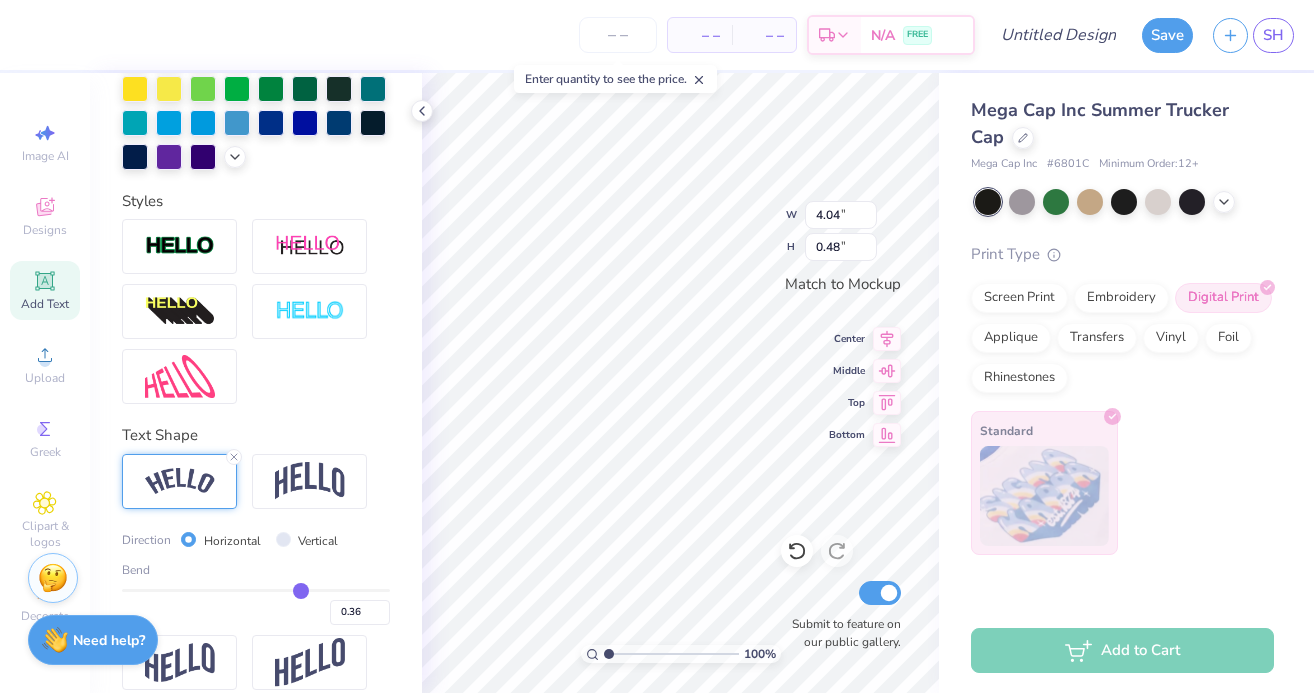 type on "0.32" 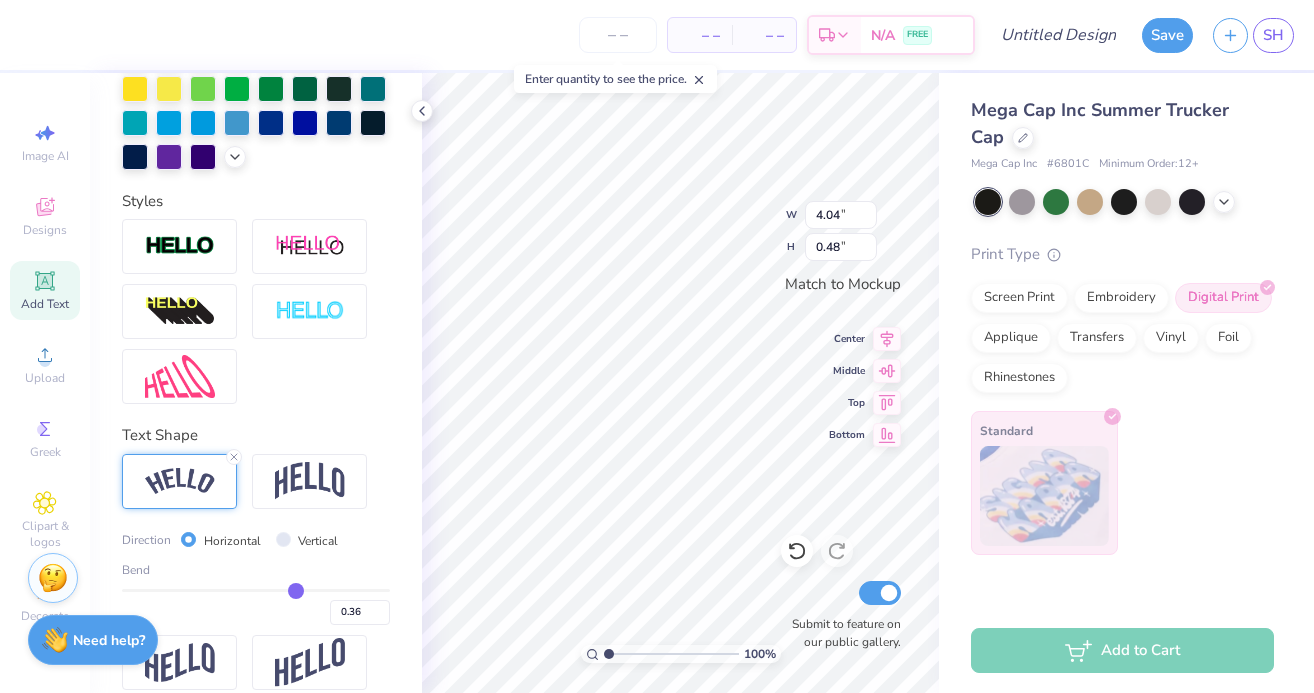 type on "0.32" 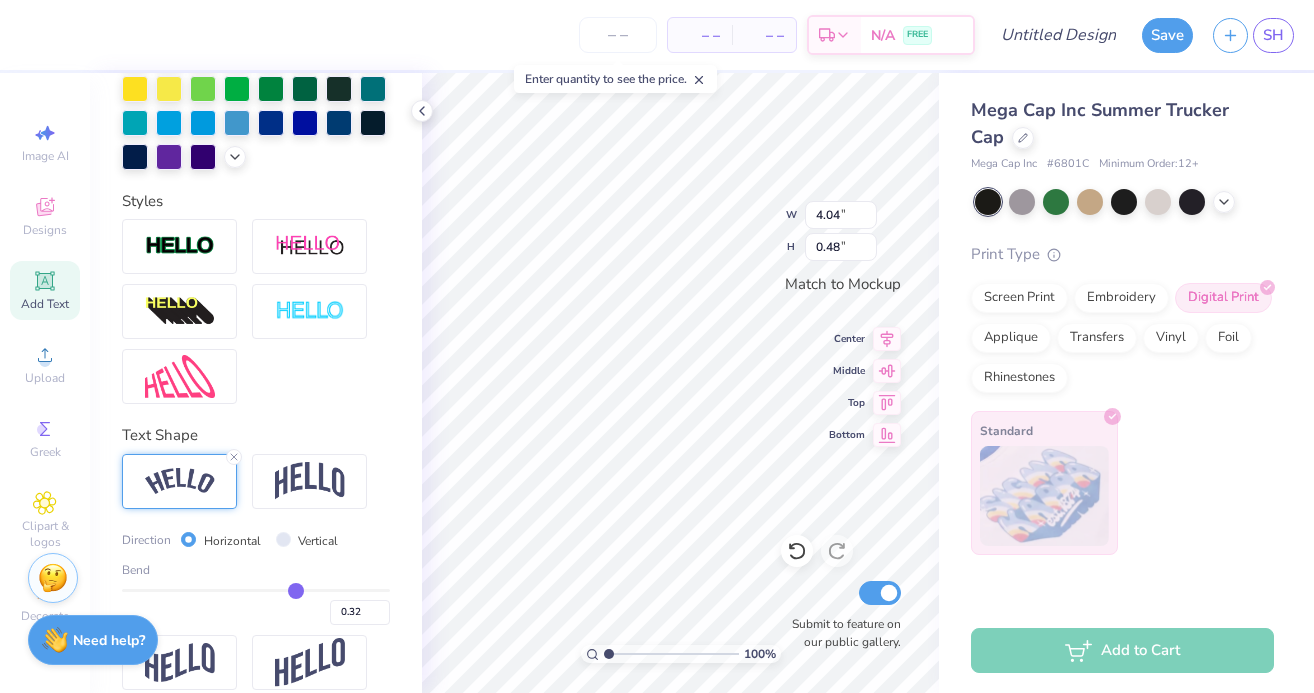 type on "0.26" 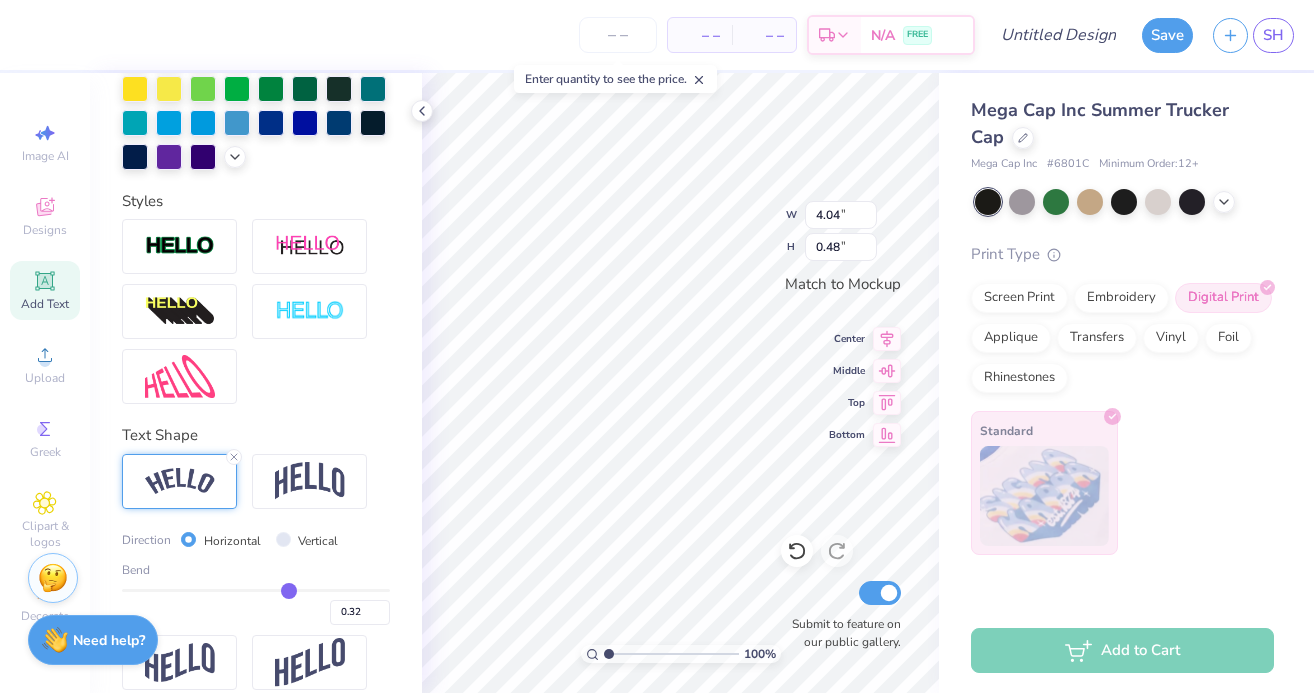type on "0.26" 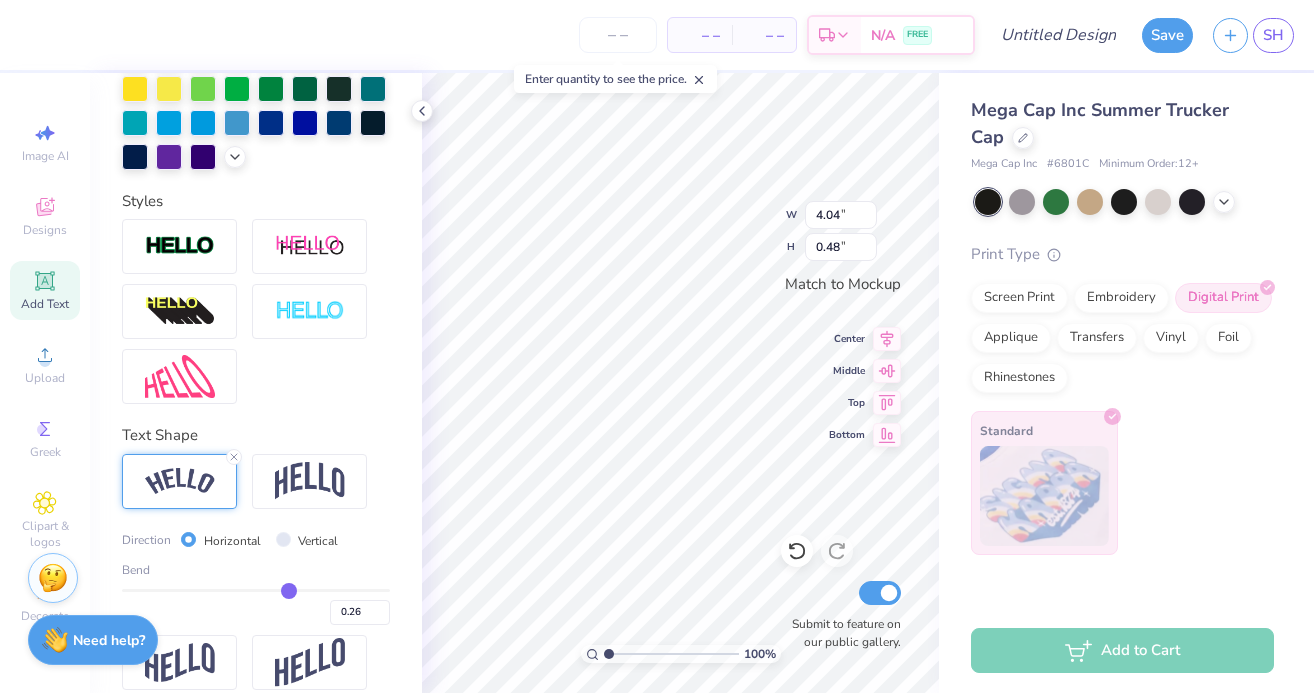 type on "0.22" 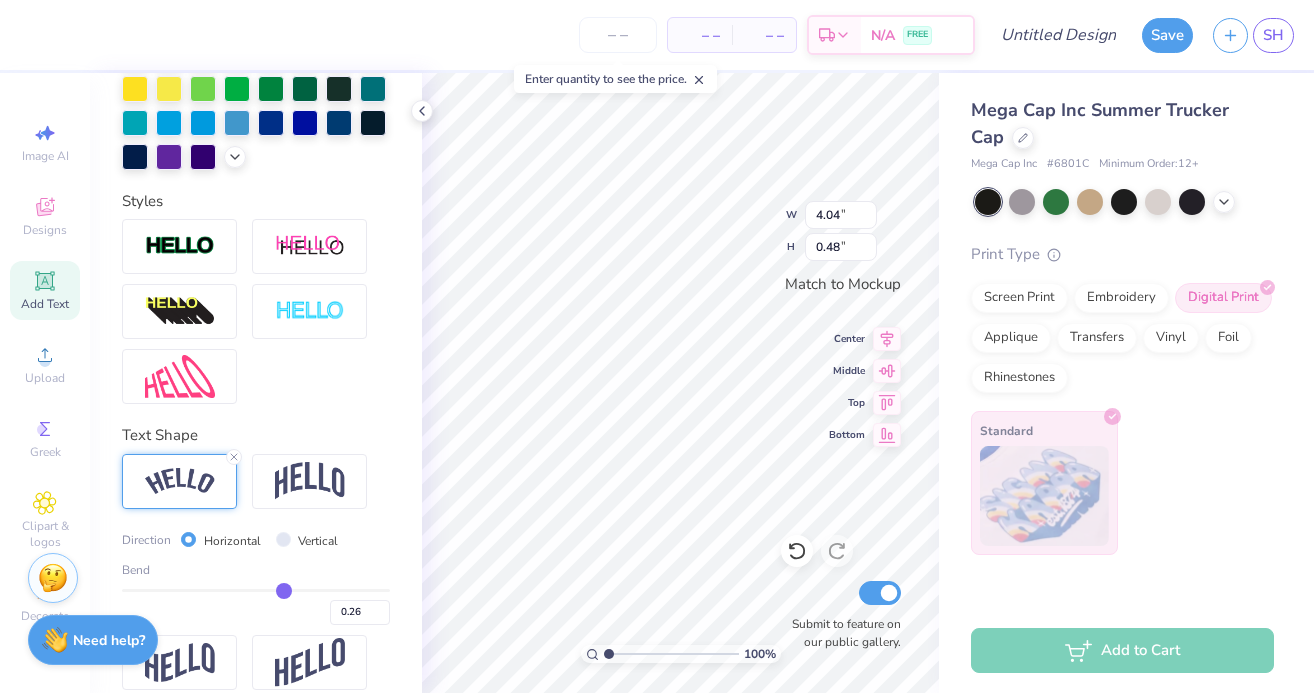 type on "0.22" 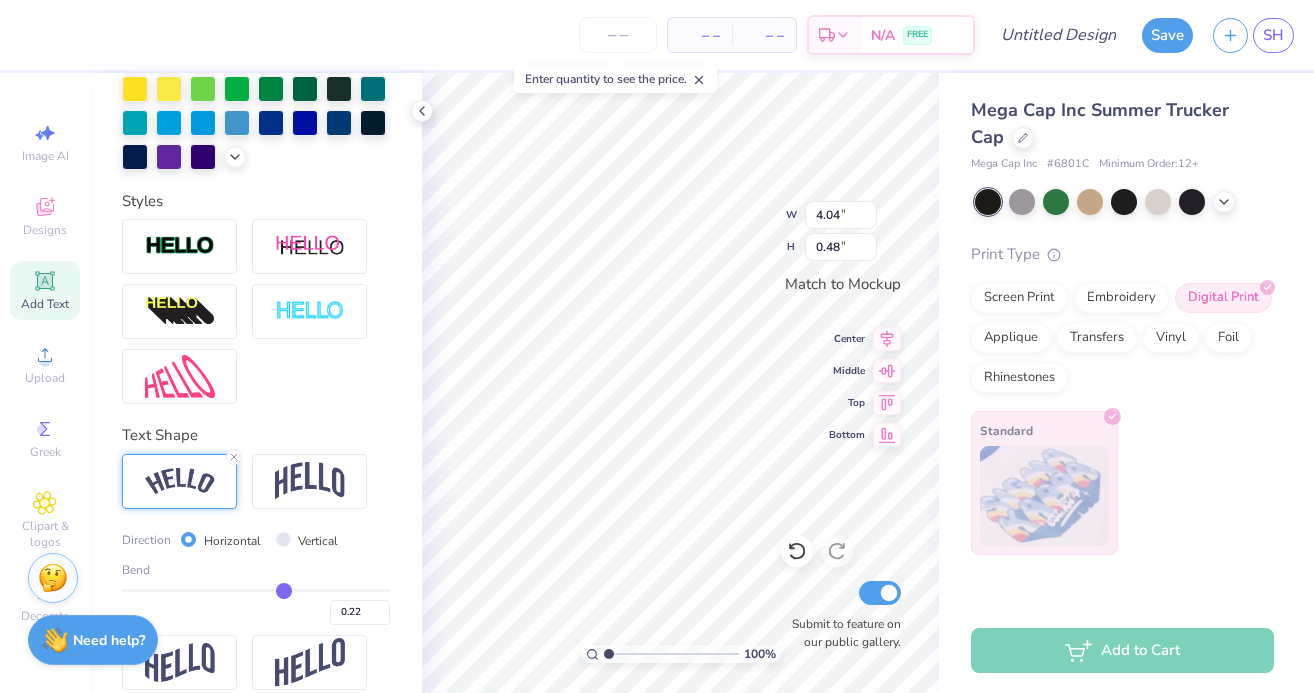 type on "0.16" 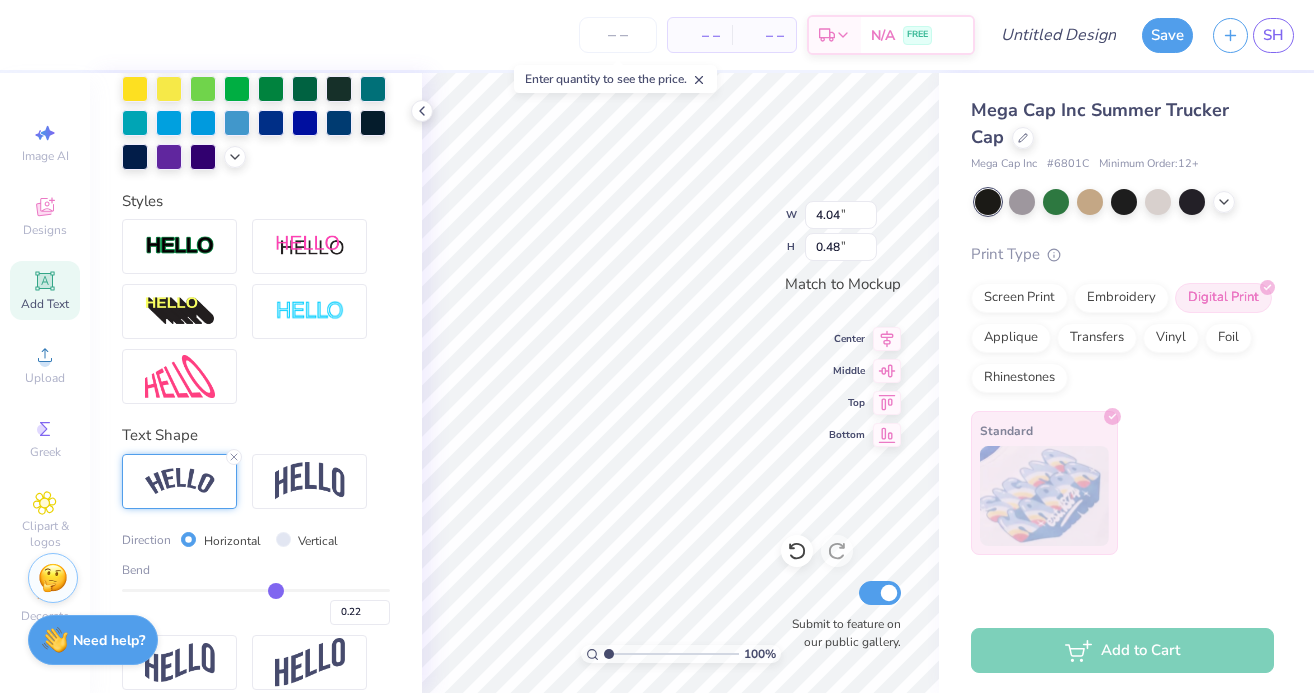 type on "0.16" 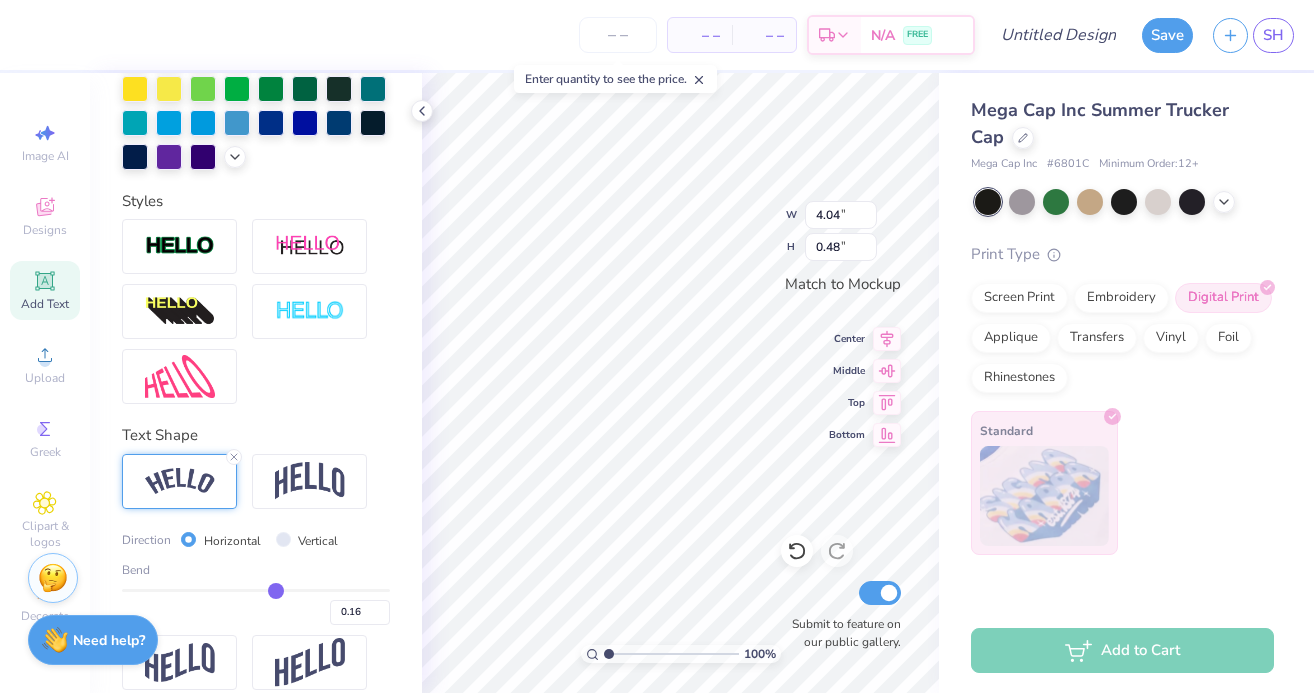 type on "0.11" 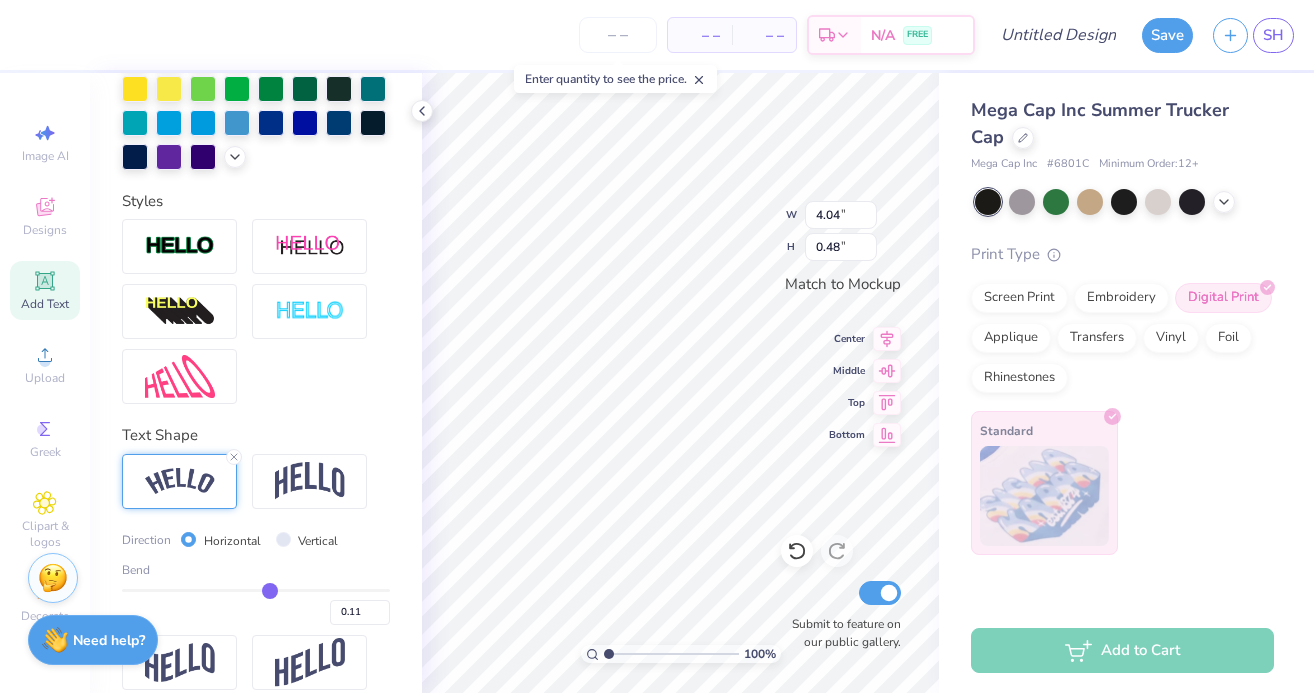 type on "0.07" 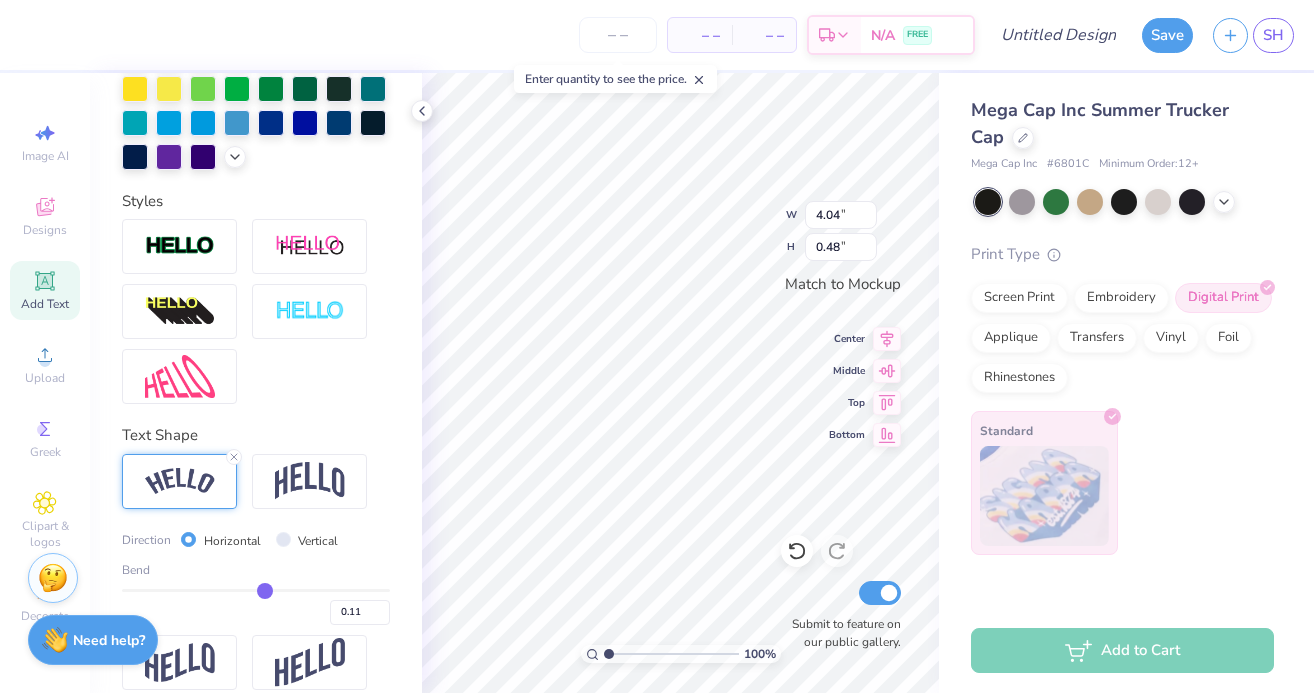 type on "0.07" 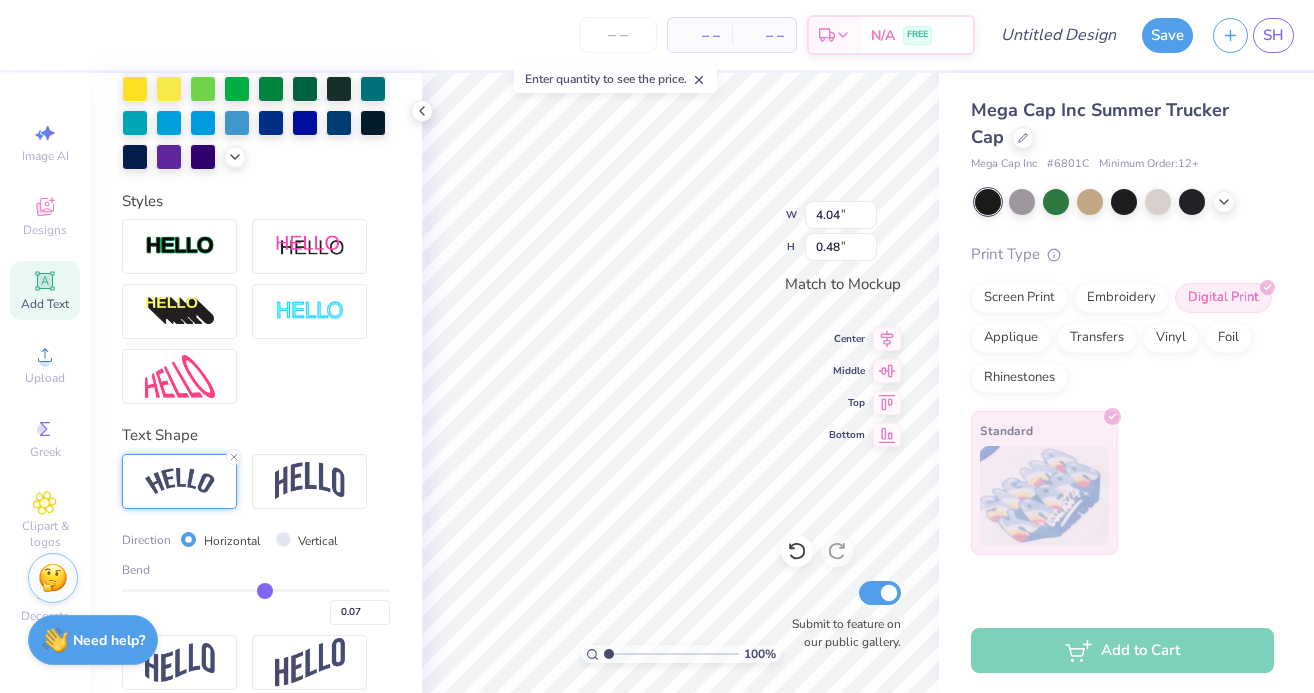 type on "0.03" 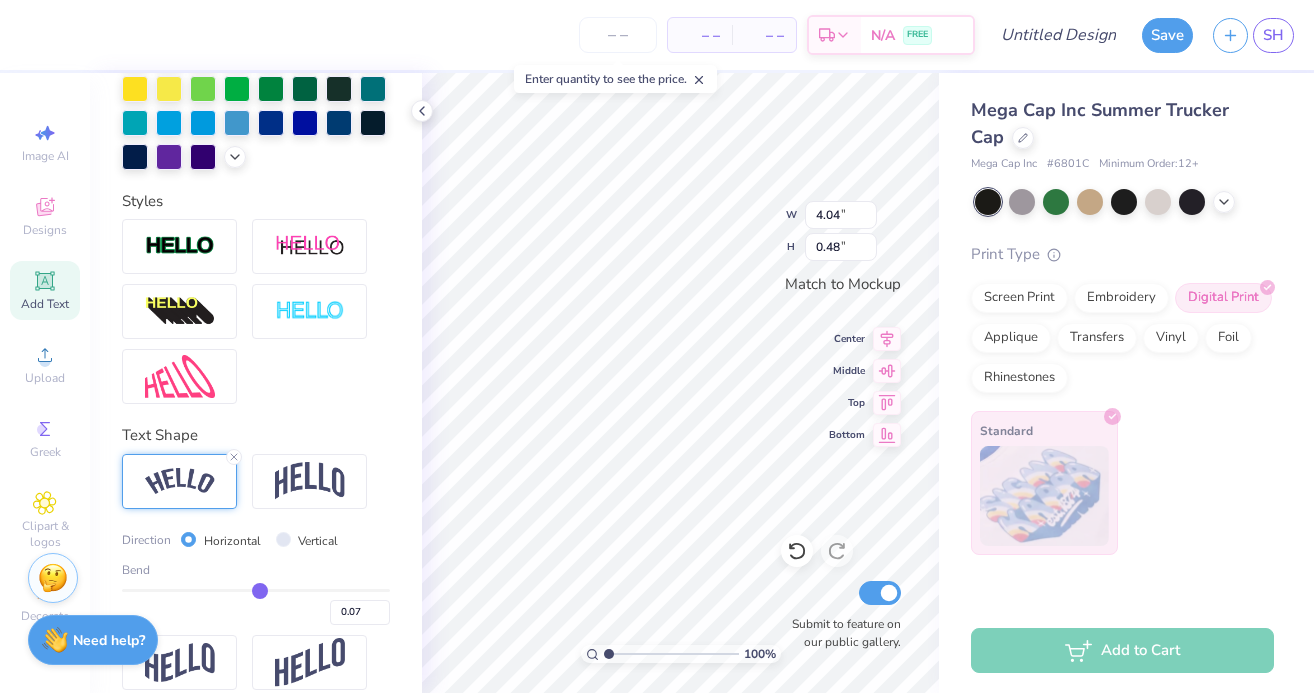 type on "0.03" 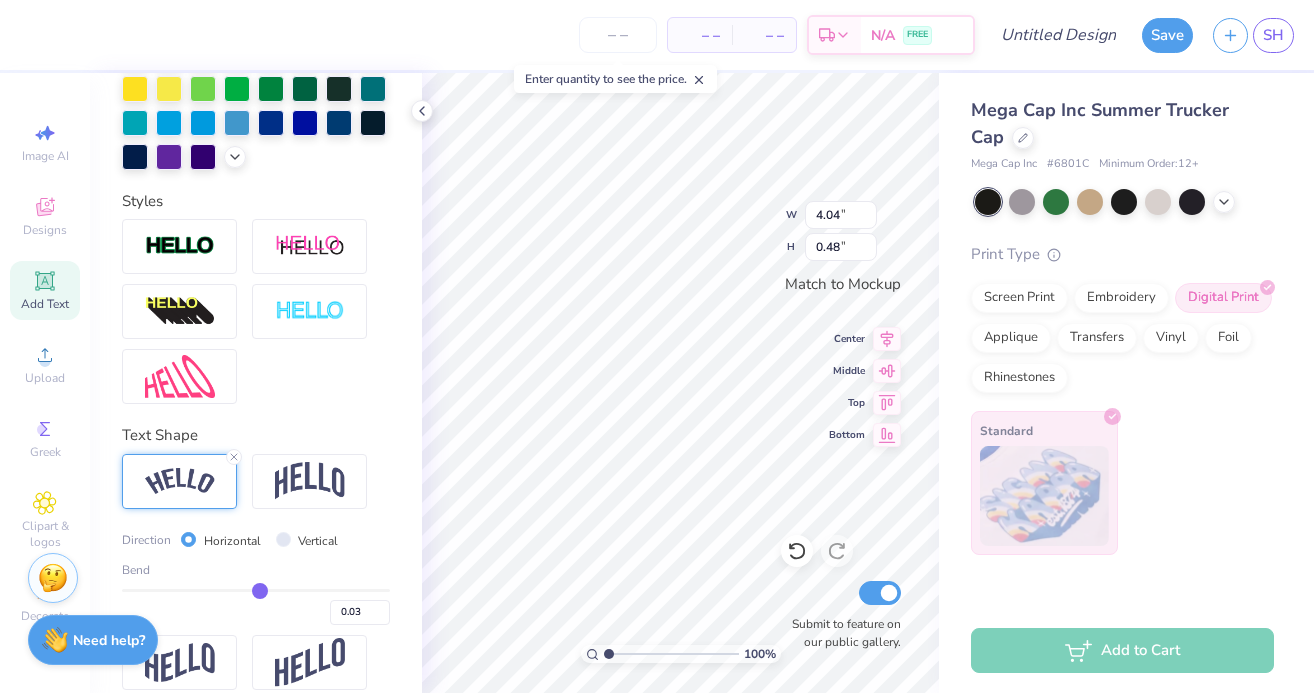 type on "0" 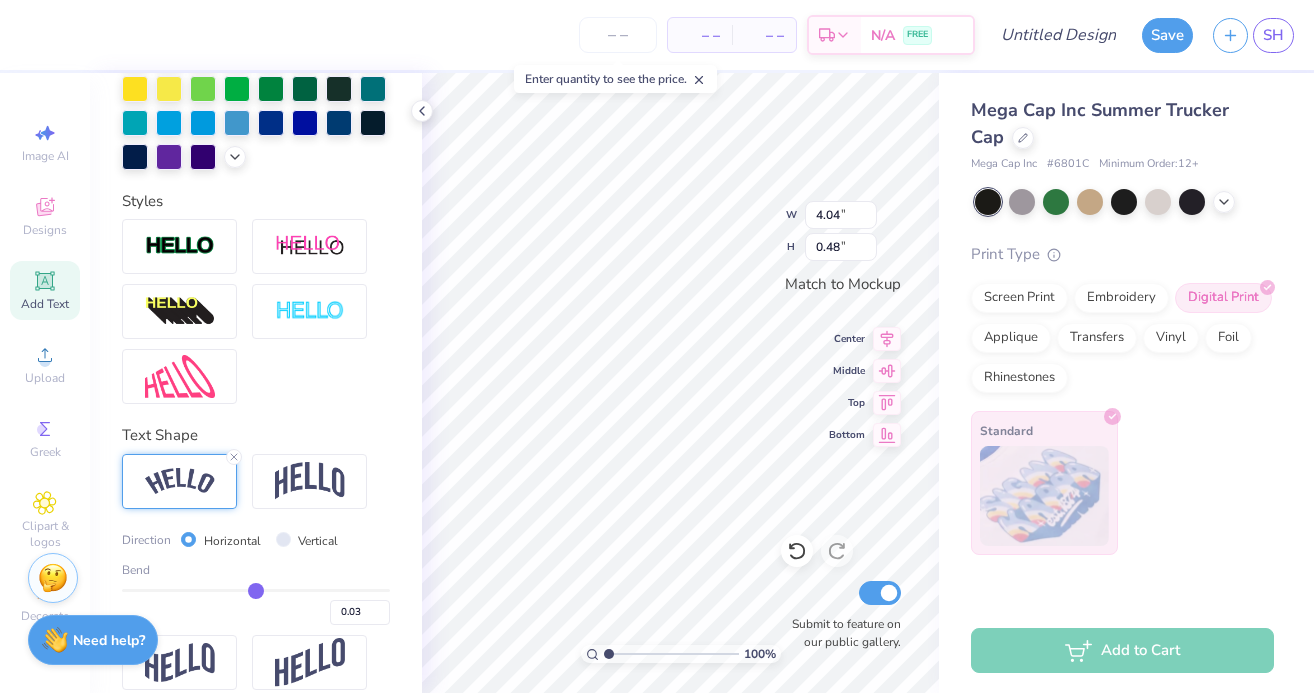 type on "0.00" 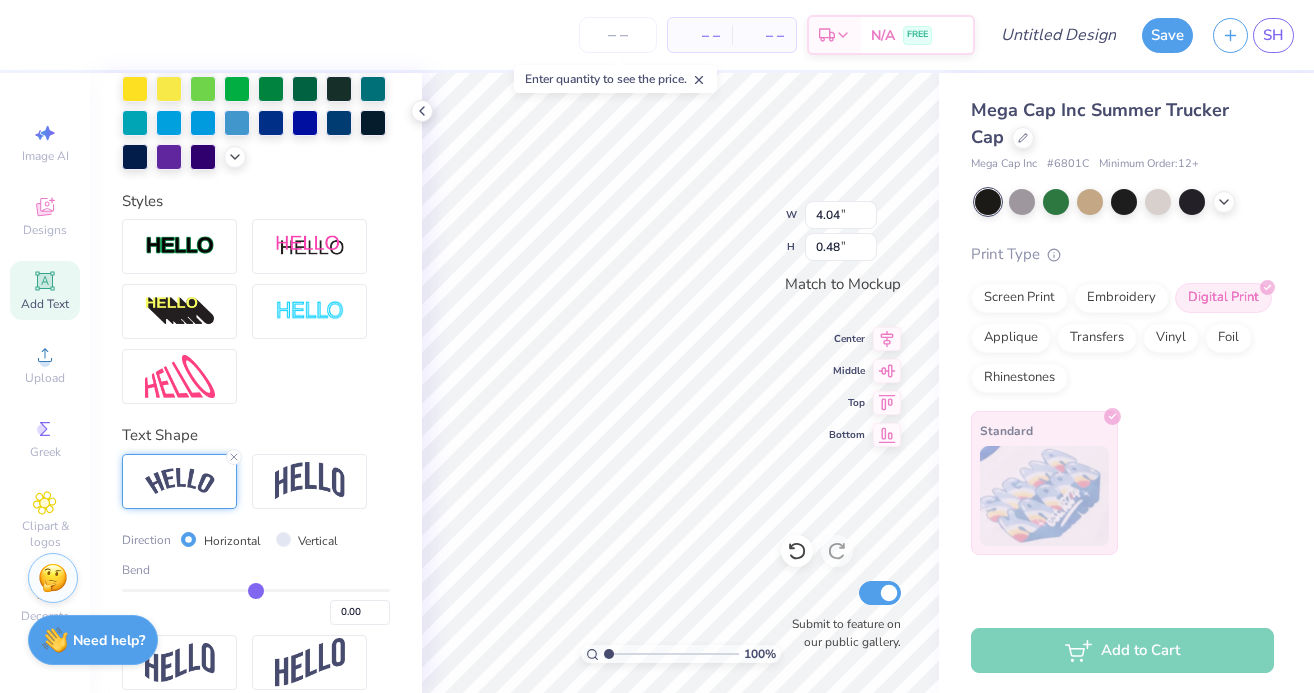 type on "-0.03" 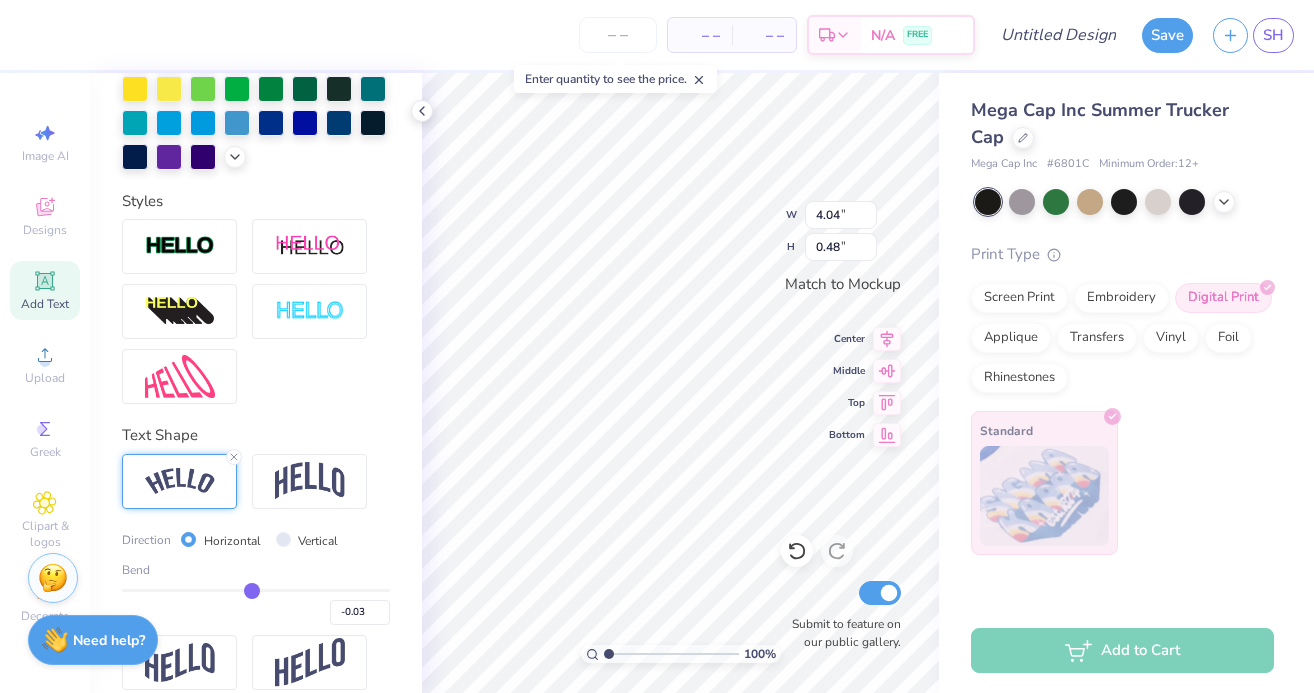 type on "-0.04" 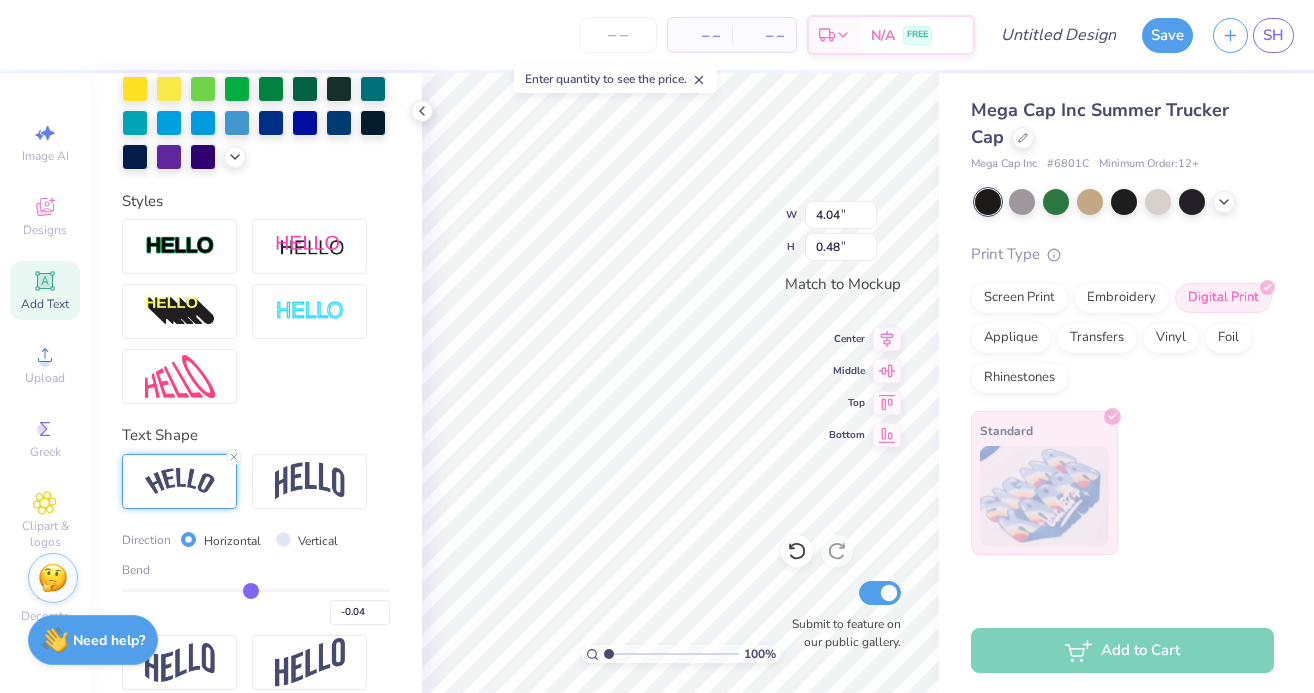 type on "-0.05" 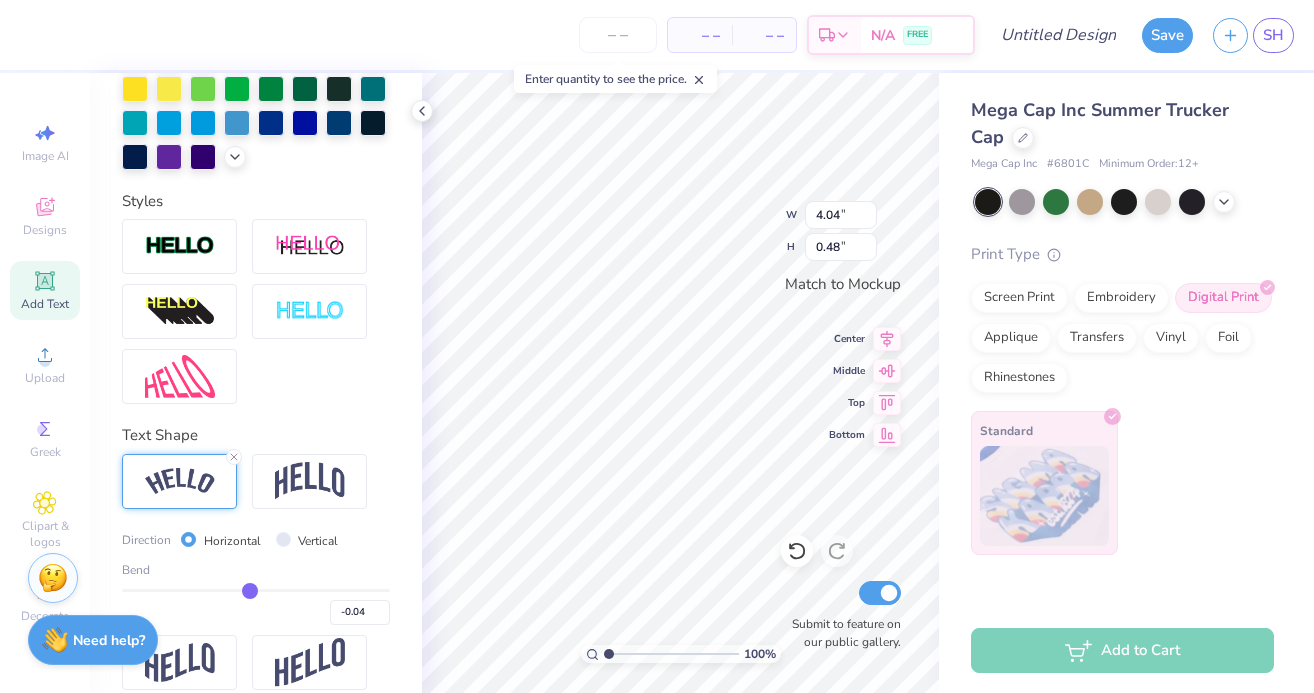 type on "-0.05" 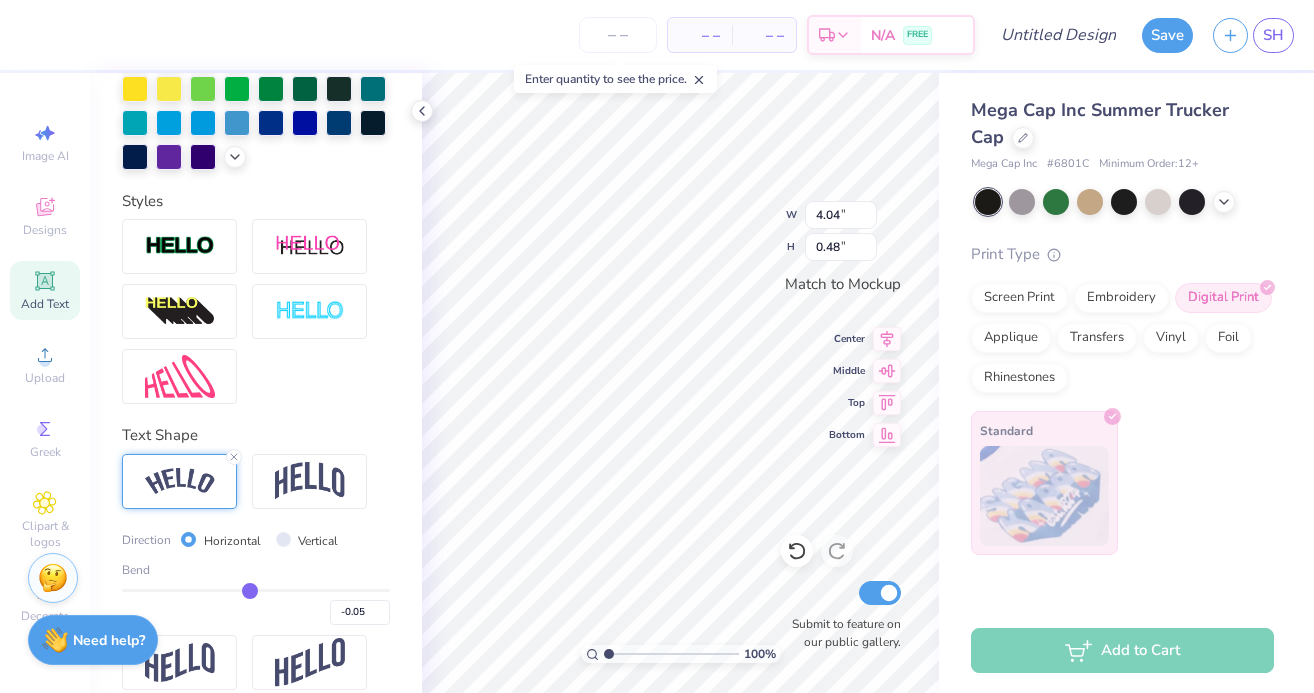 type on "-0.04" 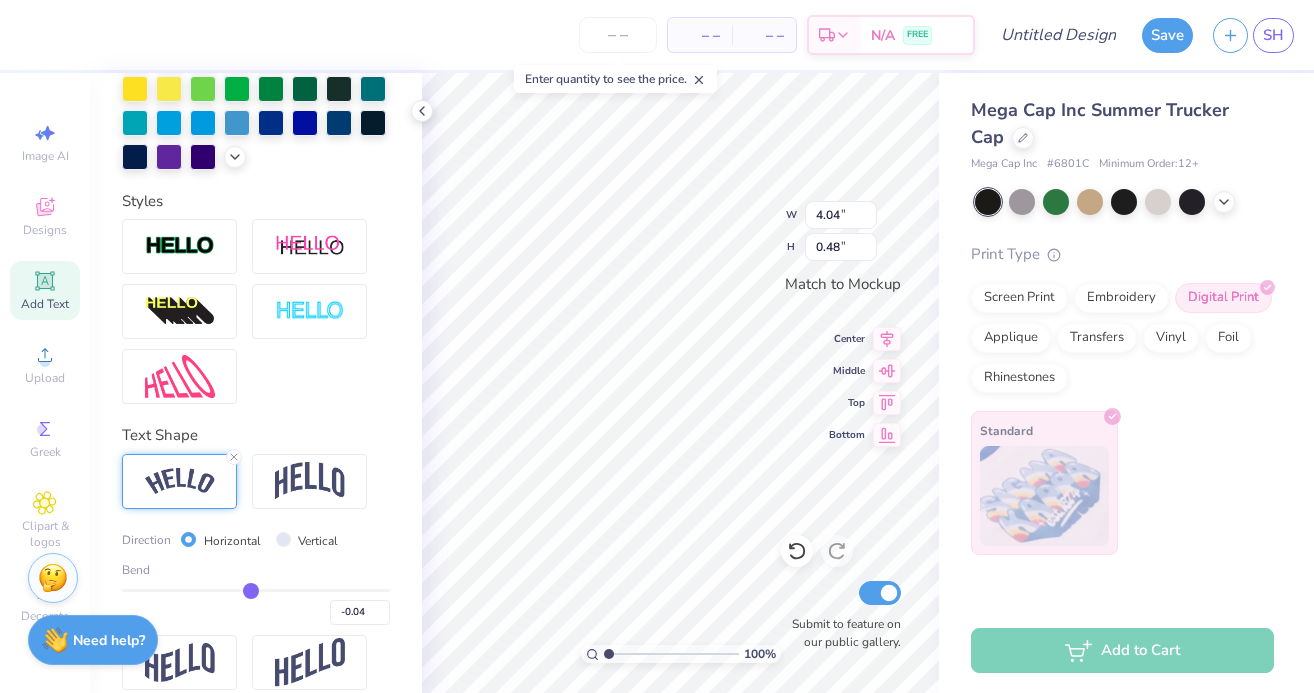 type on "-0.03" 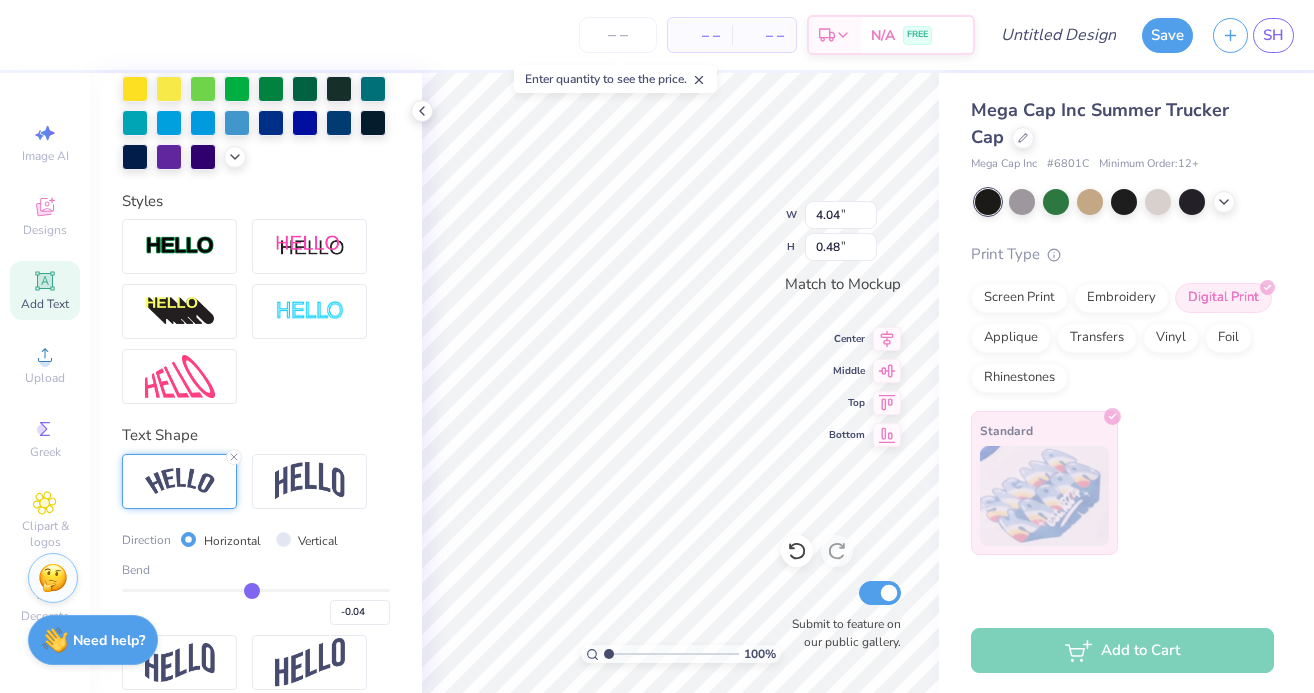 type on "-0.03" 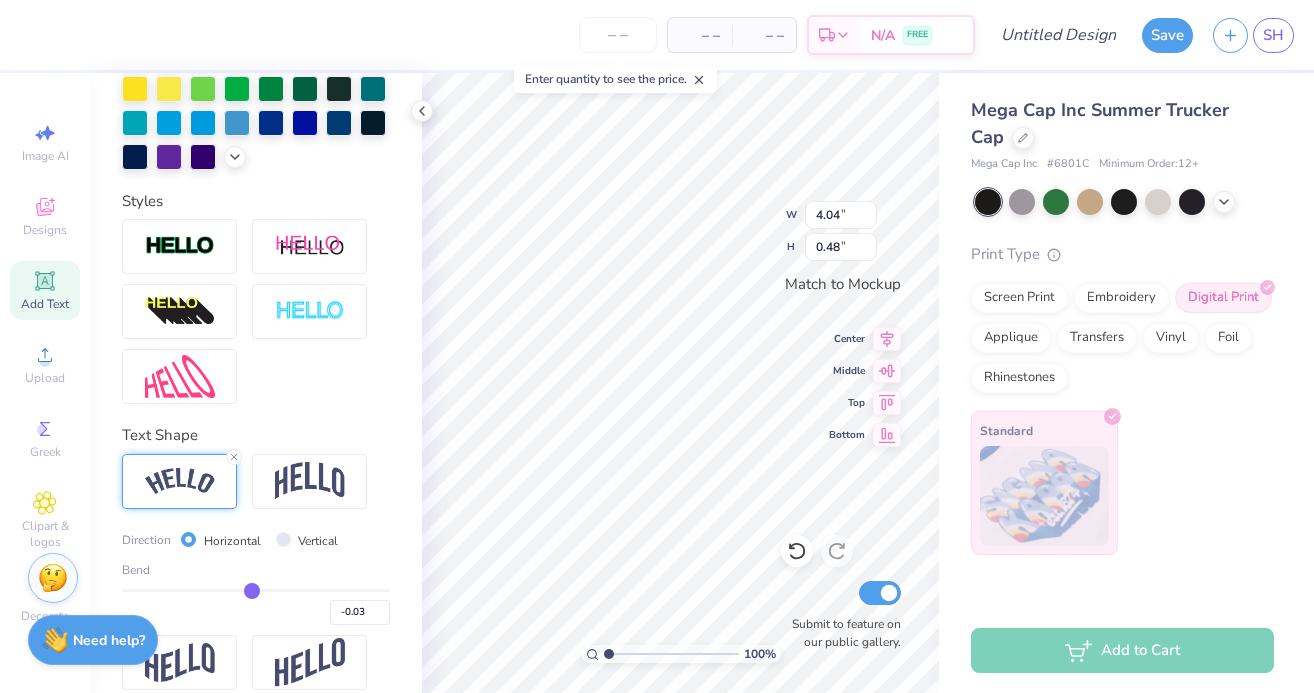 type on "-0.02" 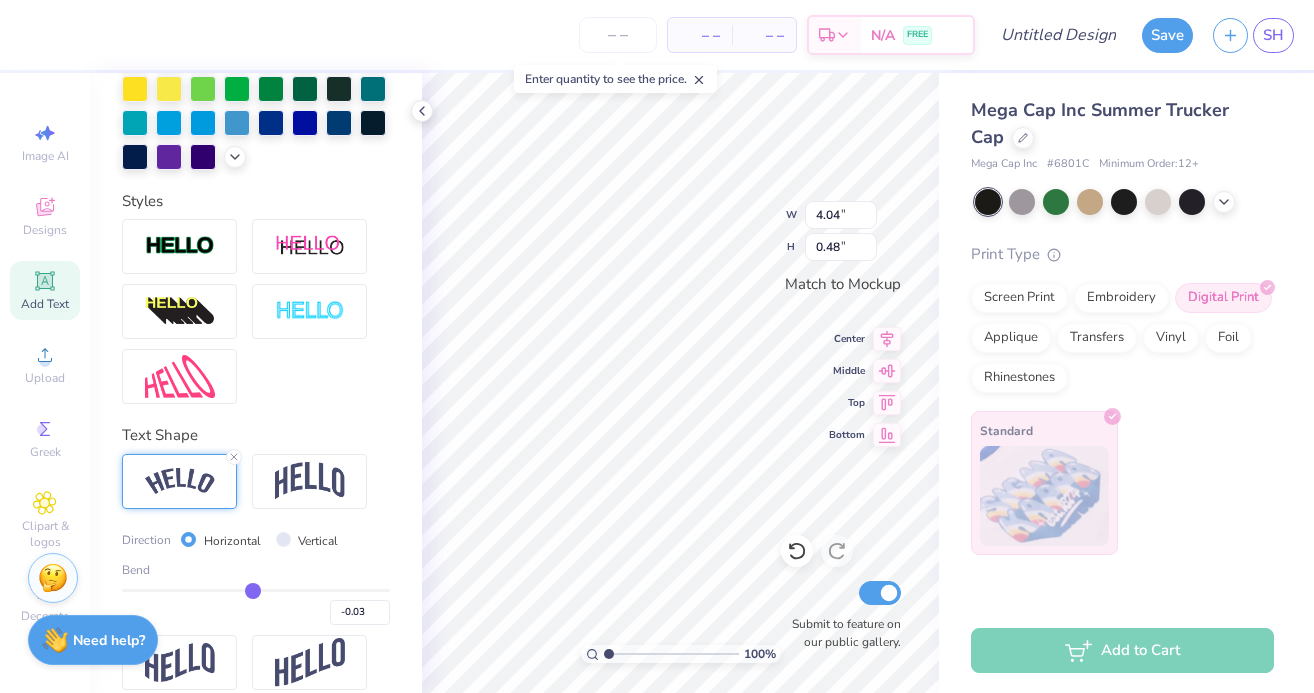type on "-0.02" 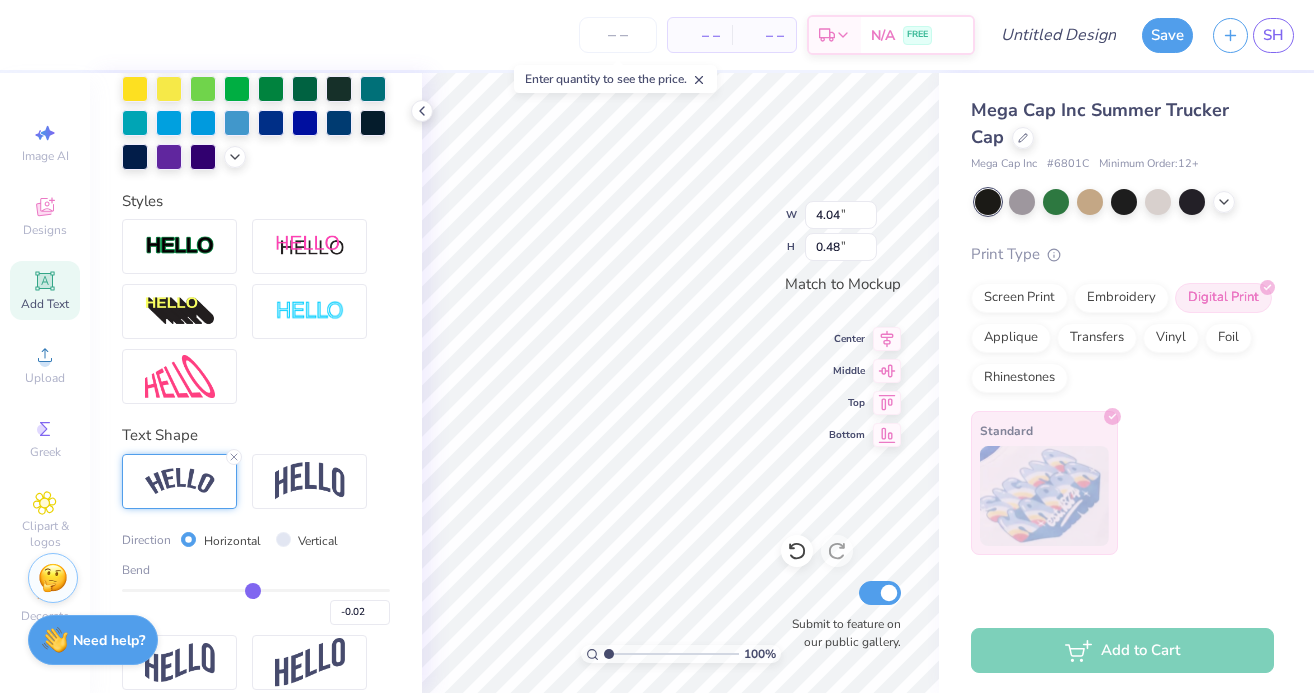 type on "-0.01" 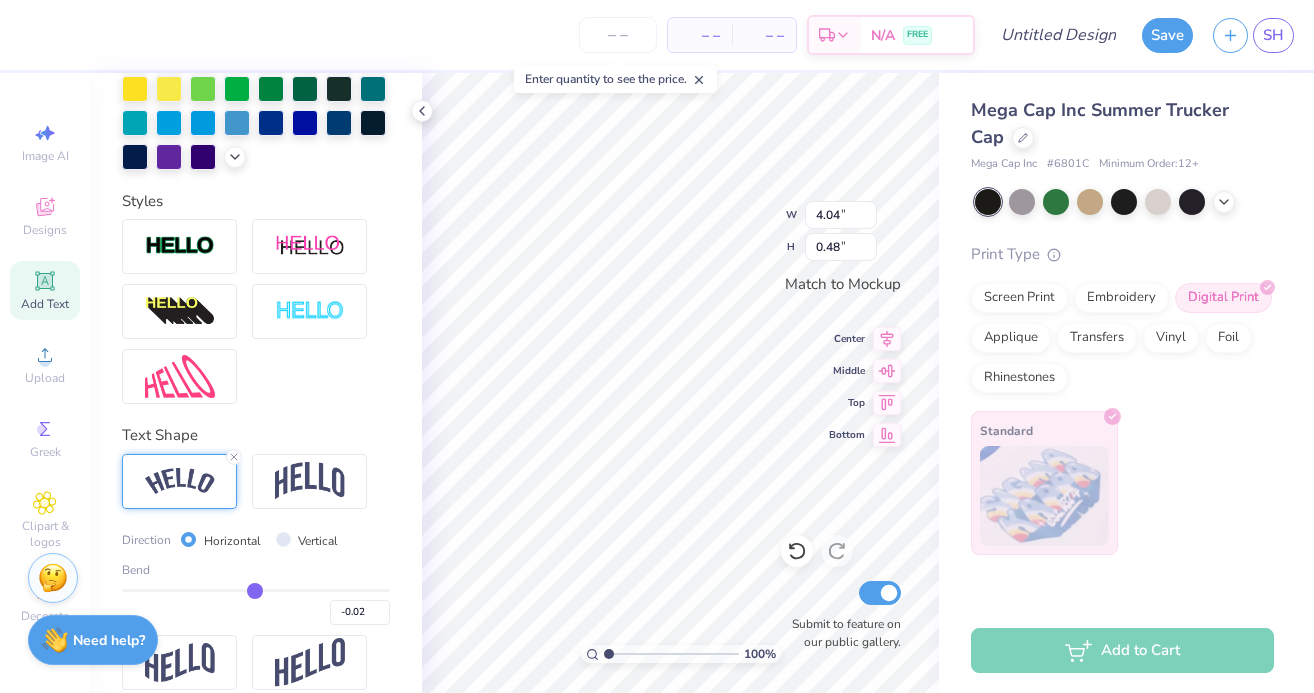 type on "-0.01" 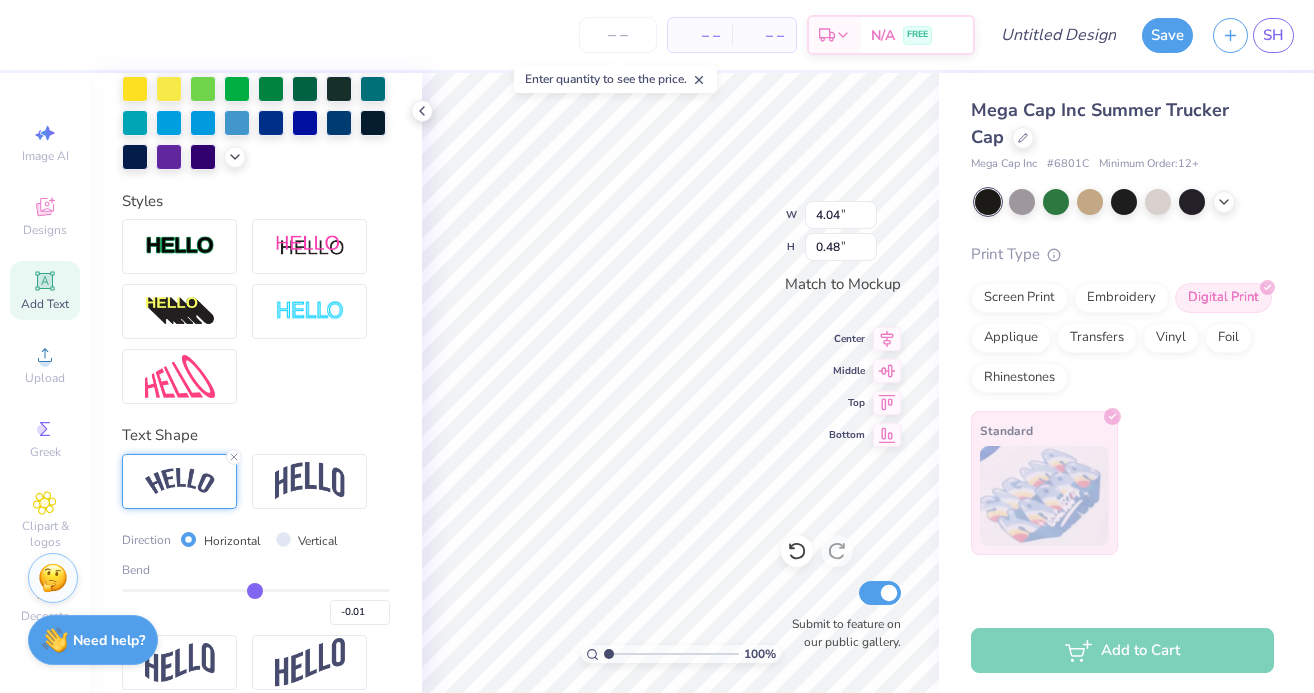 type on "0" 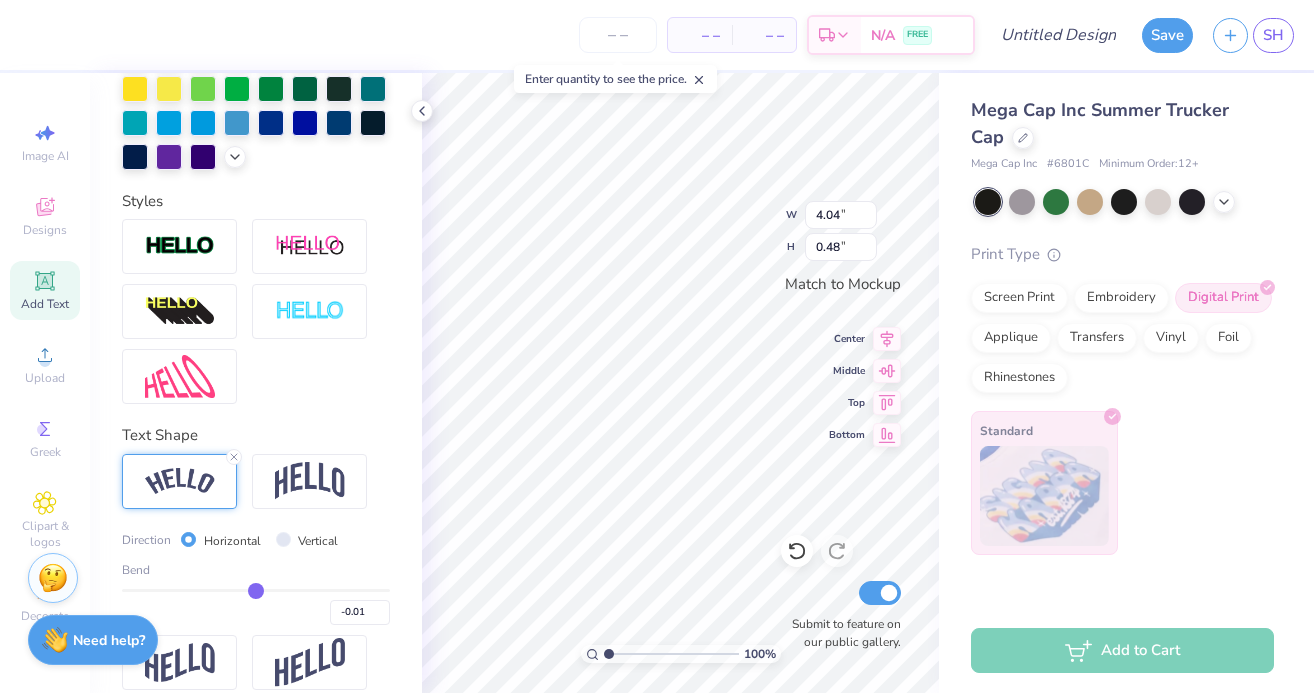 type on "0.00" 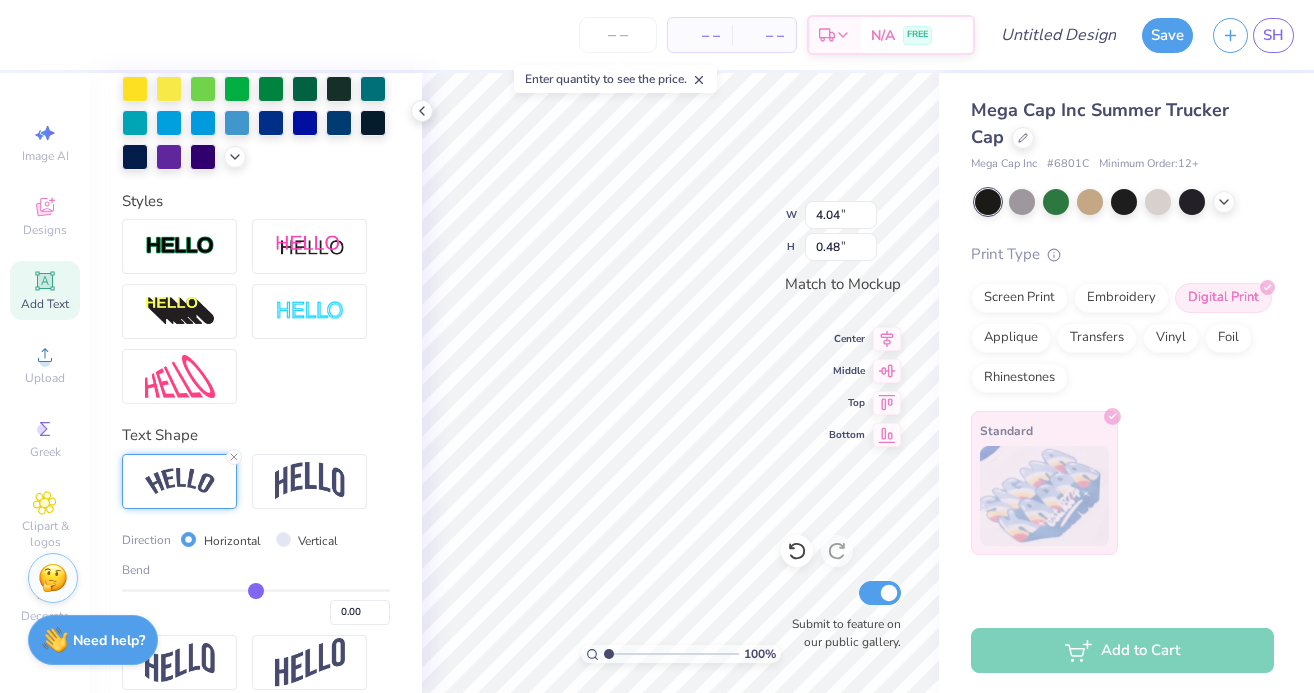 type on "0.01" 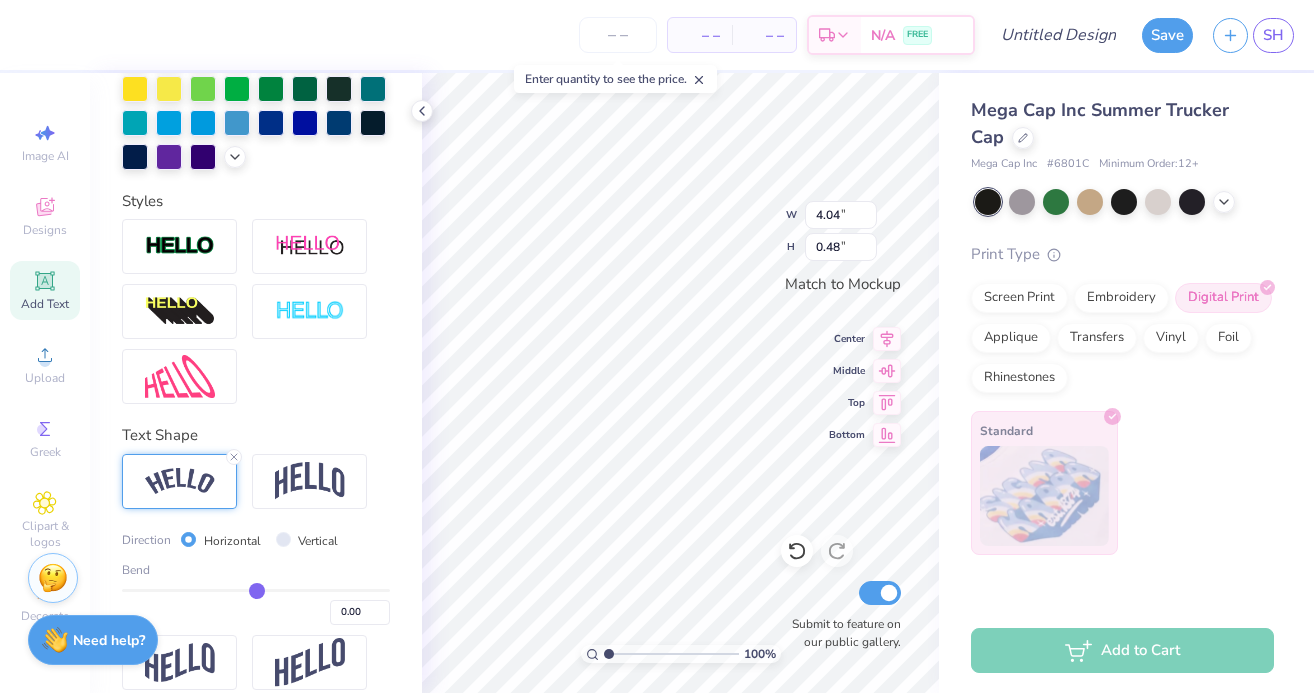 type on "0.01" 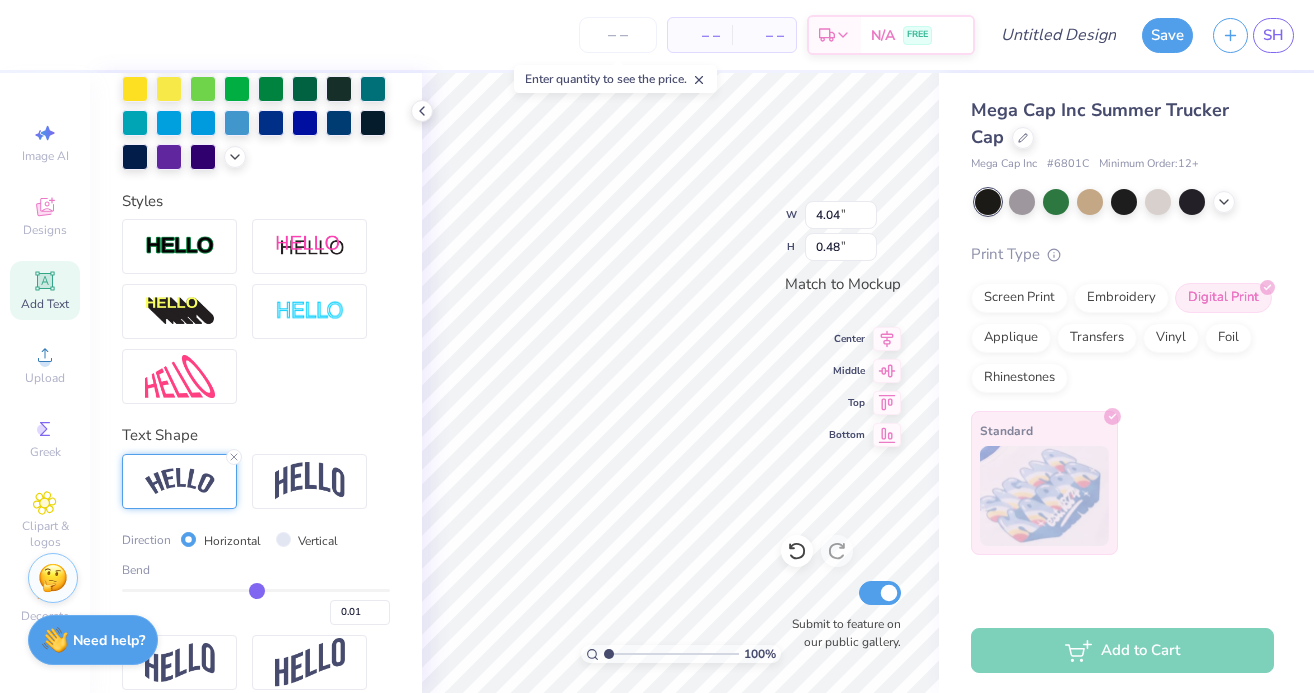 type on "0.02" 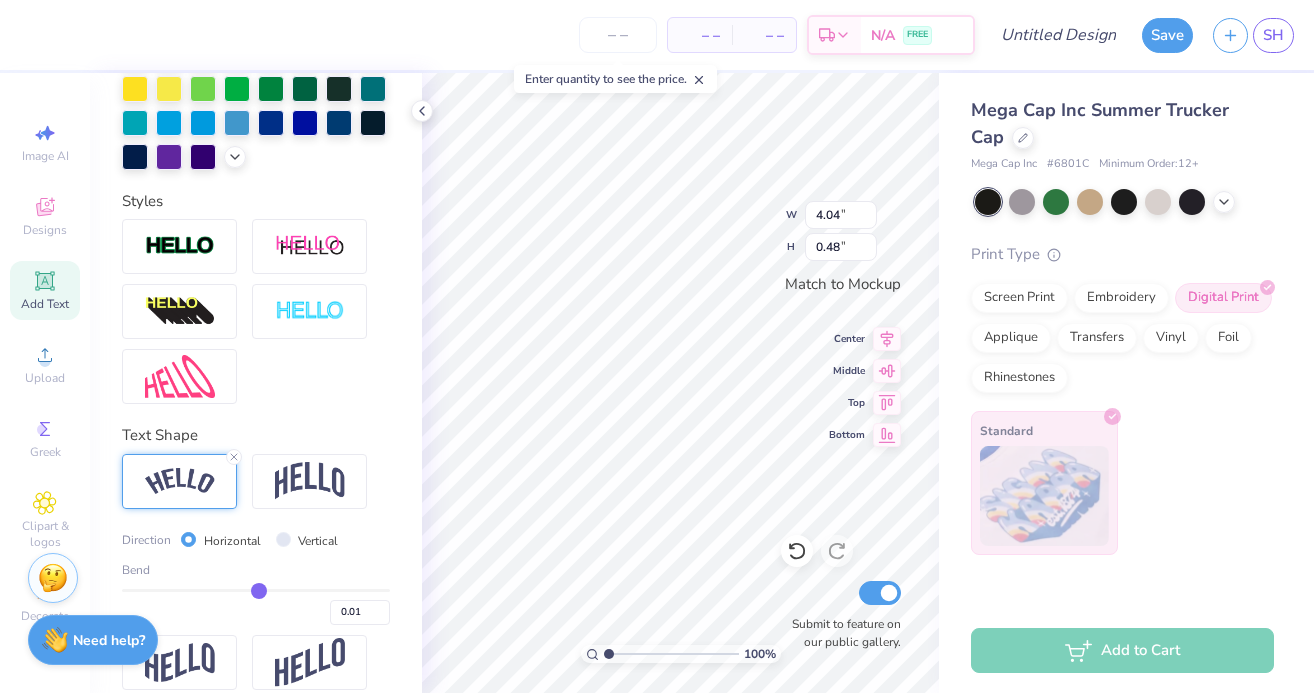 type on "0.02" 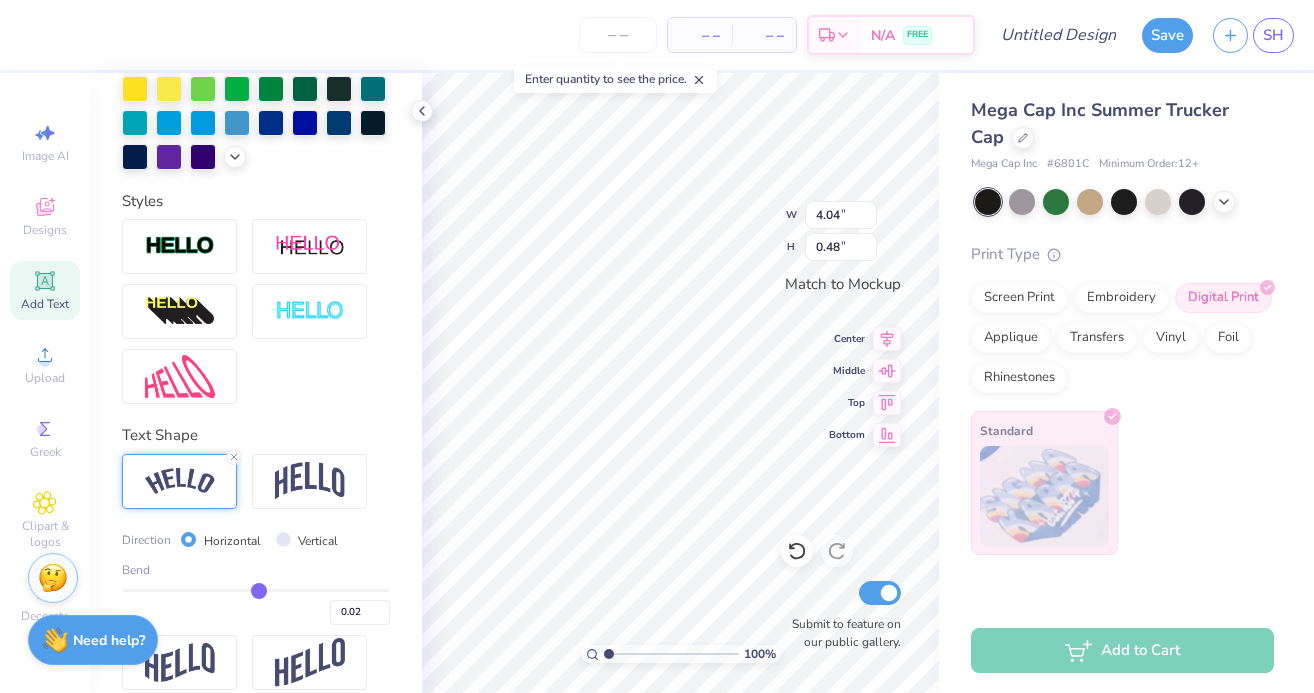 type on "0.04" 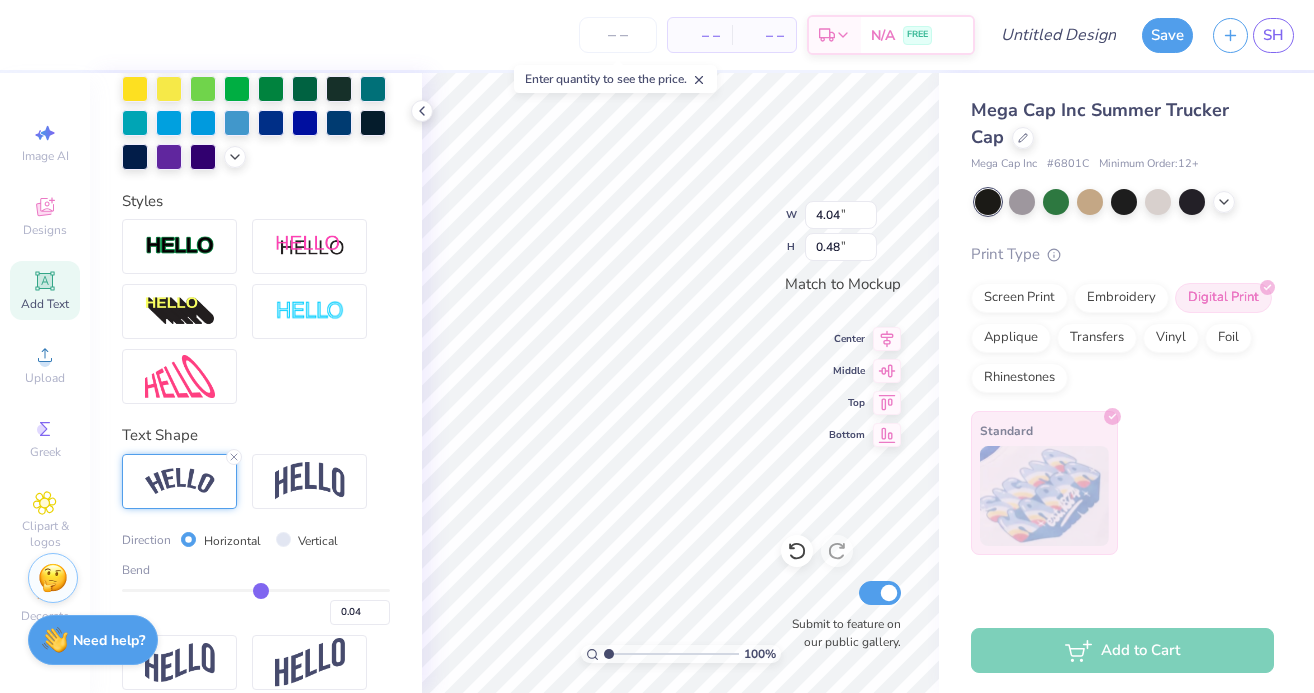 type on "0.08" 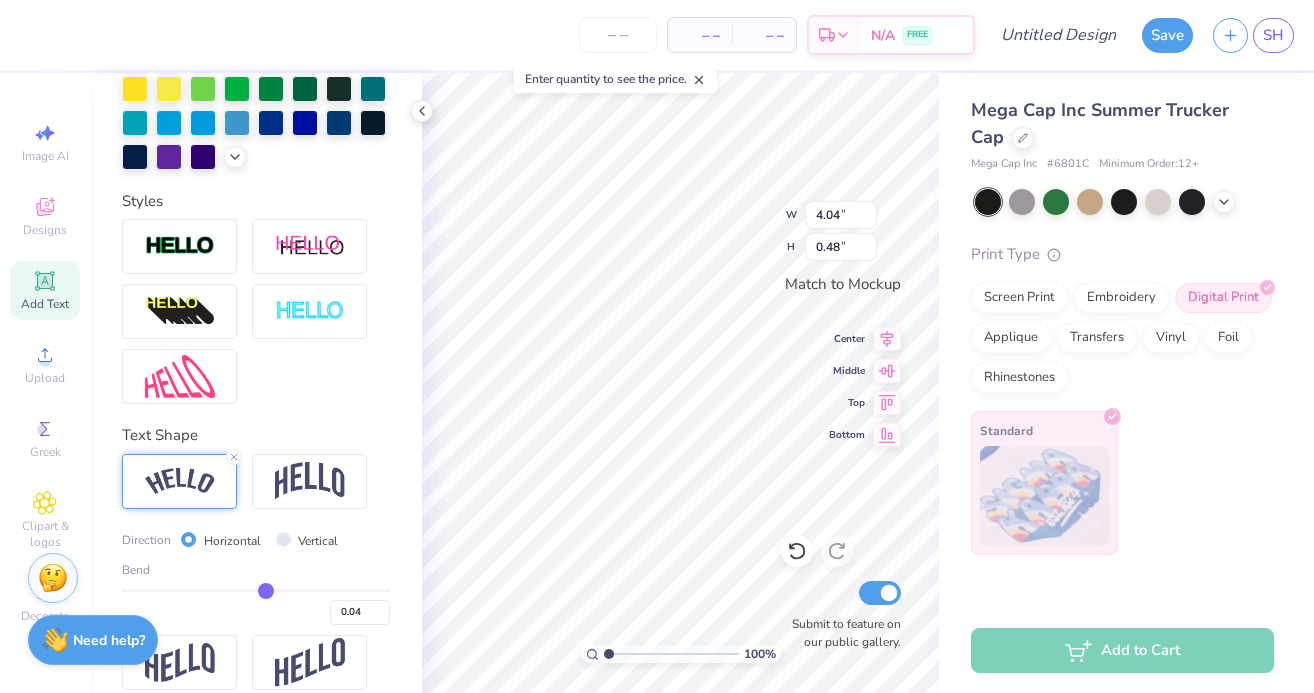 type on "0.08" 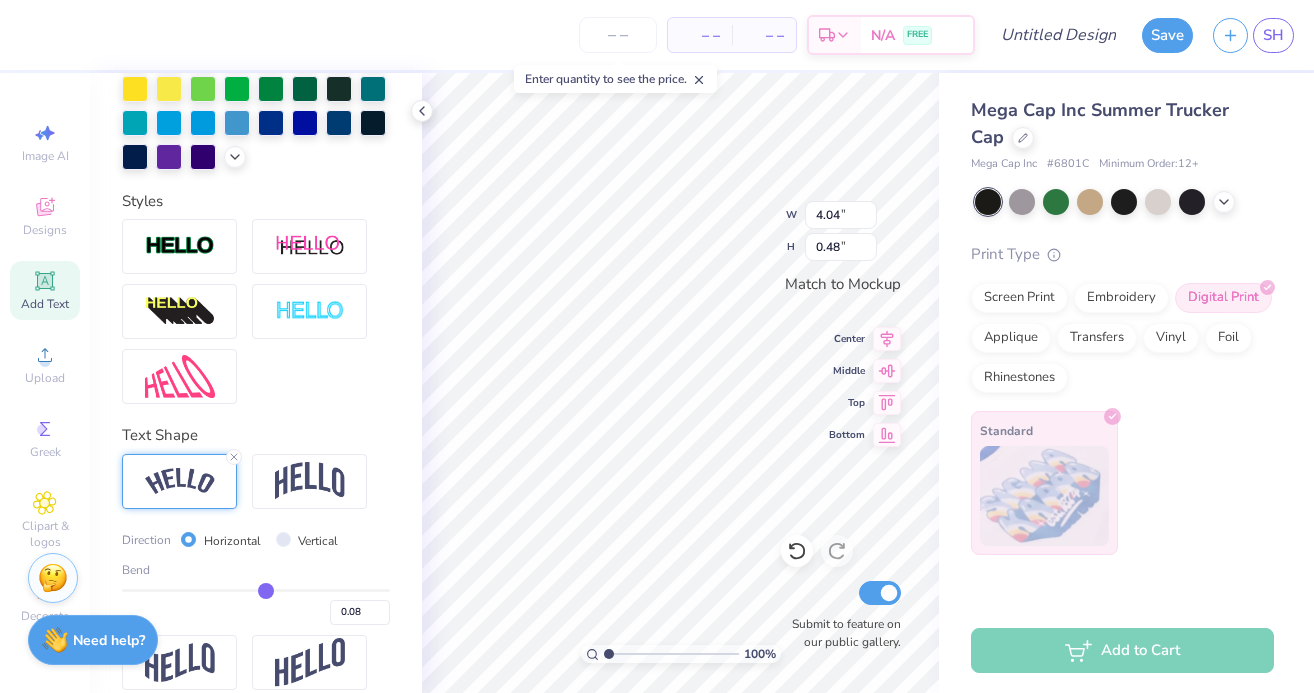 type on "0.11" 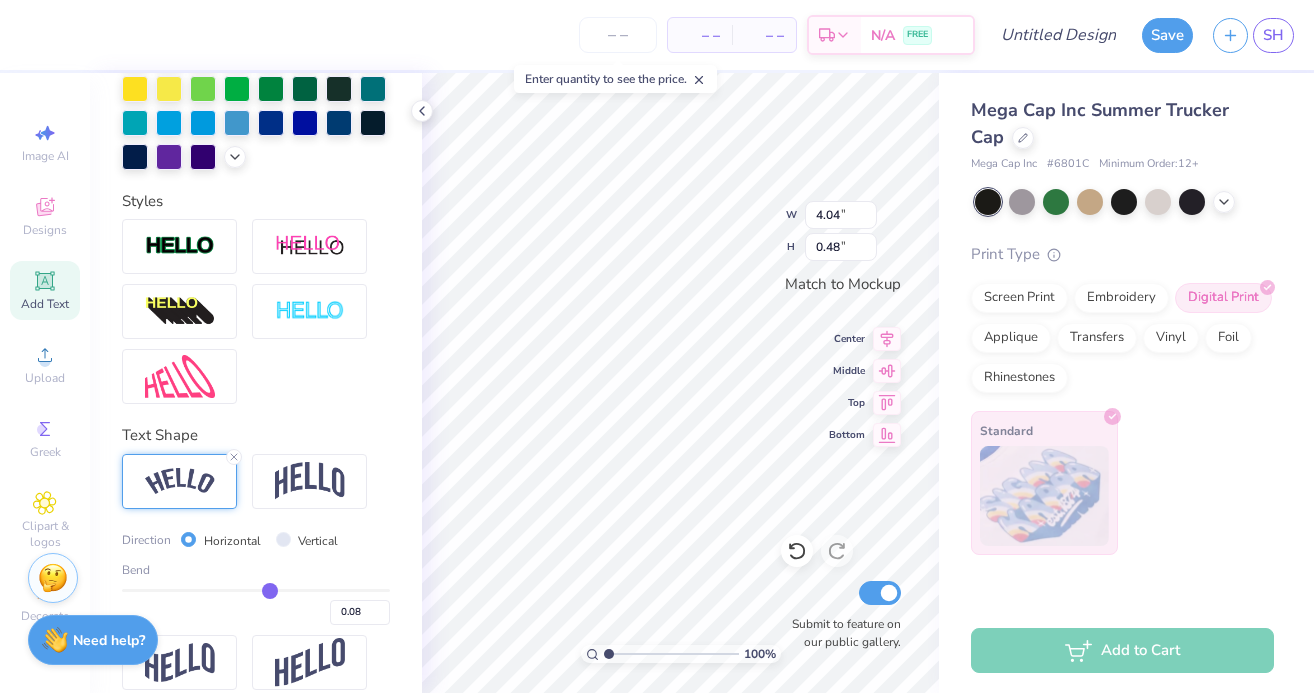 type on "0.11" 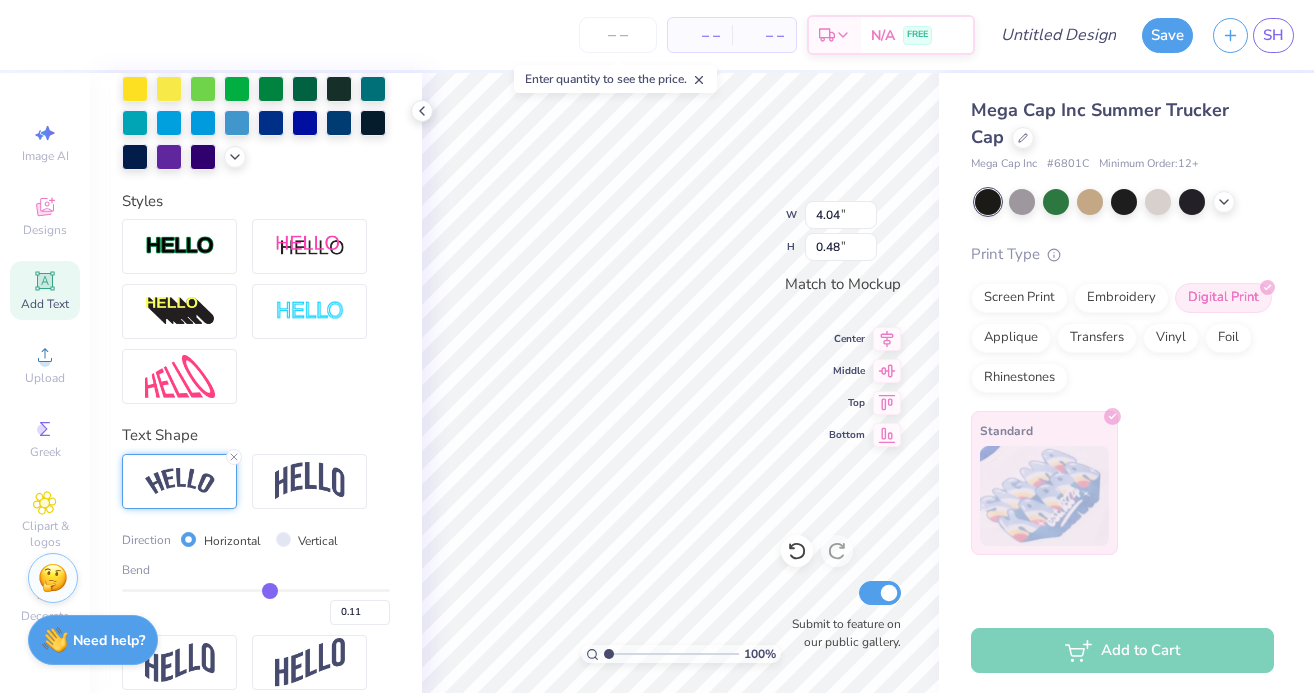 type on "0.13" 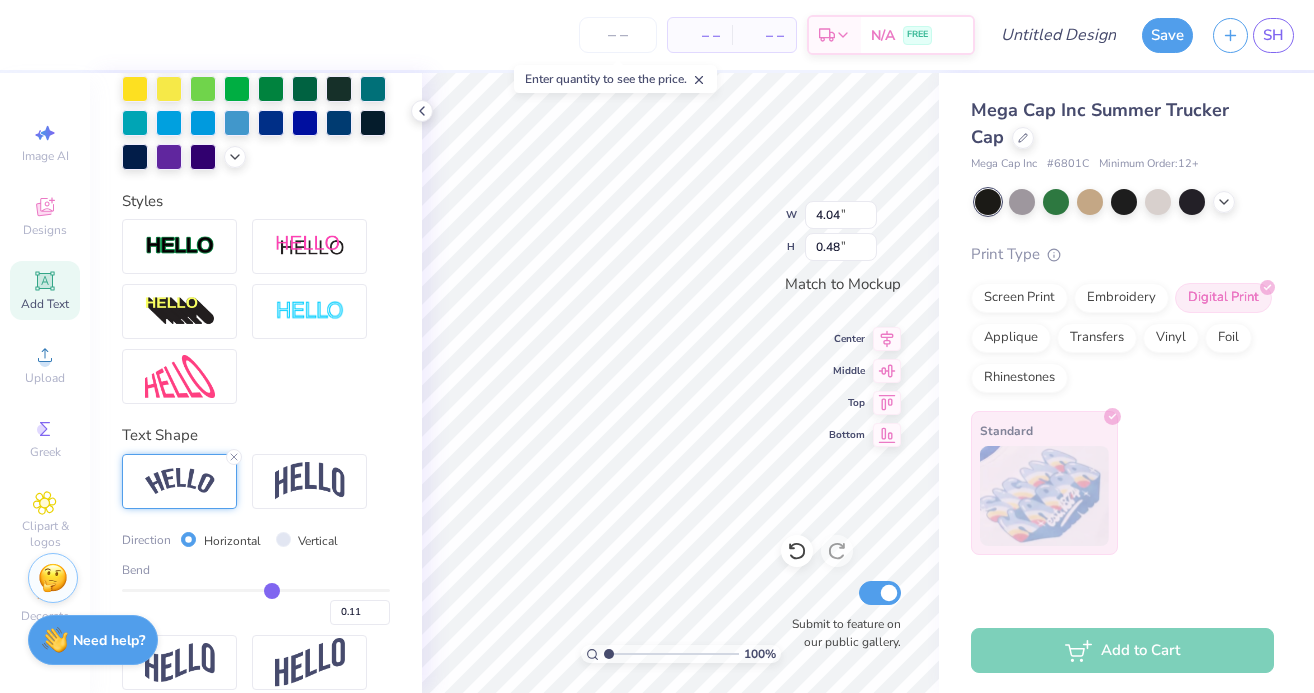 type on "0.13" 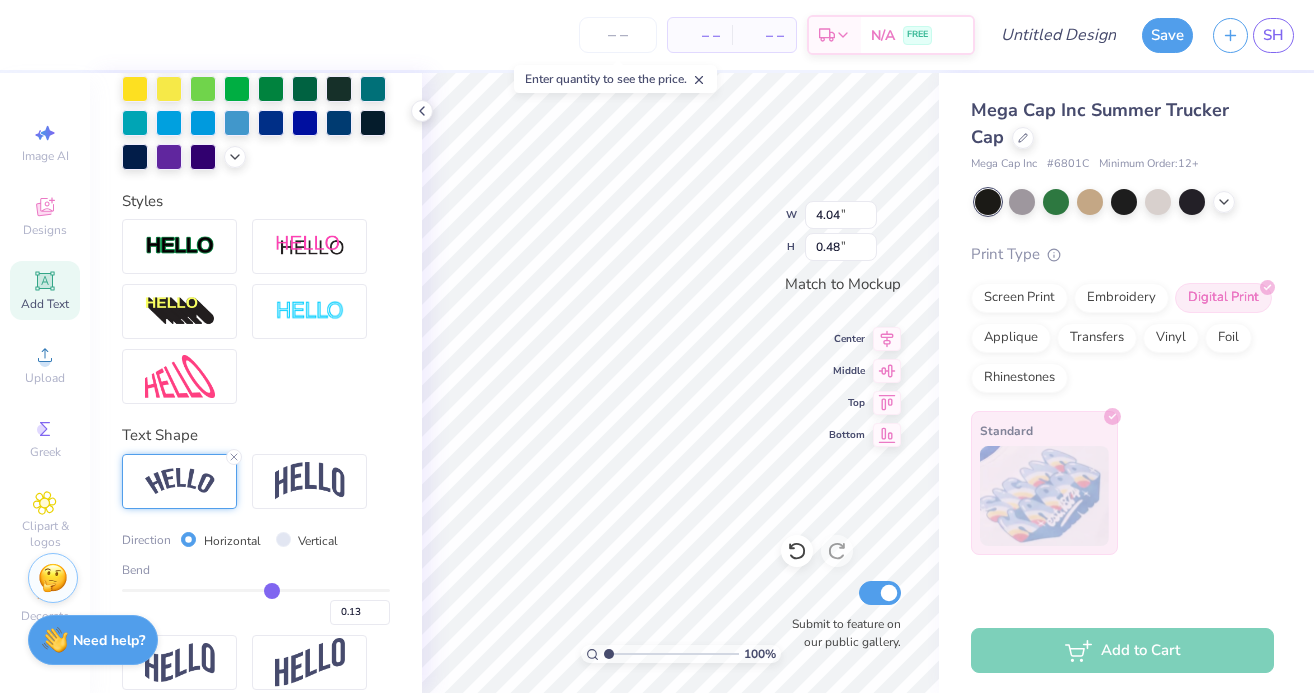 type on "0.16" 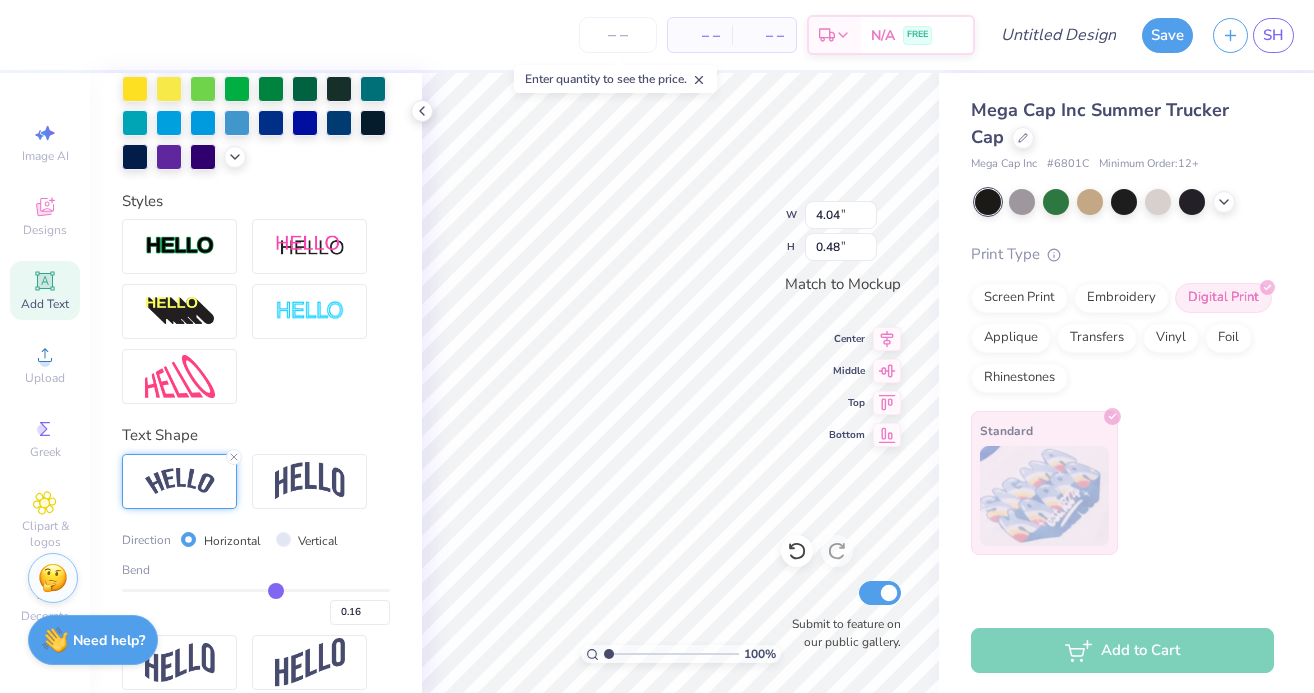 type on "0.19" 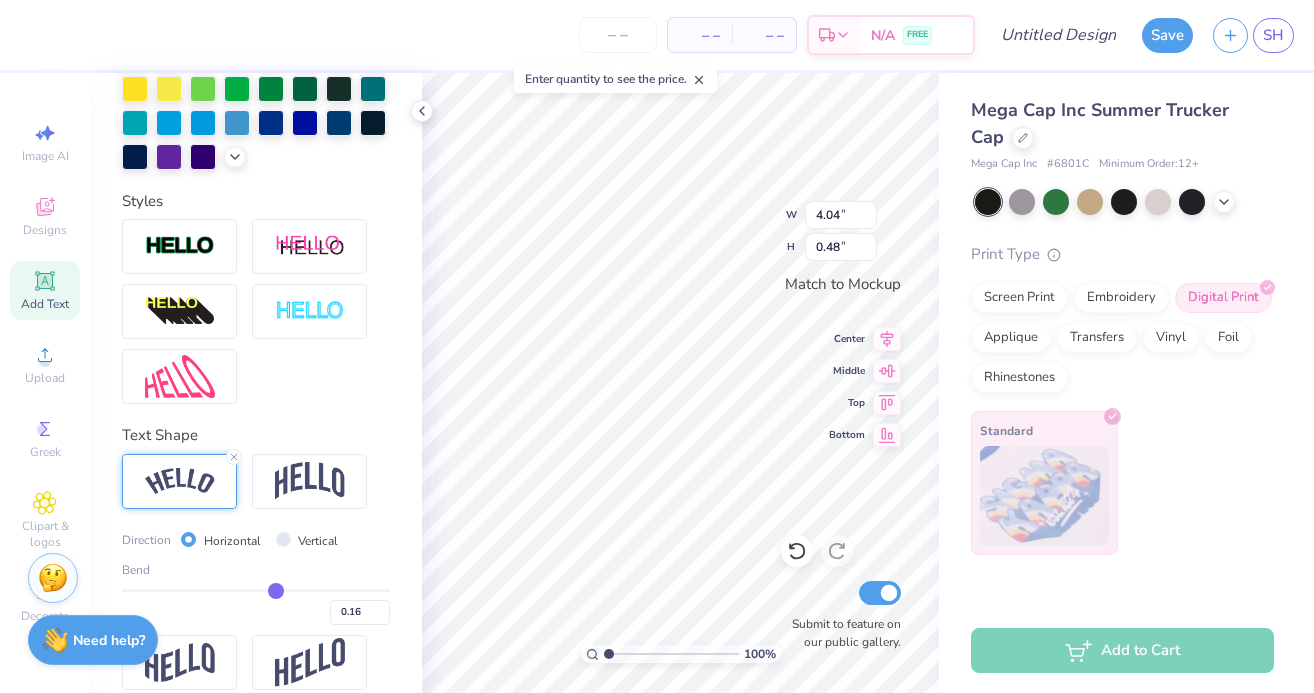 type on "0.19" 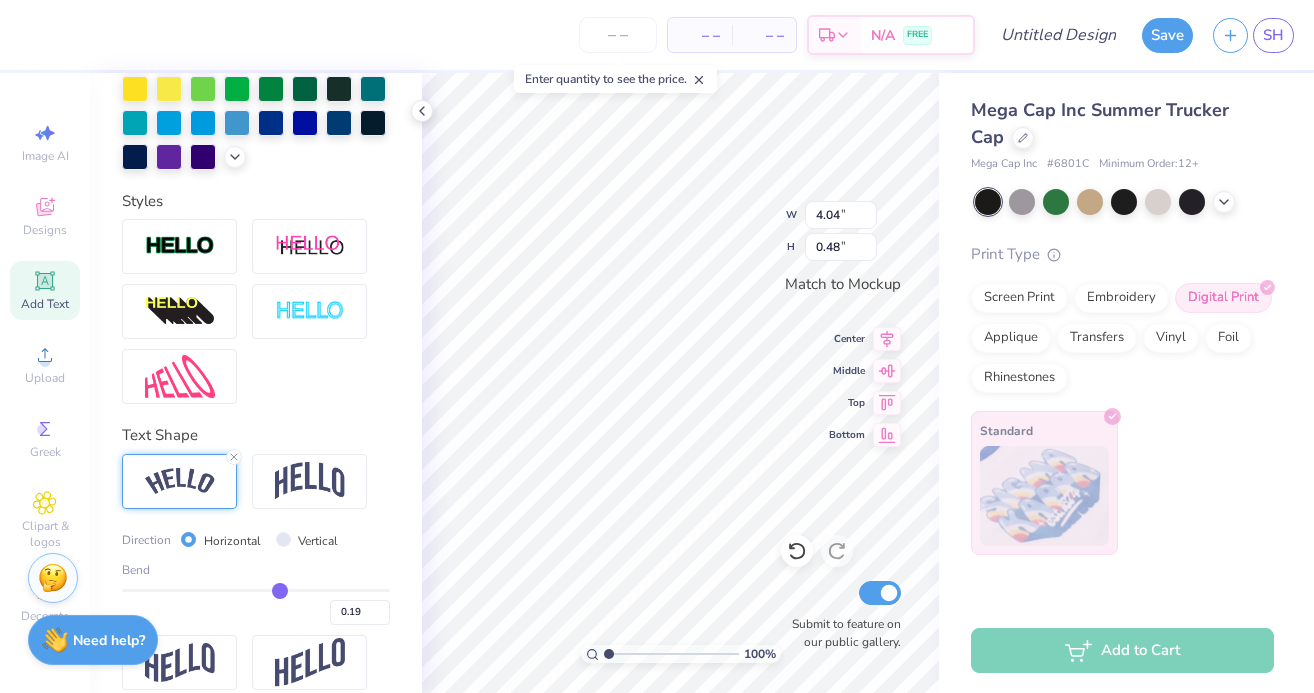 type on "0.21" 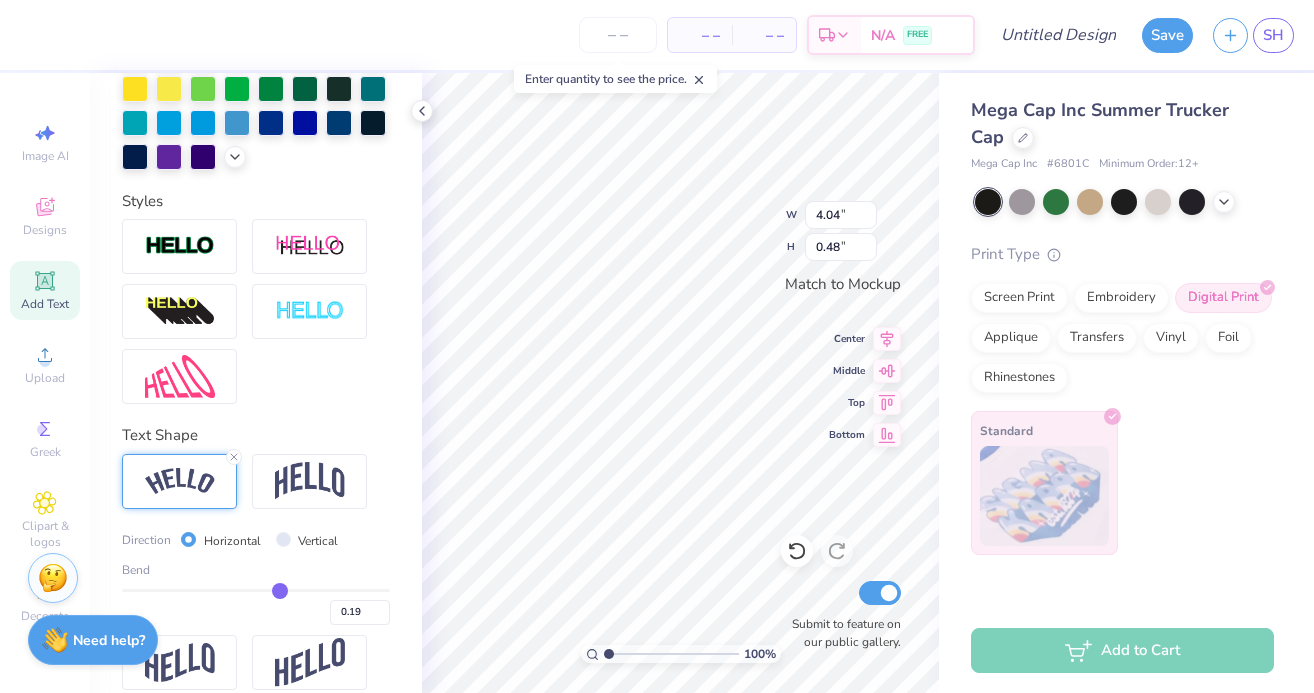 type on "0.21" 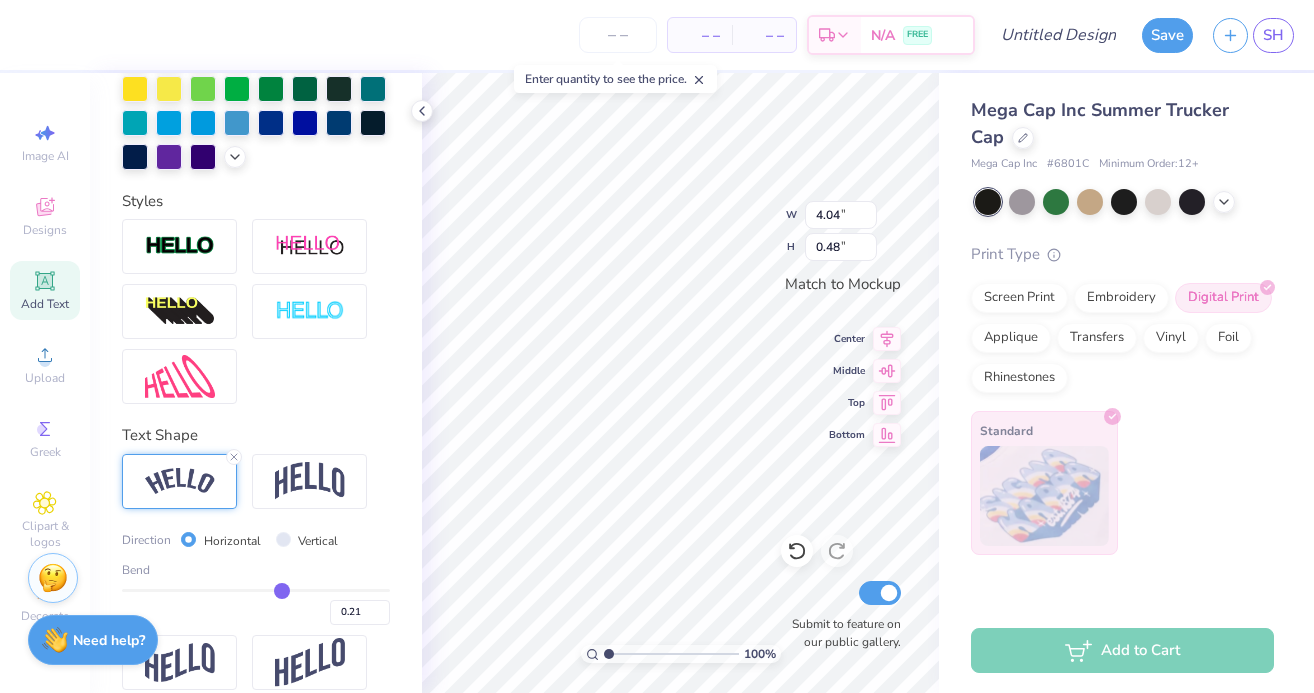 type on "0.22" 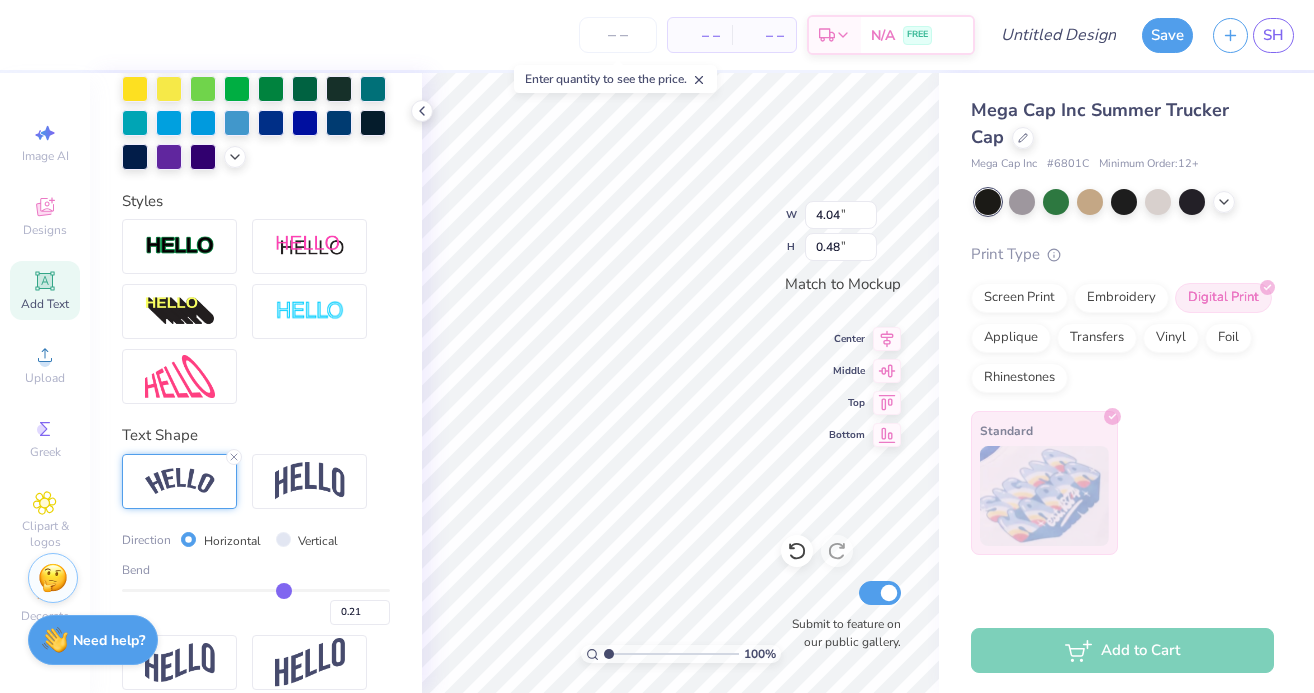 type on "0.22" 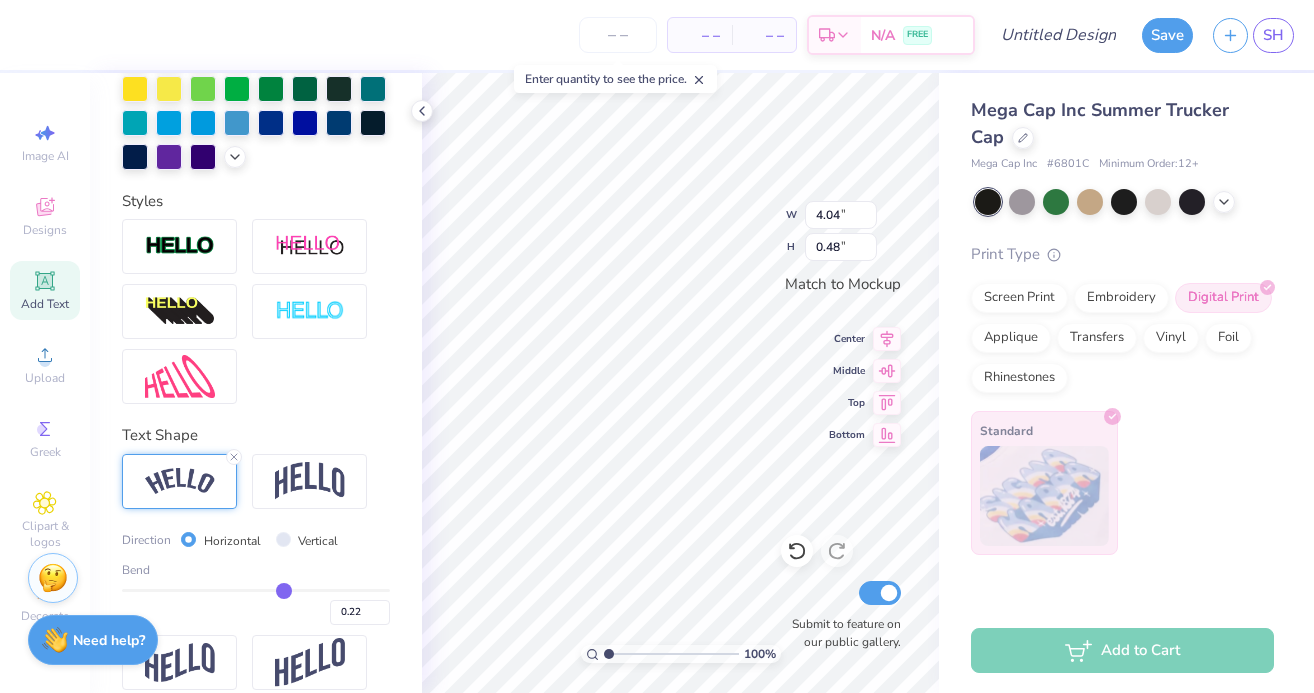 type on "0.23" 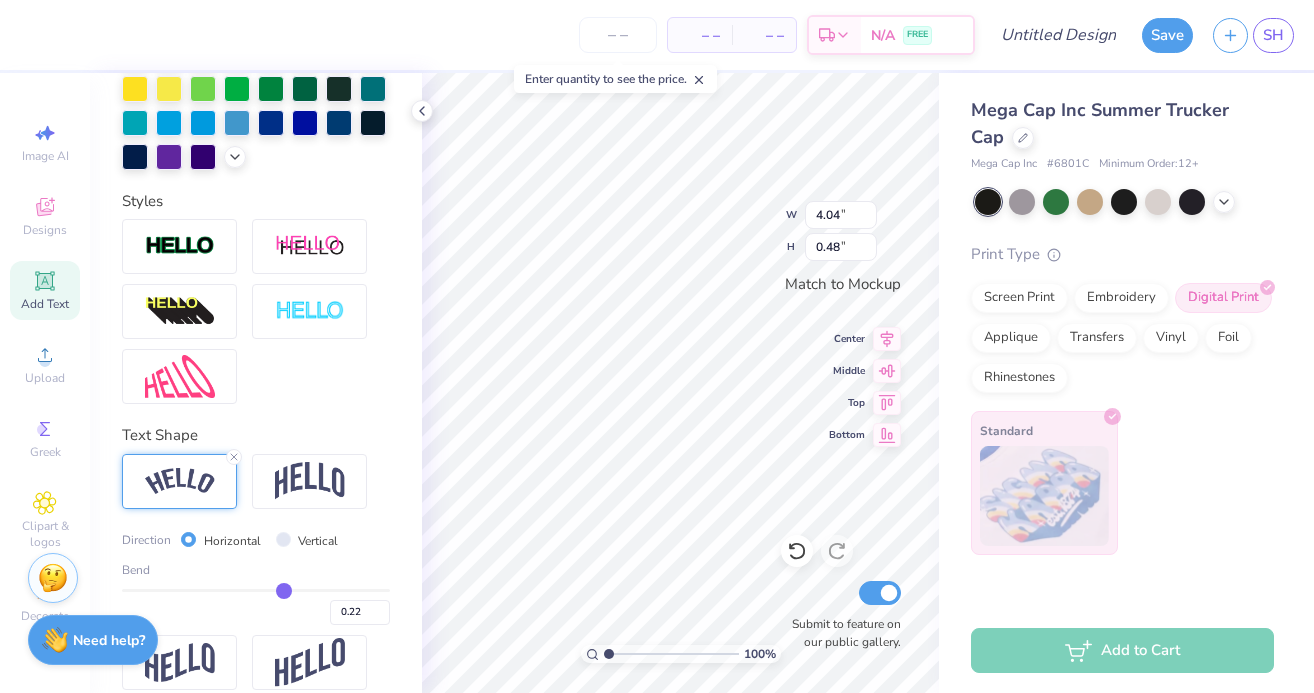 type on "0.23" 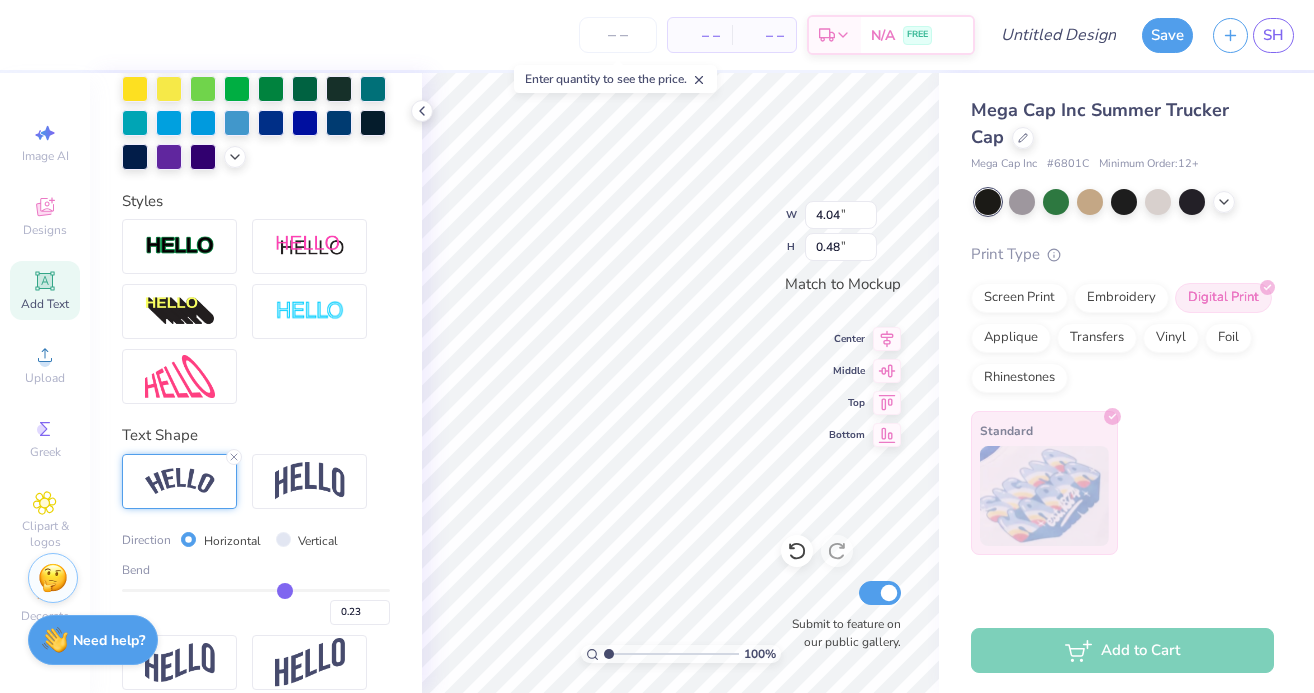 type on "0.24" 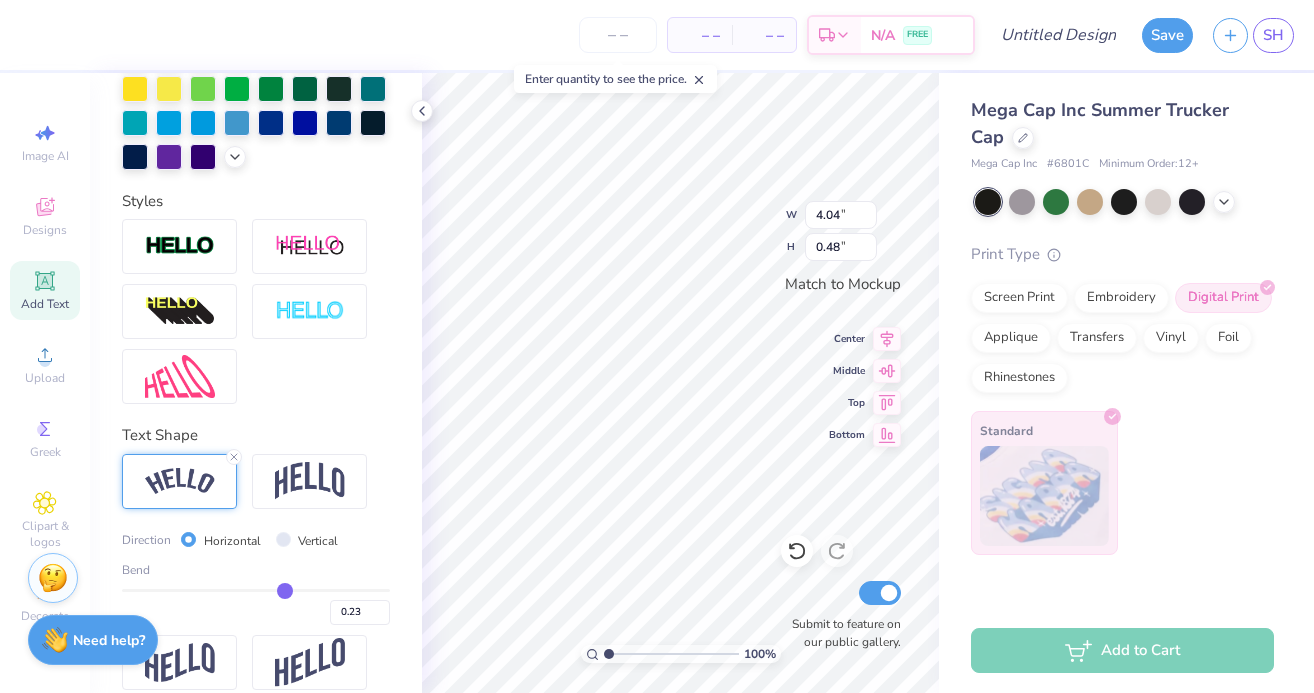 type on "0.24" 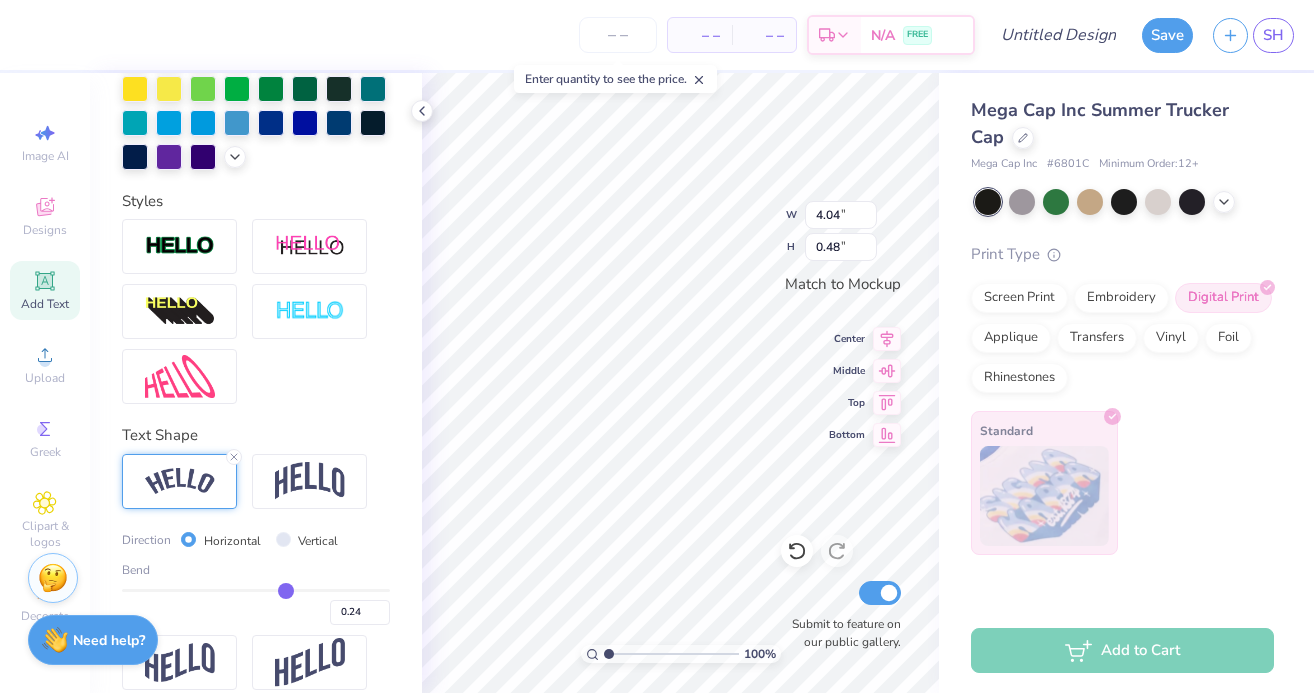 type on "0.25" 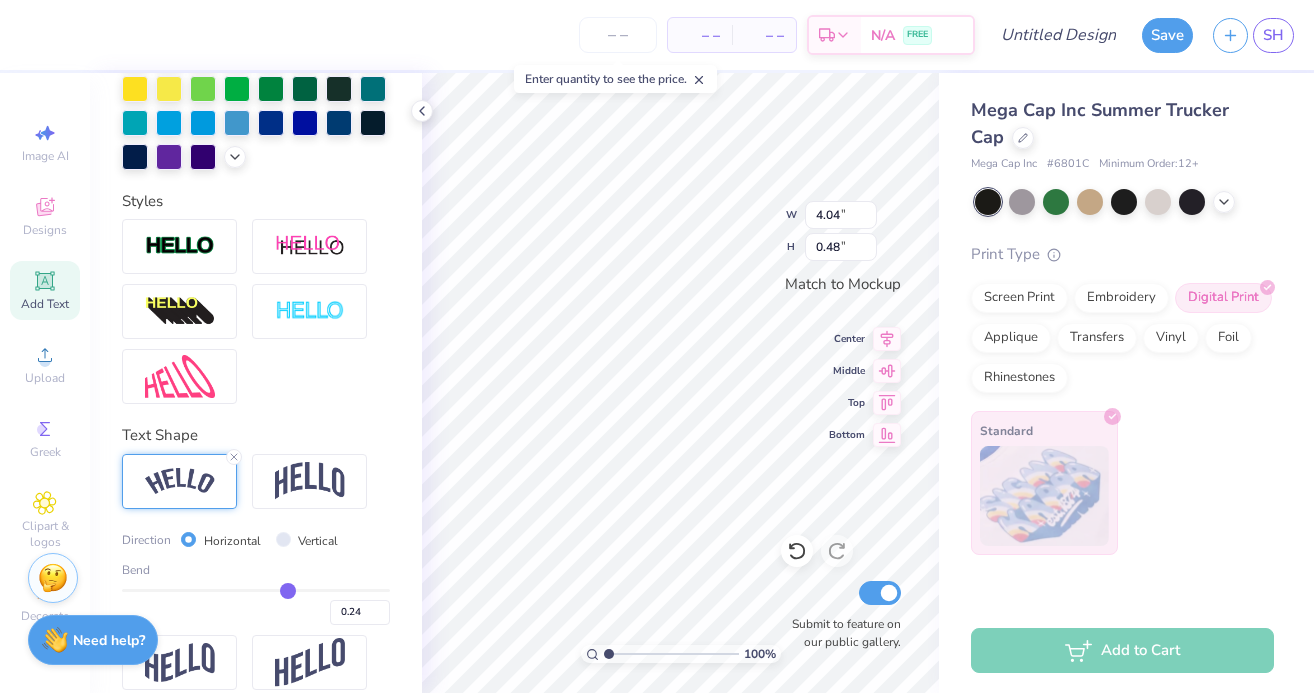 type on "0.25" 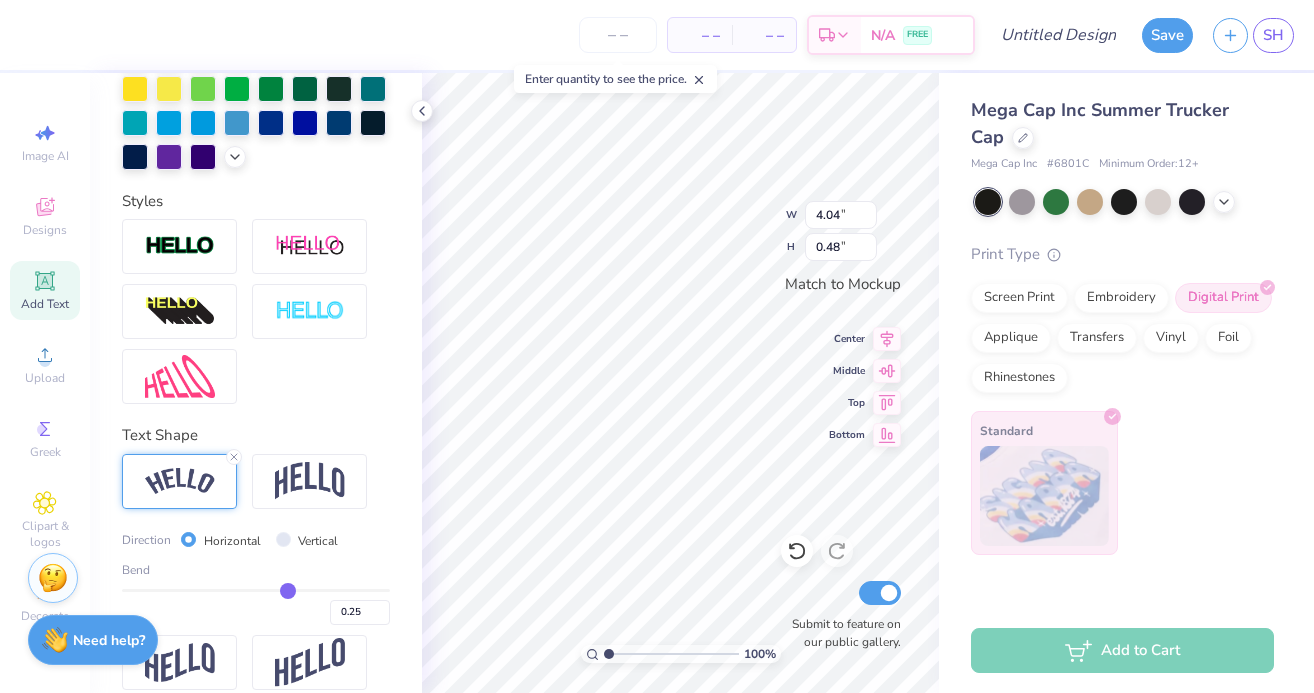 type on "0.27" 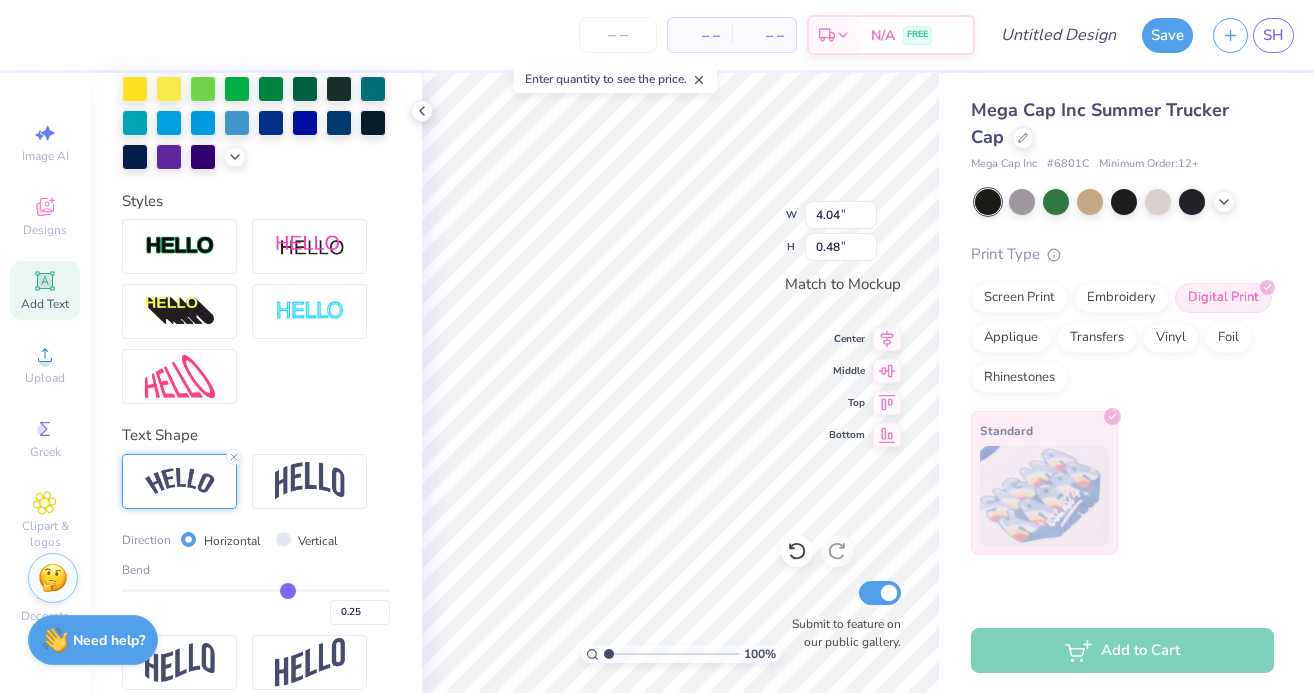 type on "0.27" 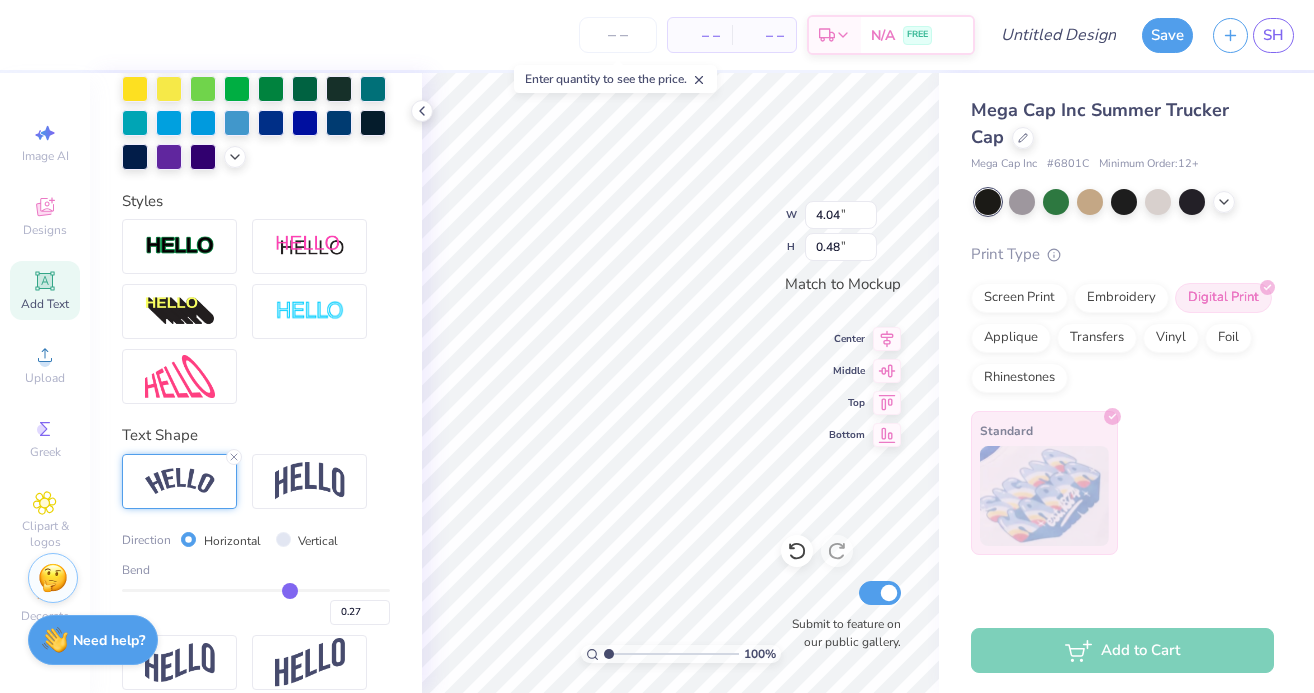 type on "0.28" 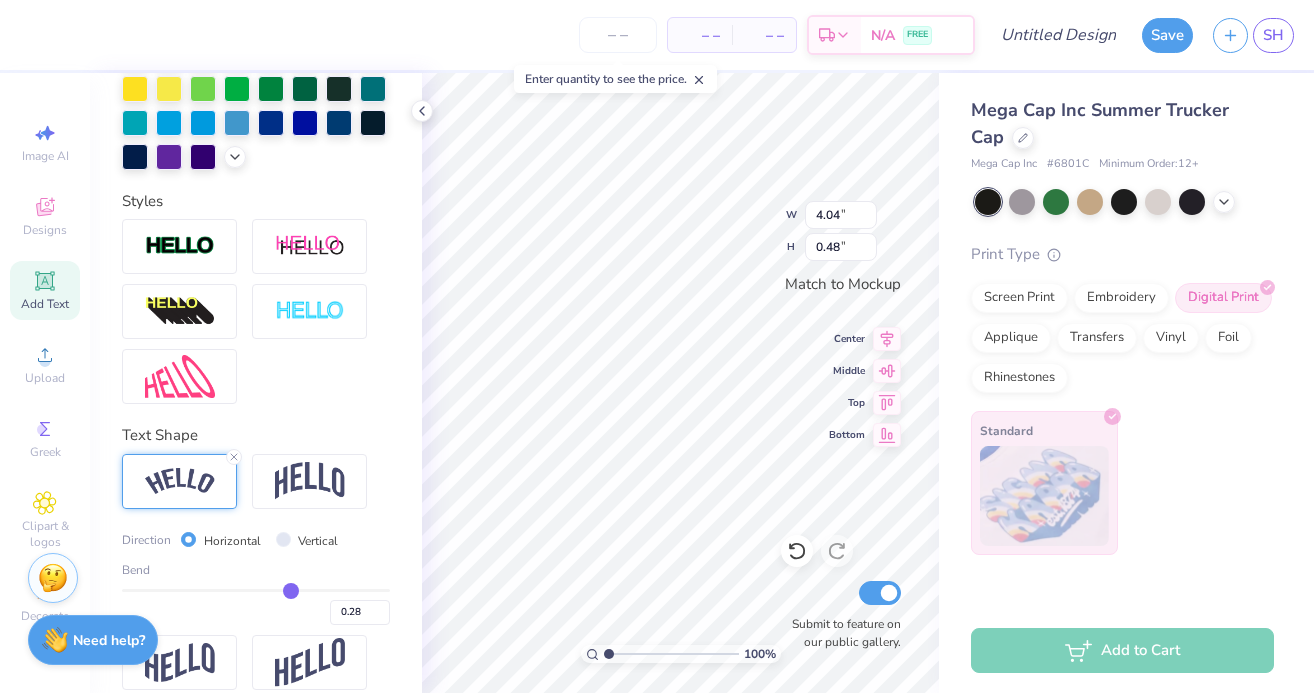 type on "0.29" 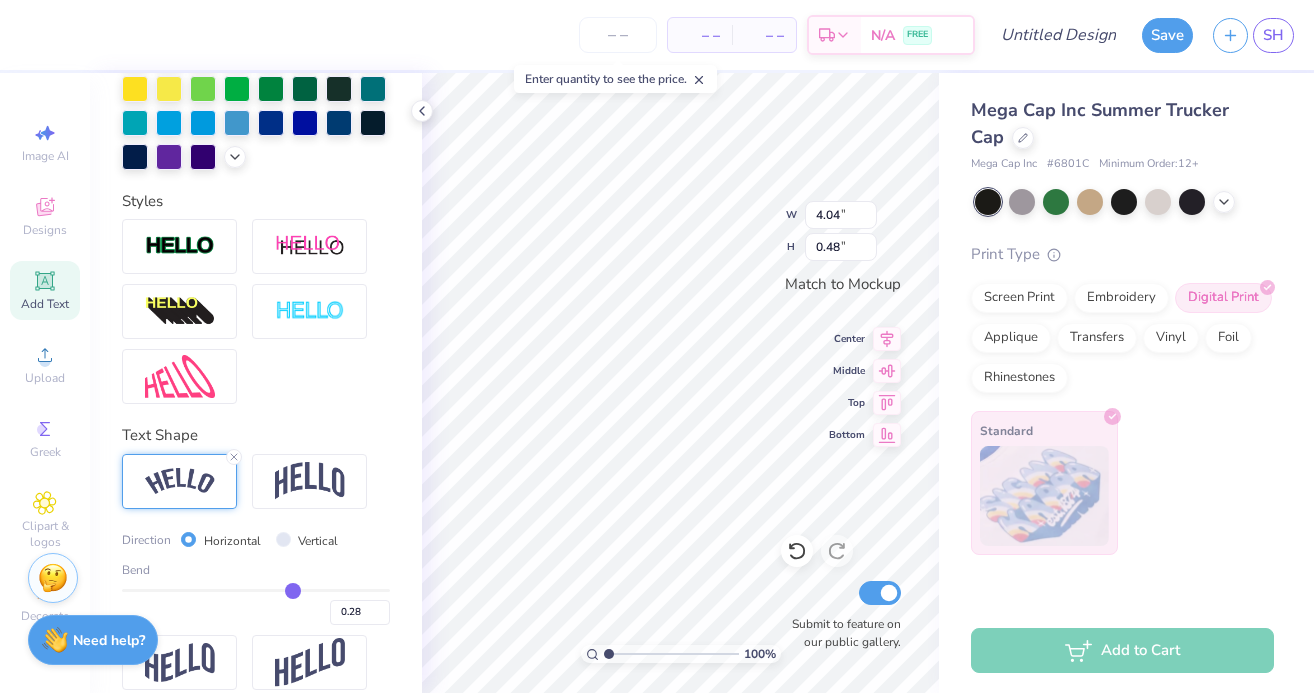 type on "0.29" 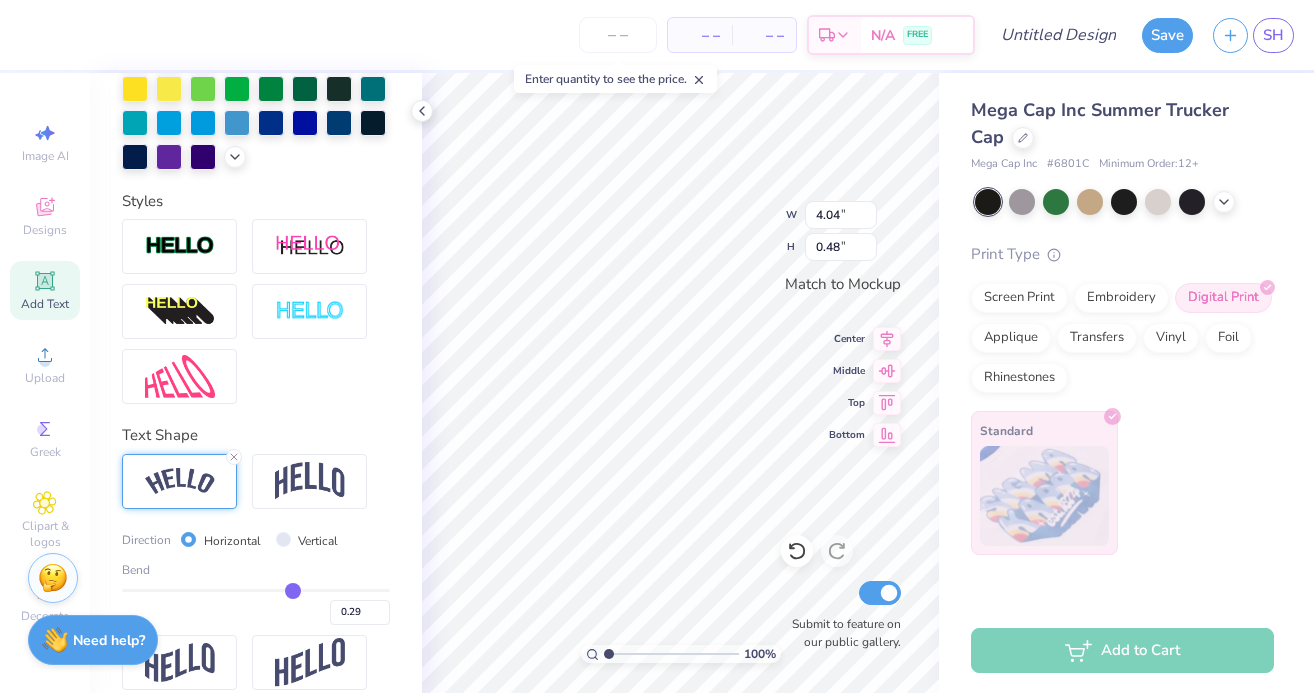 type on "0.3" 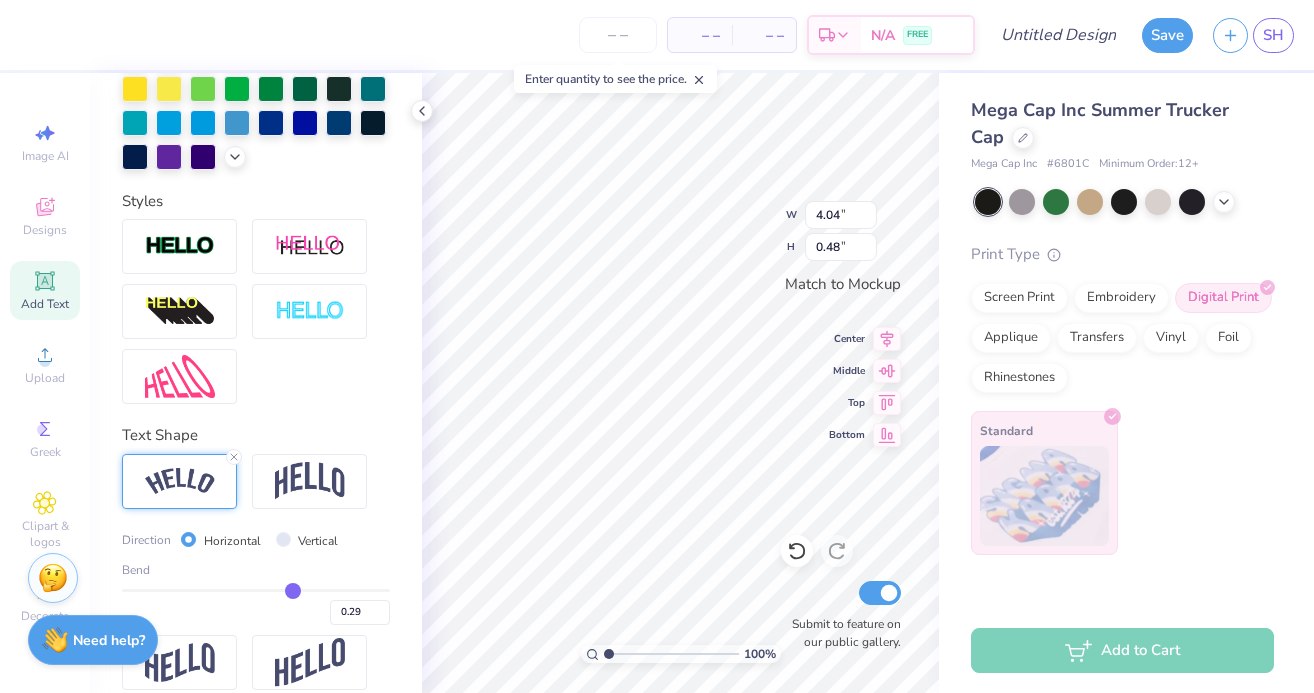 type on "0.30" 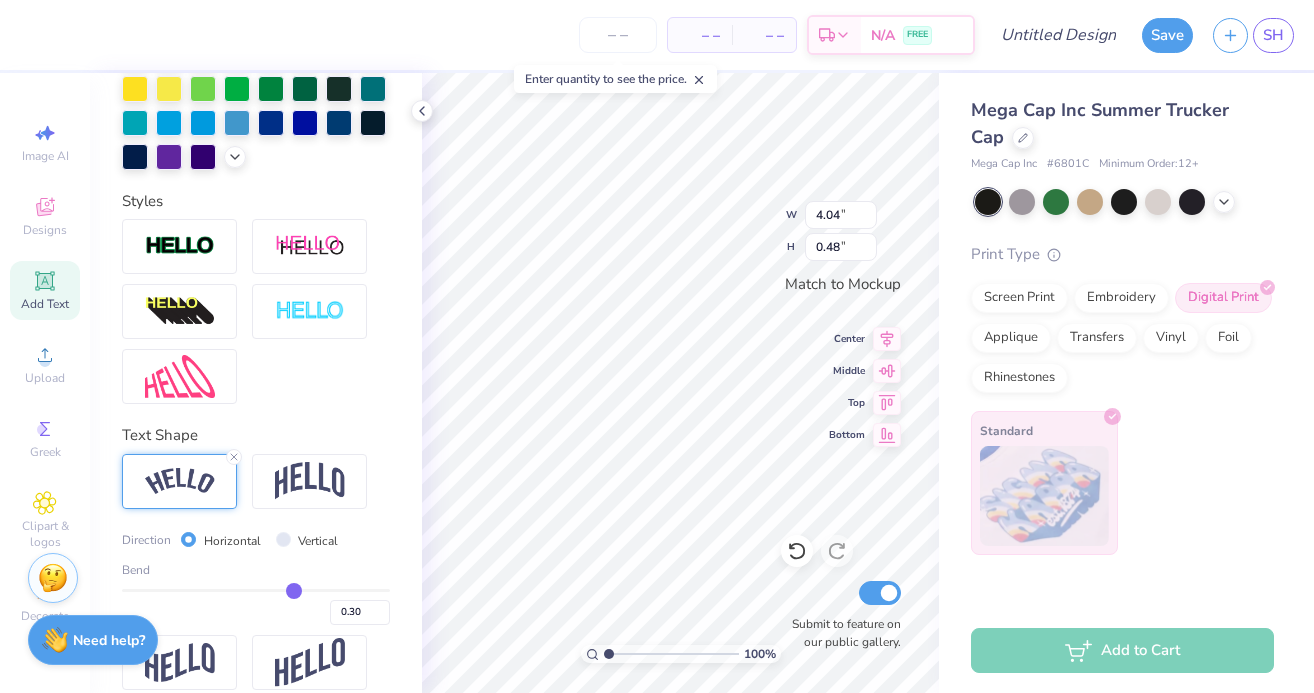 type on "0.31" 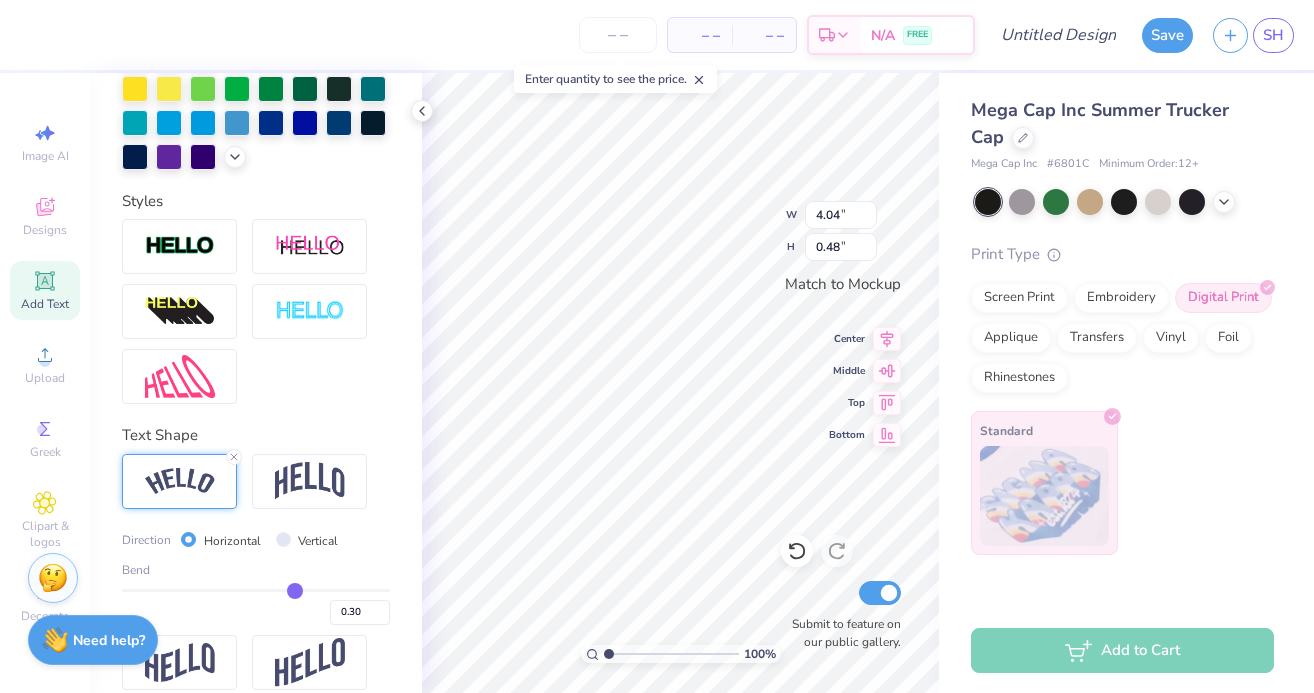 type on "0.31" 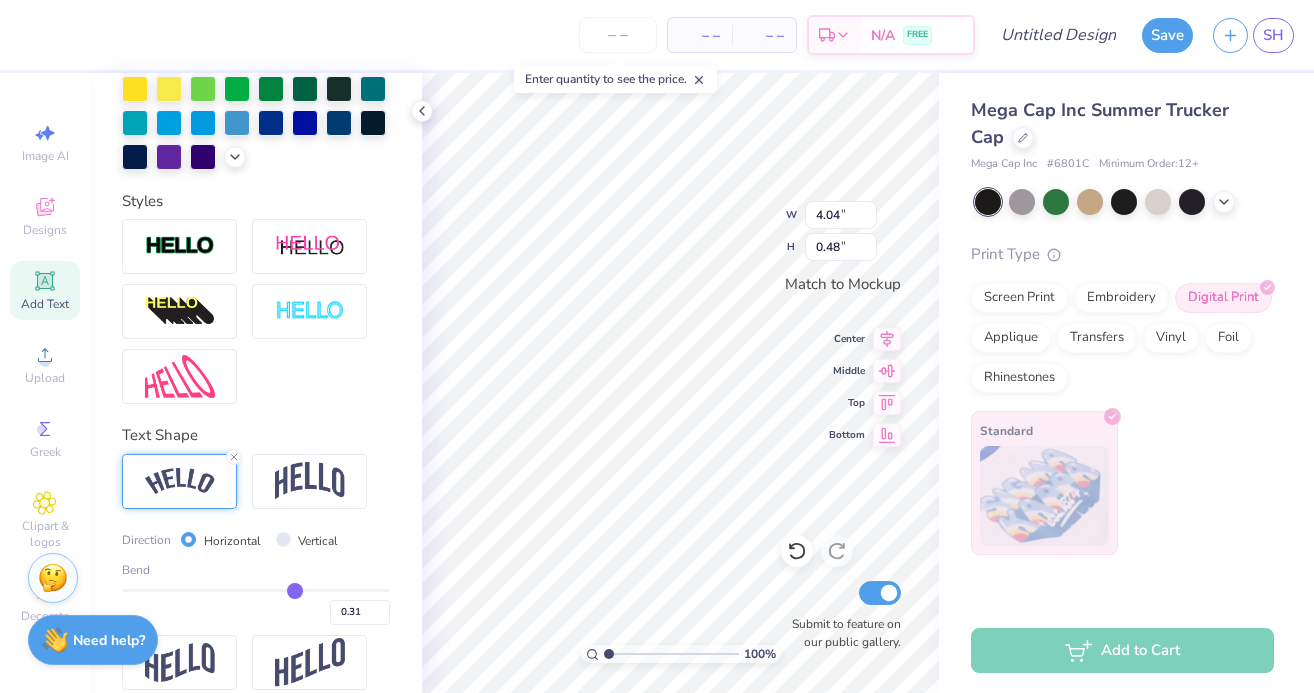 drag, startPoint x: 318, startPoint y: 591, endPoint x: 293, endPoint y: 588, distance: 25.179358 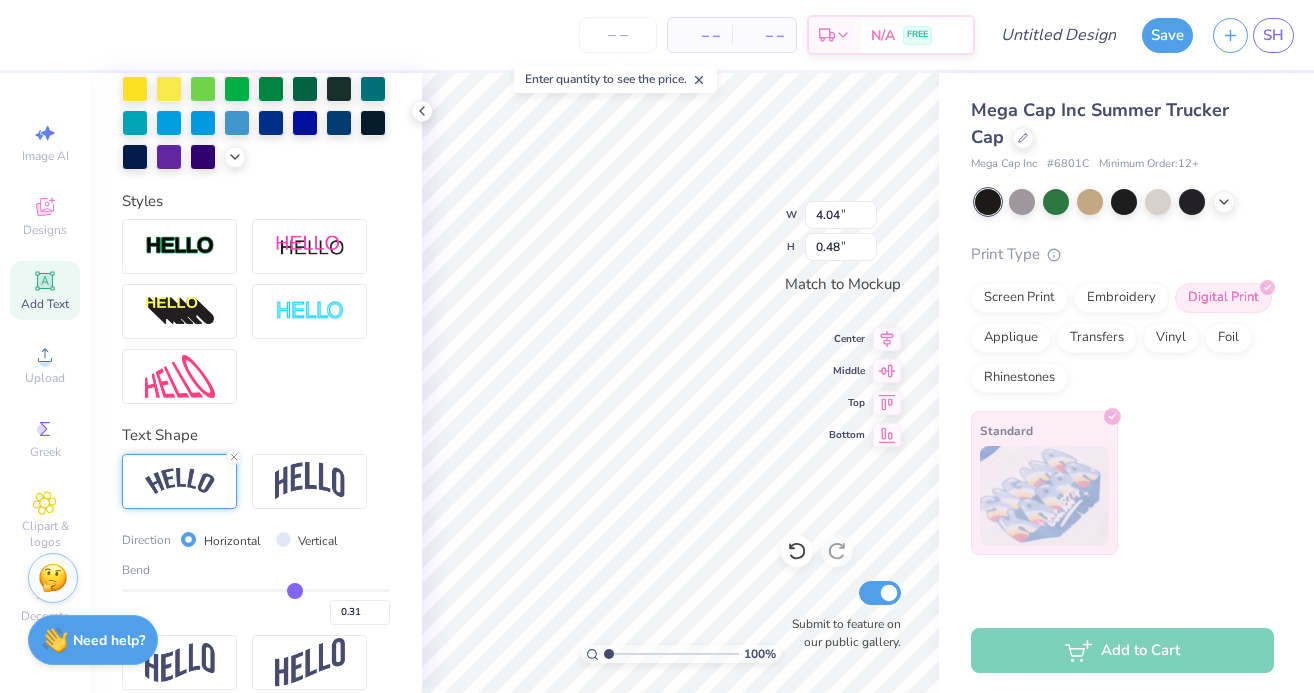 type on "0.3" 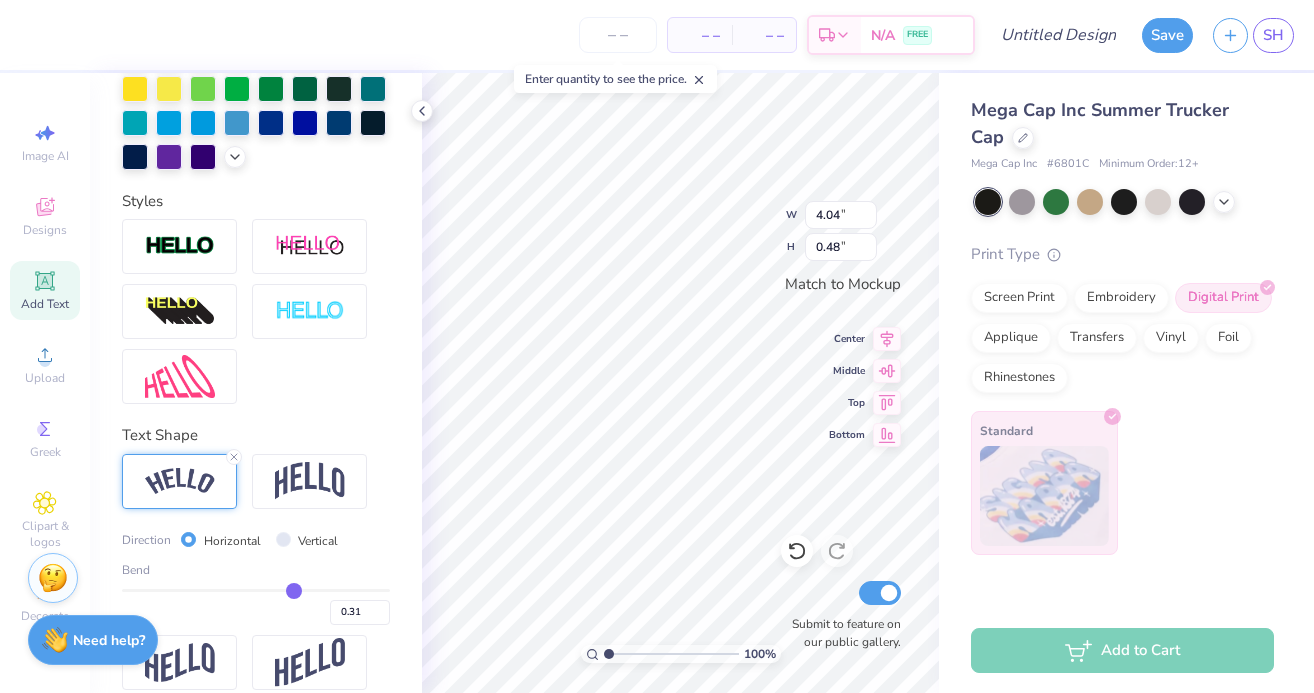 click at bounding box center (256, 590) 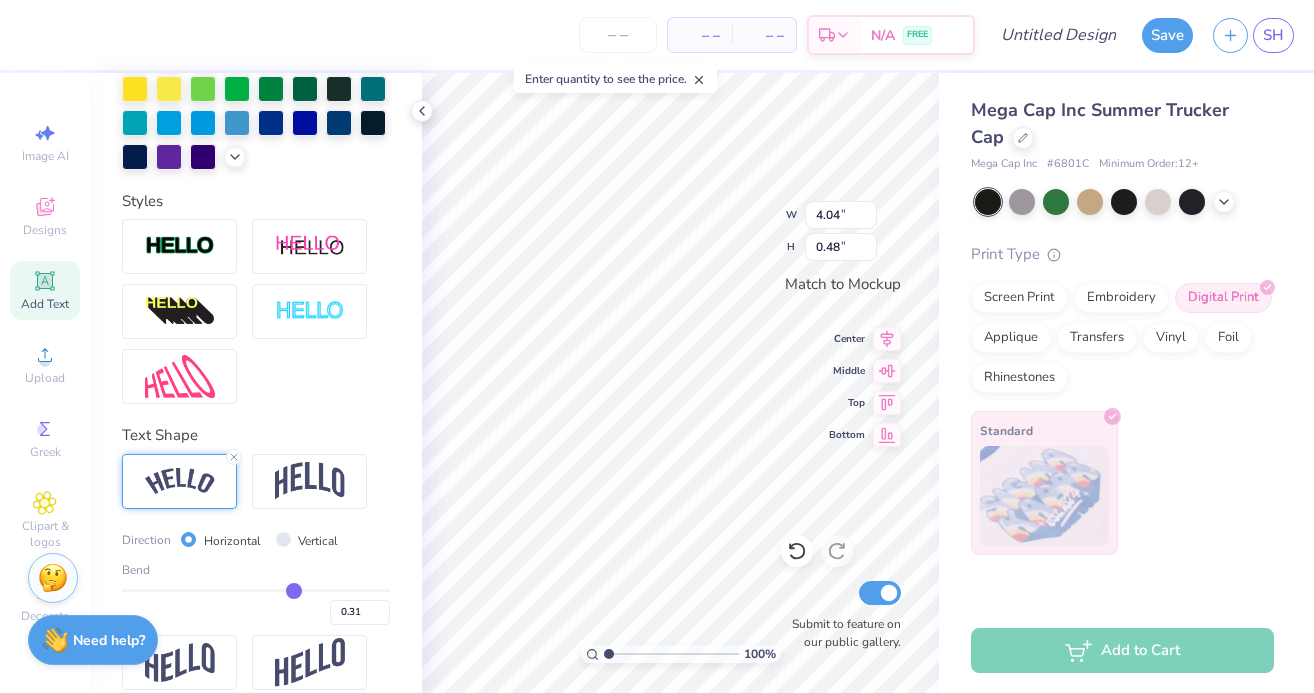 type on "0.30" 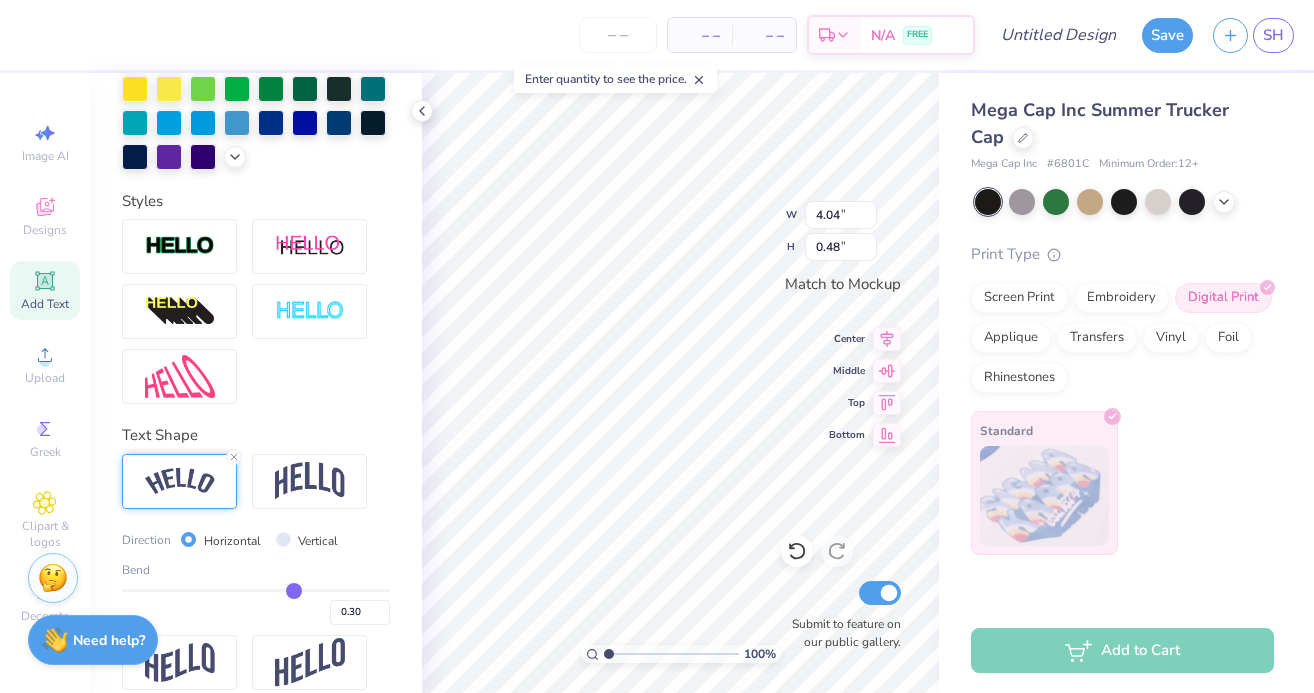 scroll, scrollTop: 586, scrollLeft: 0, axis: vertical 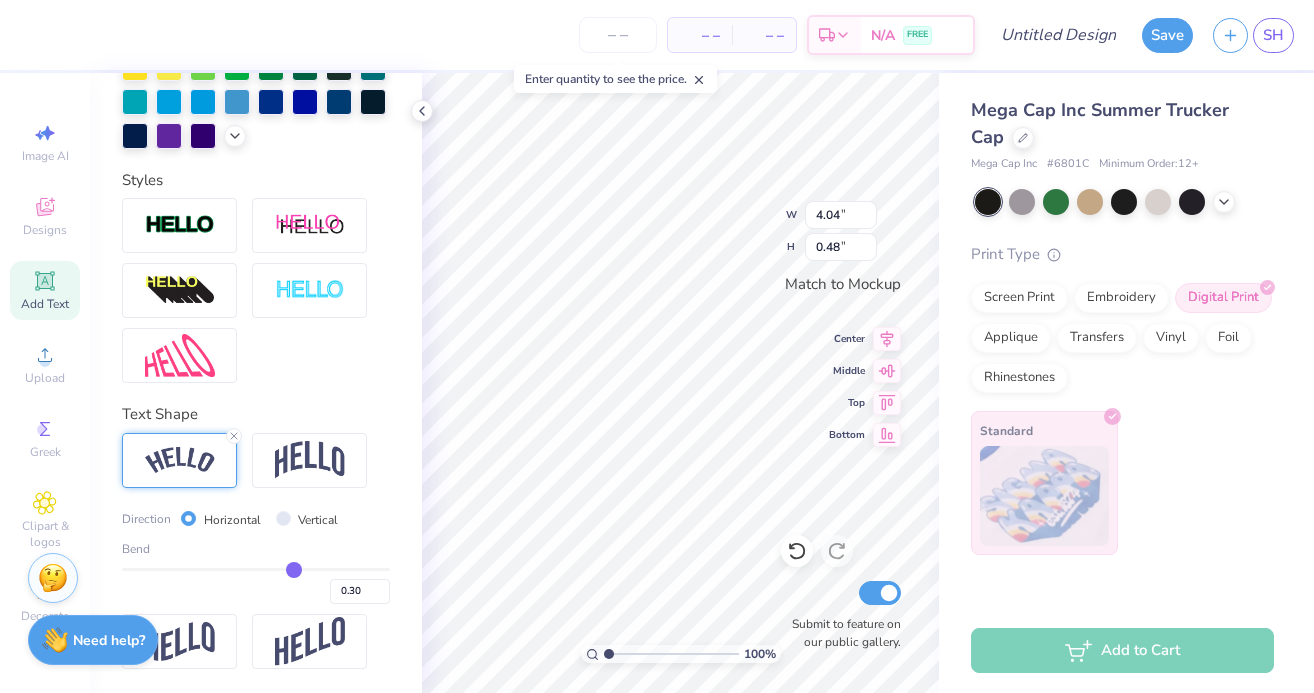 click on "Direction Horizontal Vertical Bend 0.30" at bounding box center [256, 551] 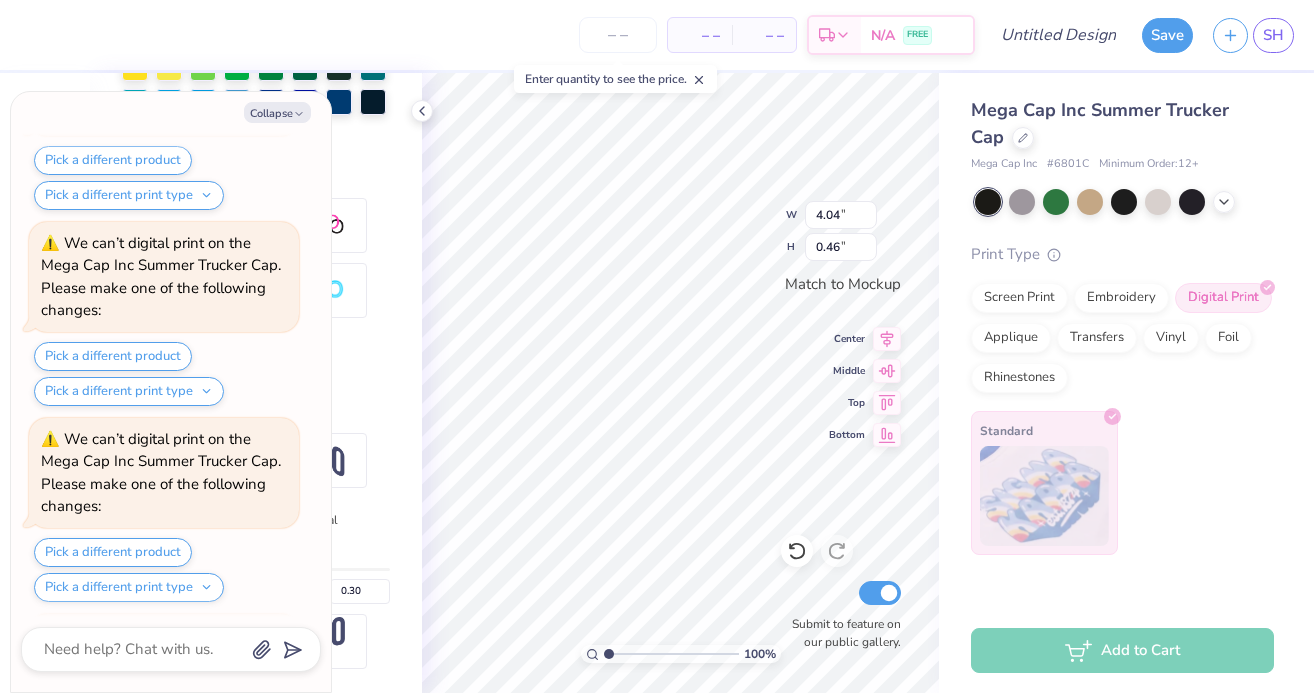 scroll, scrollTop: 2922, scrollLeft: 0, axis: vertical 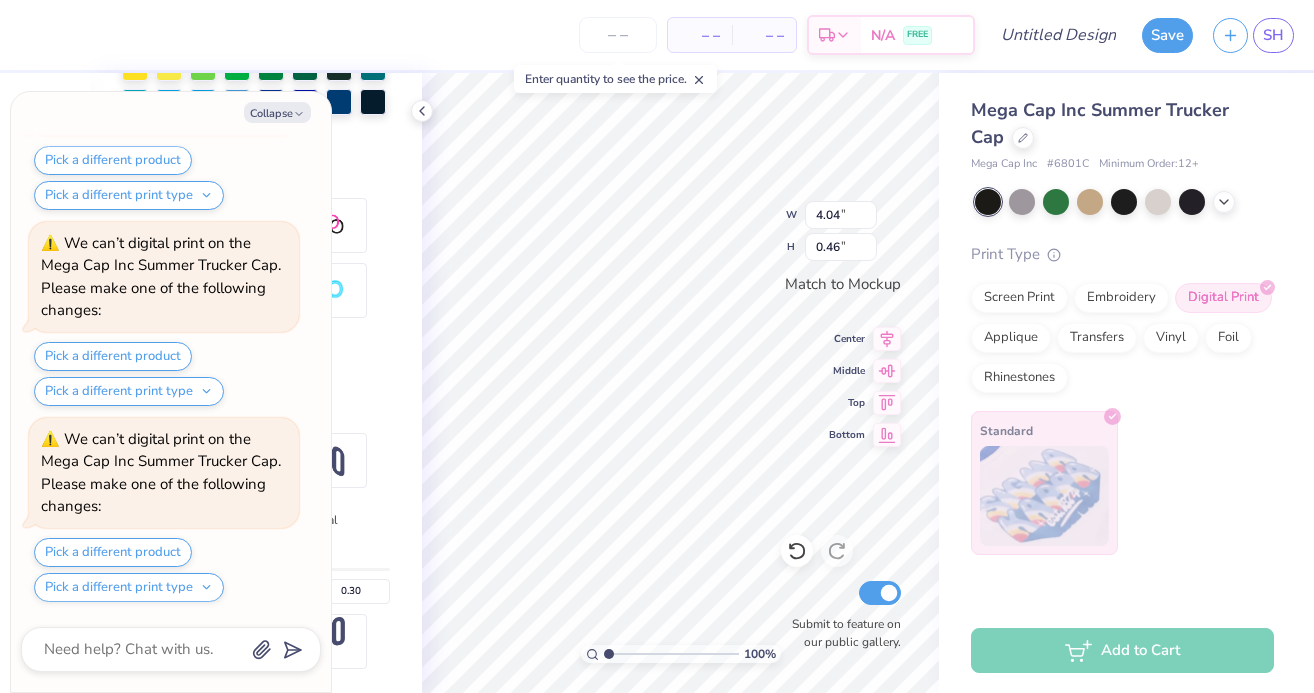 type on "x" 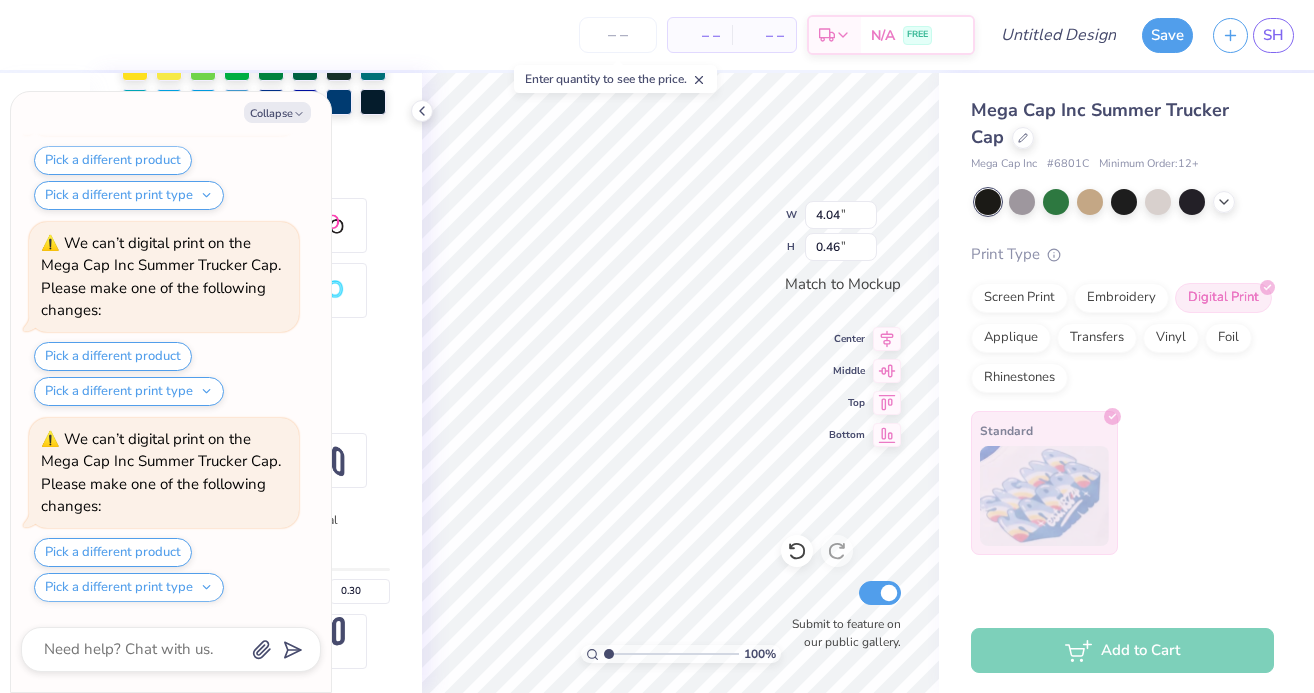 type on "1.91" 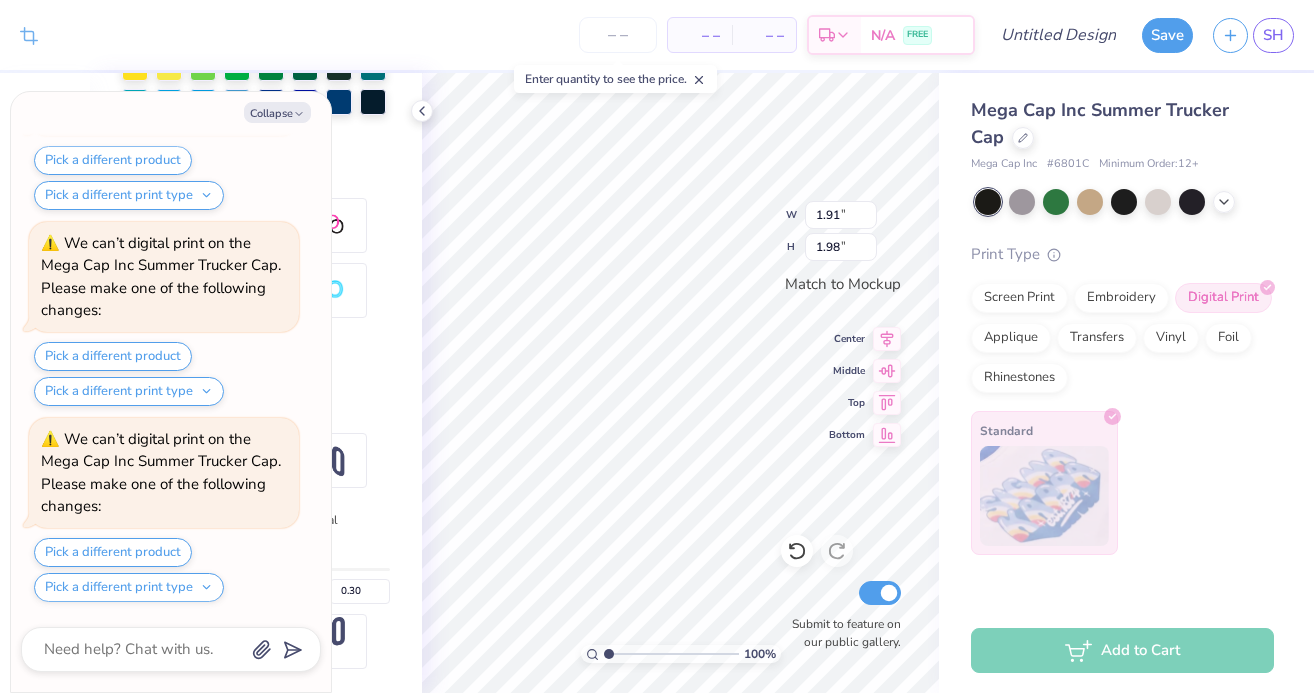 type on "x" 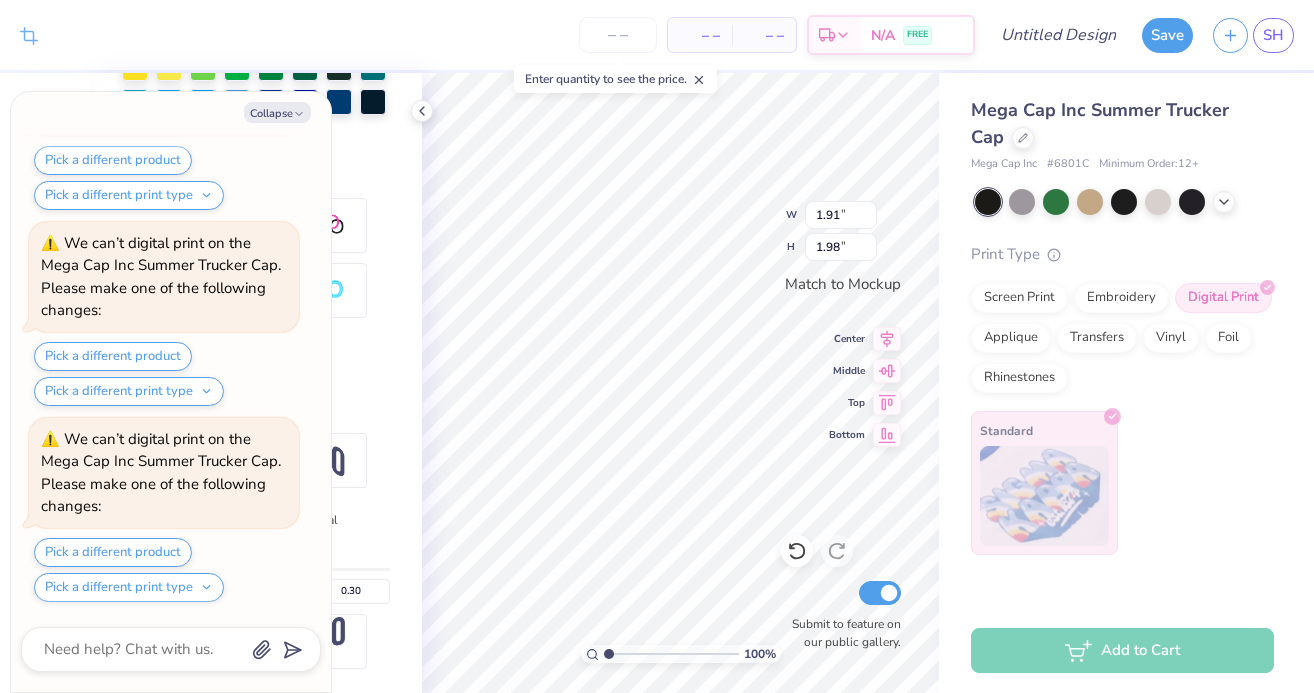 type on "1.29" 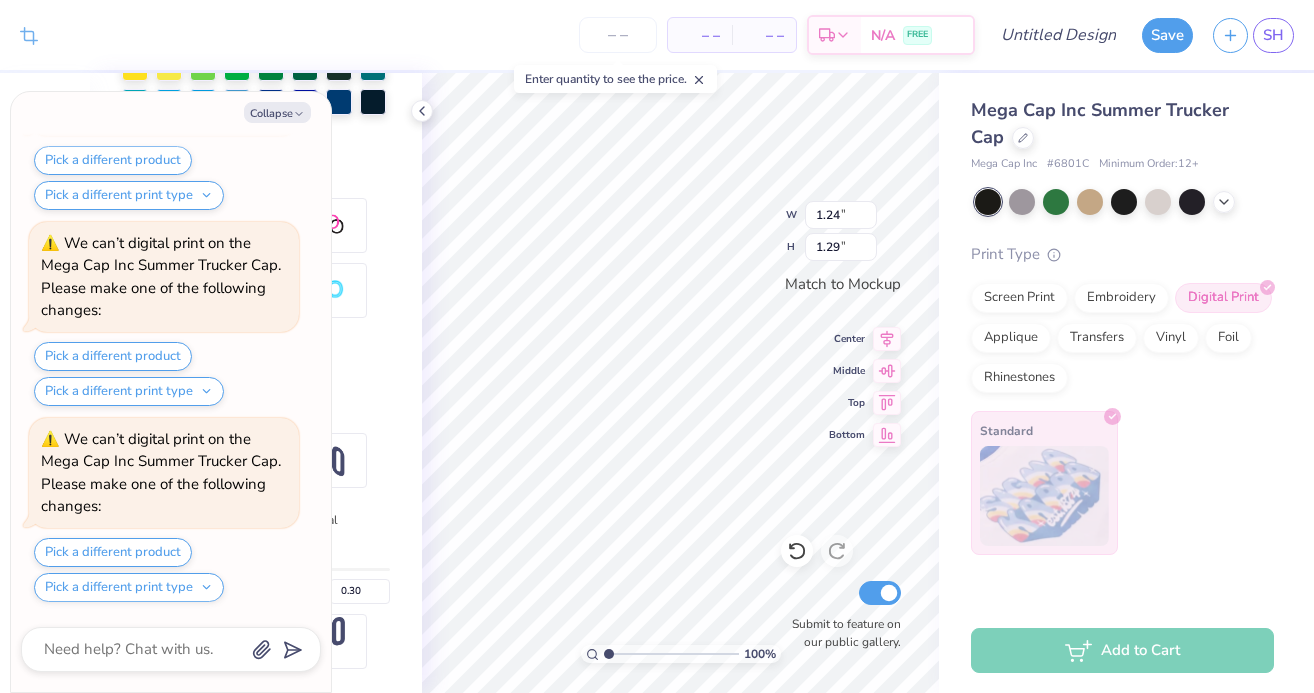 scroll, scrollTop: 3118, scrollLeft: 0, axis: vertical 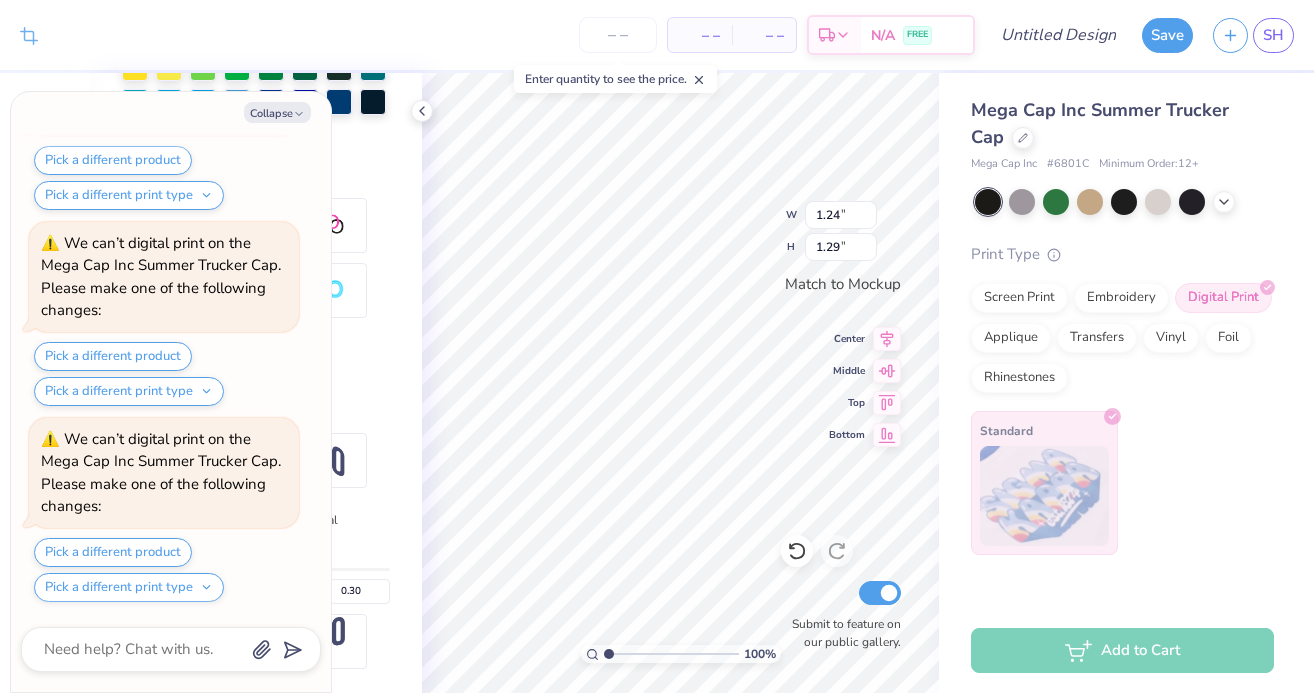 type on "4.04" 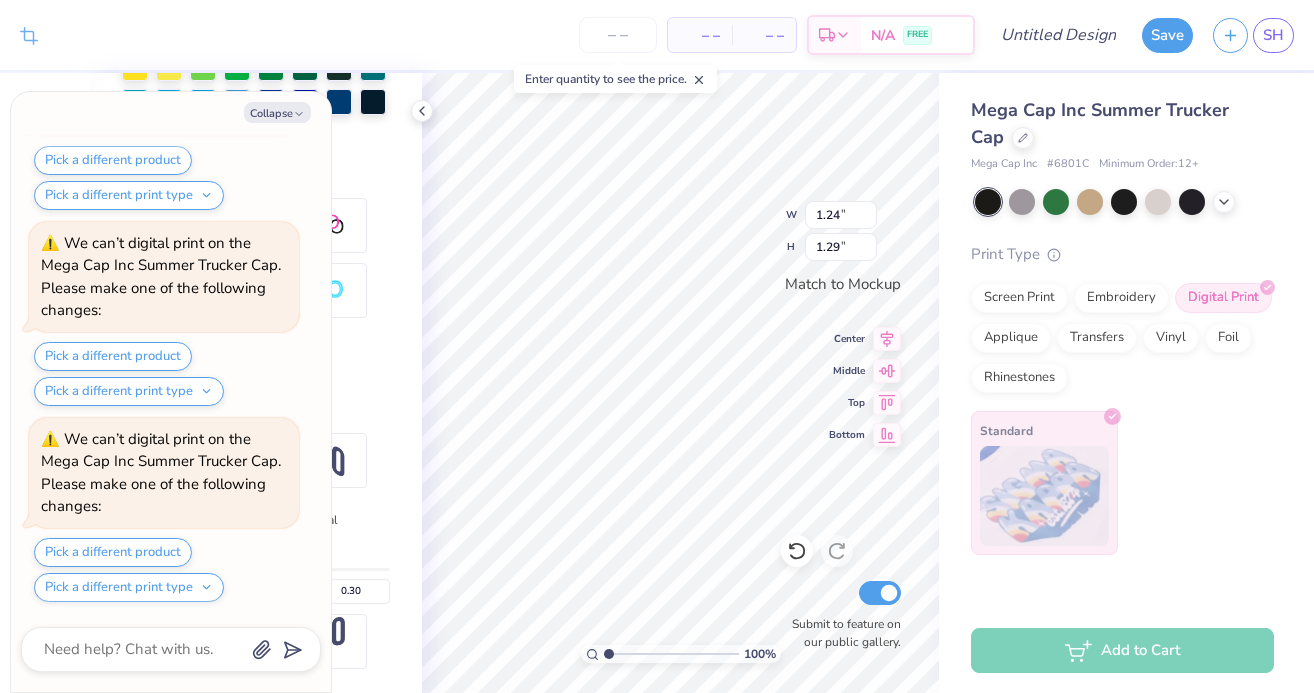 type on "0.46" 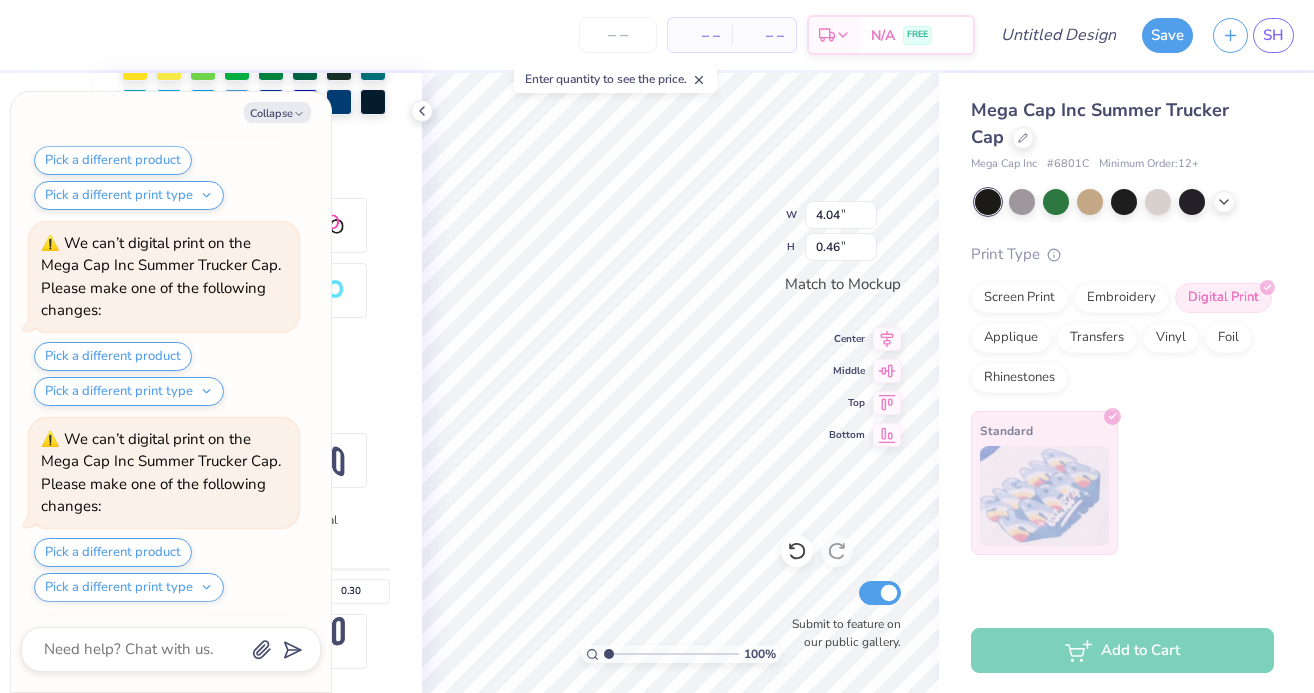 scroll, scrollTop: 3314, scrollLeft: 0, axis: vertical 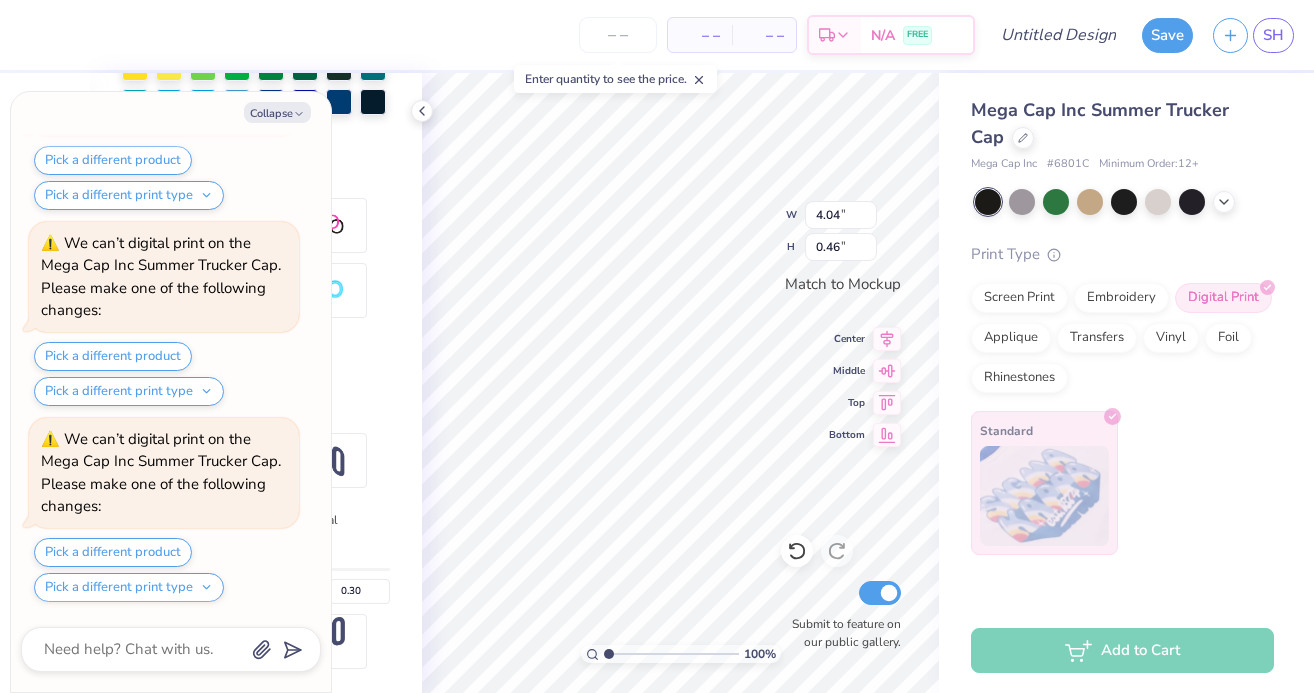 type on "x" 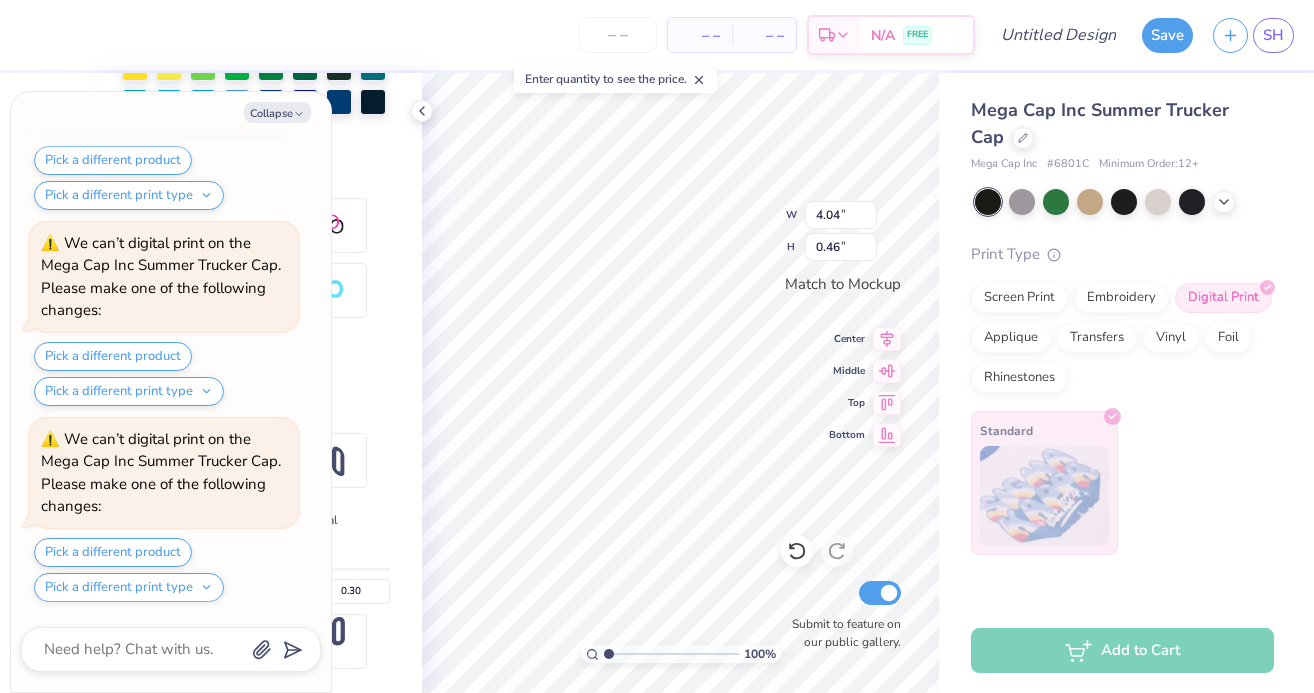 type on "1.24" 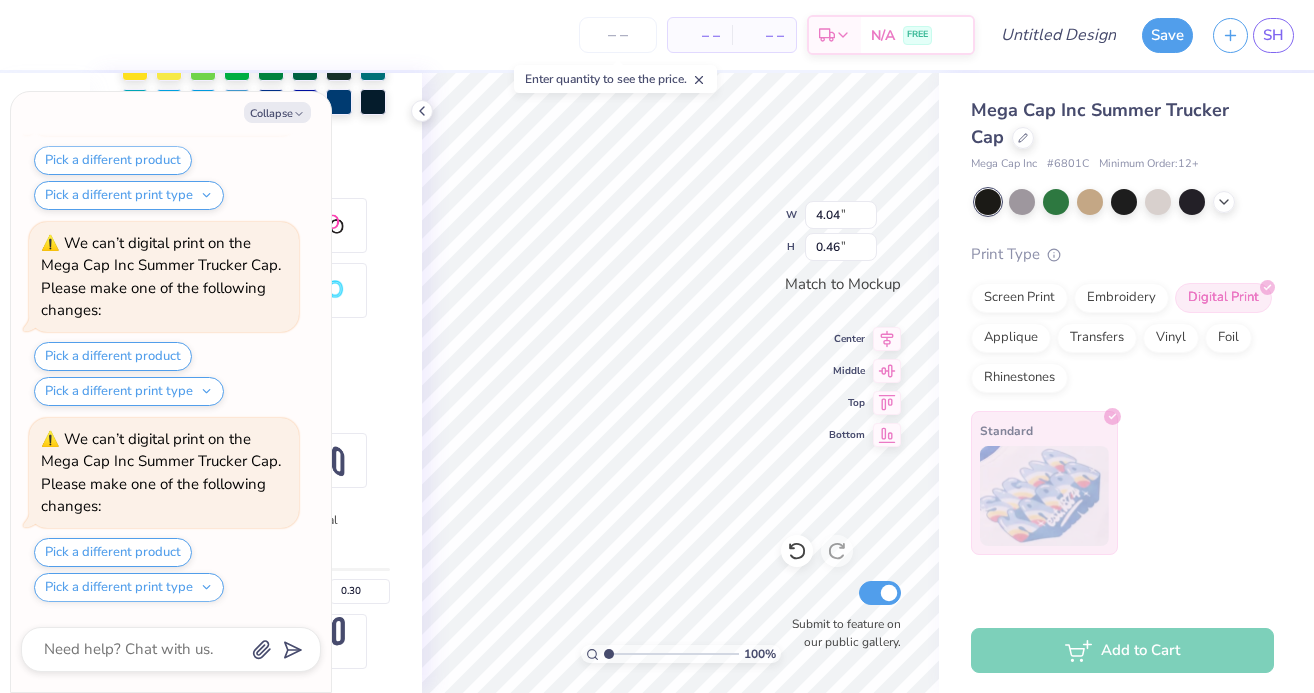 type on "1.29" 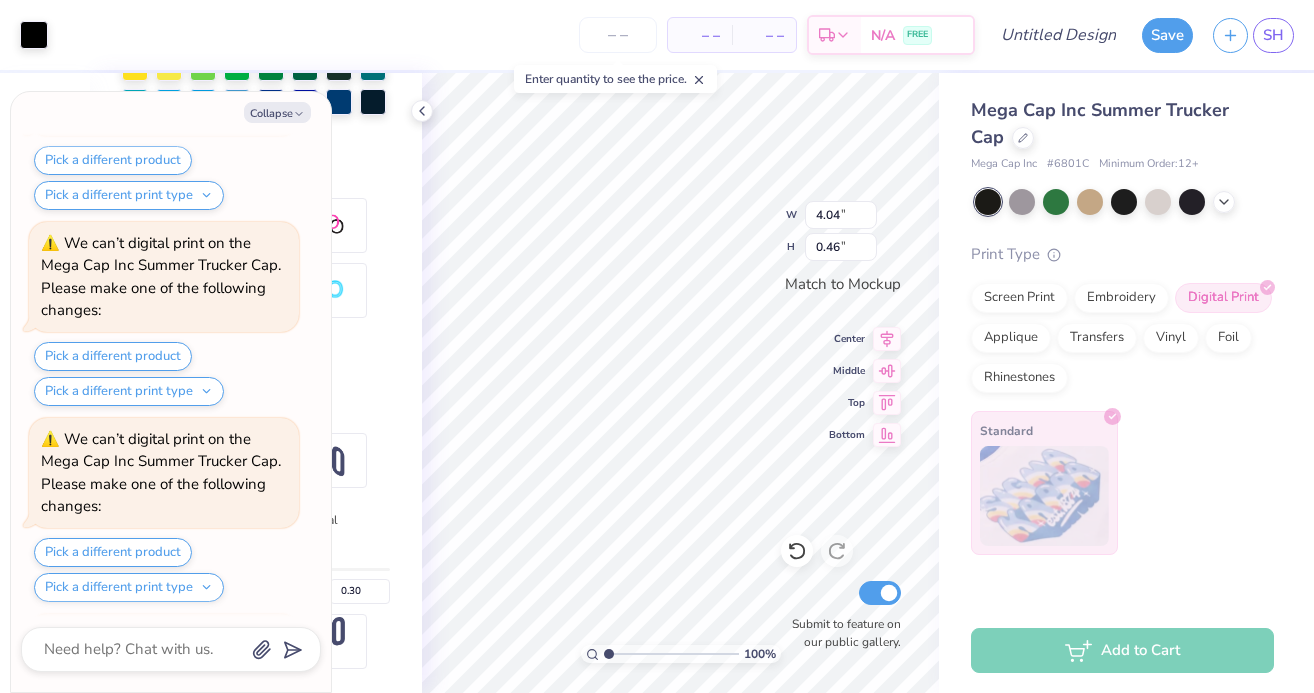 scroll, scrollTop: 3706, scrollLeft: 0, axis: vertical 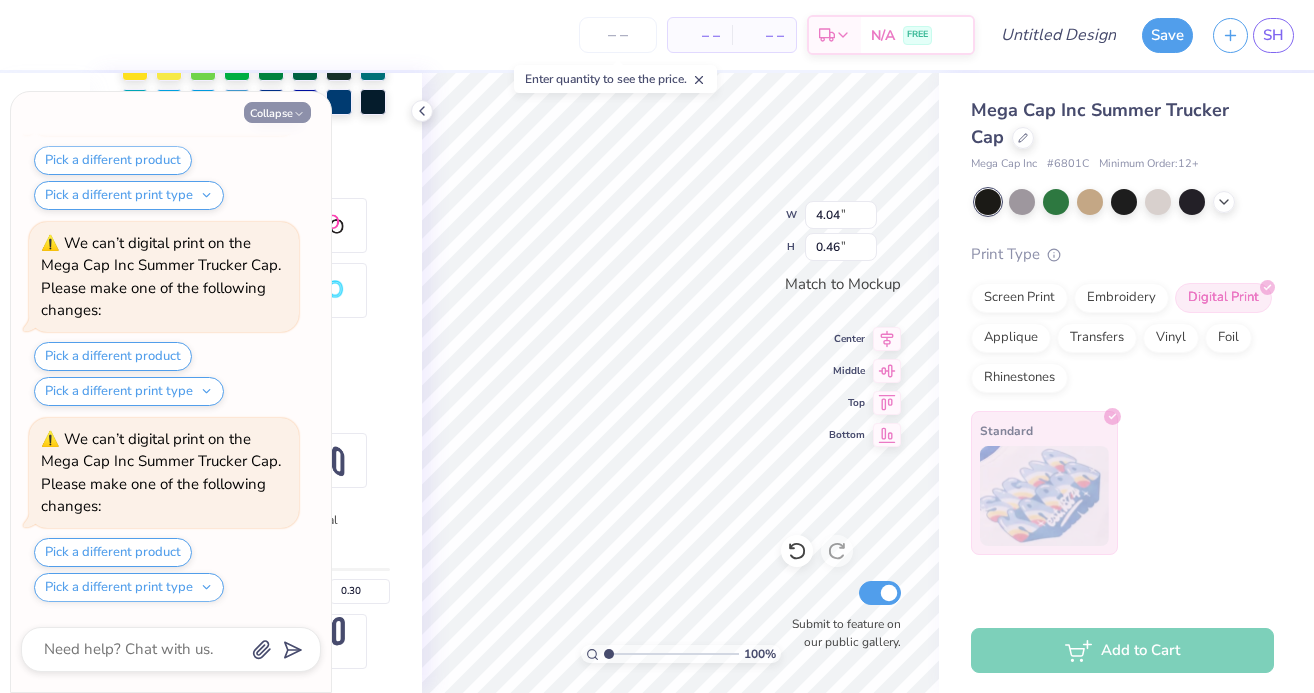 click on "Collapse" at bounding box center [277, 112] 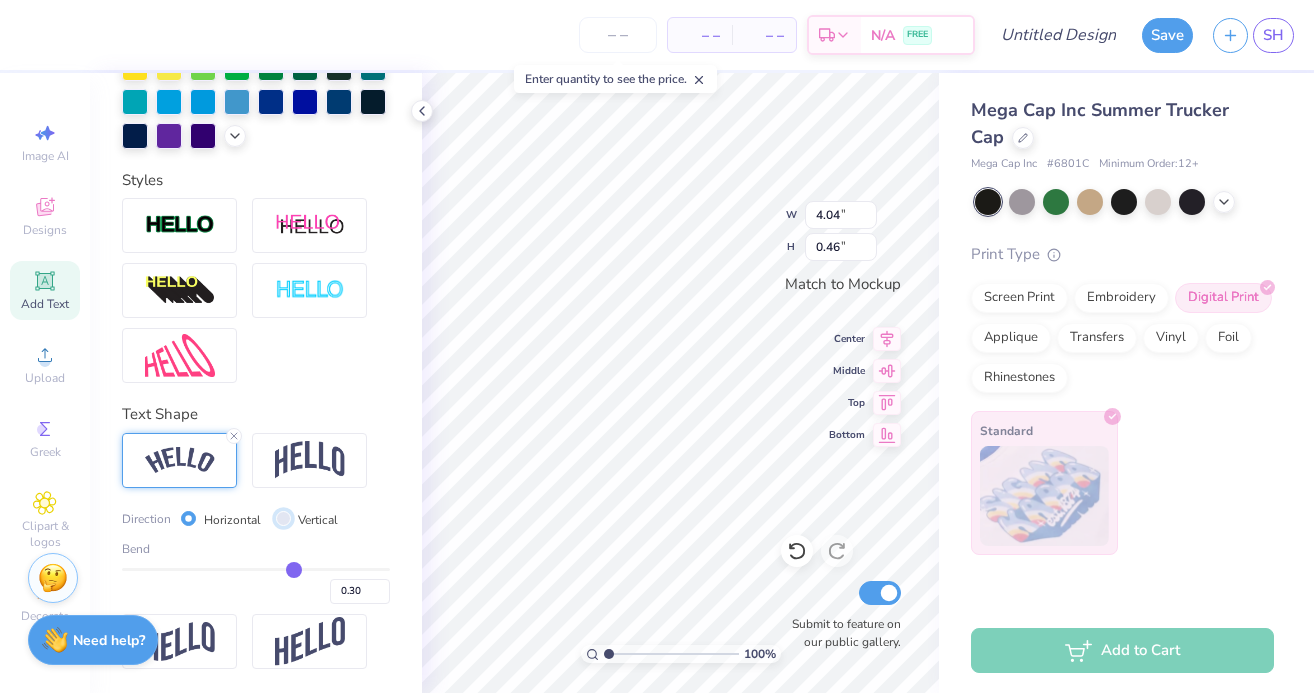 click on "Vertical" at bounding box center (283, 518) 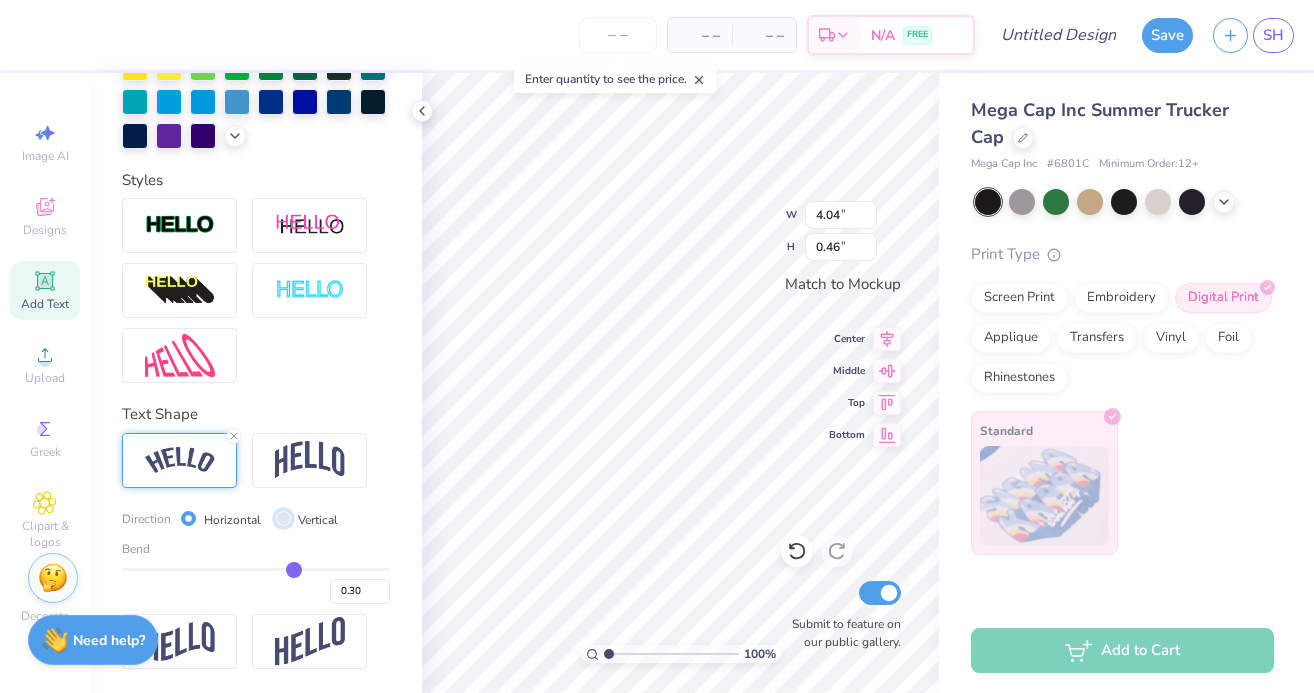 radio on "true" 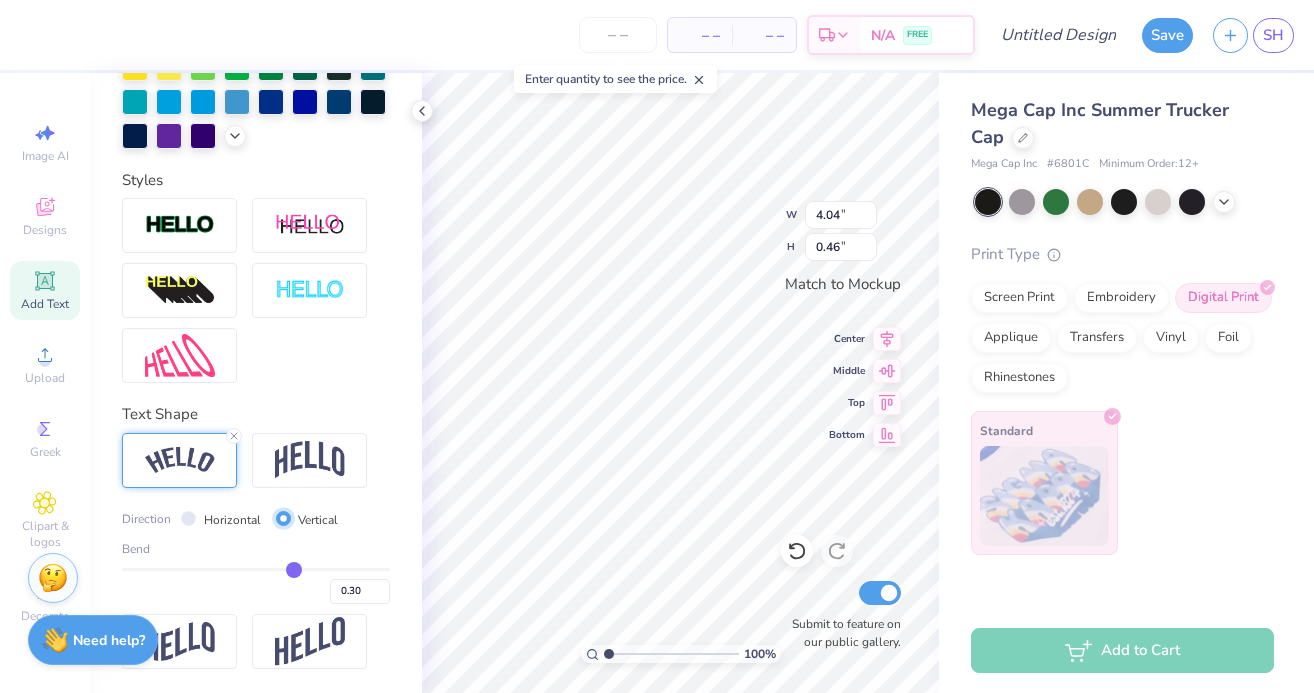 type 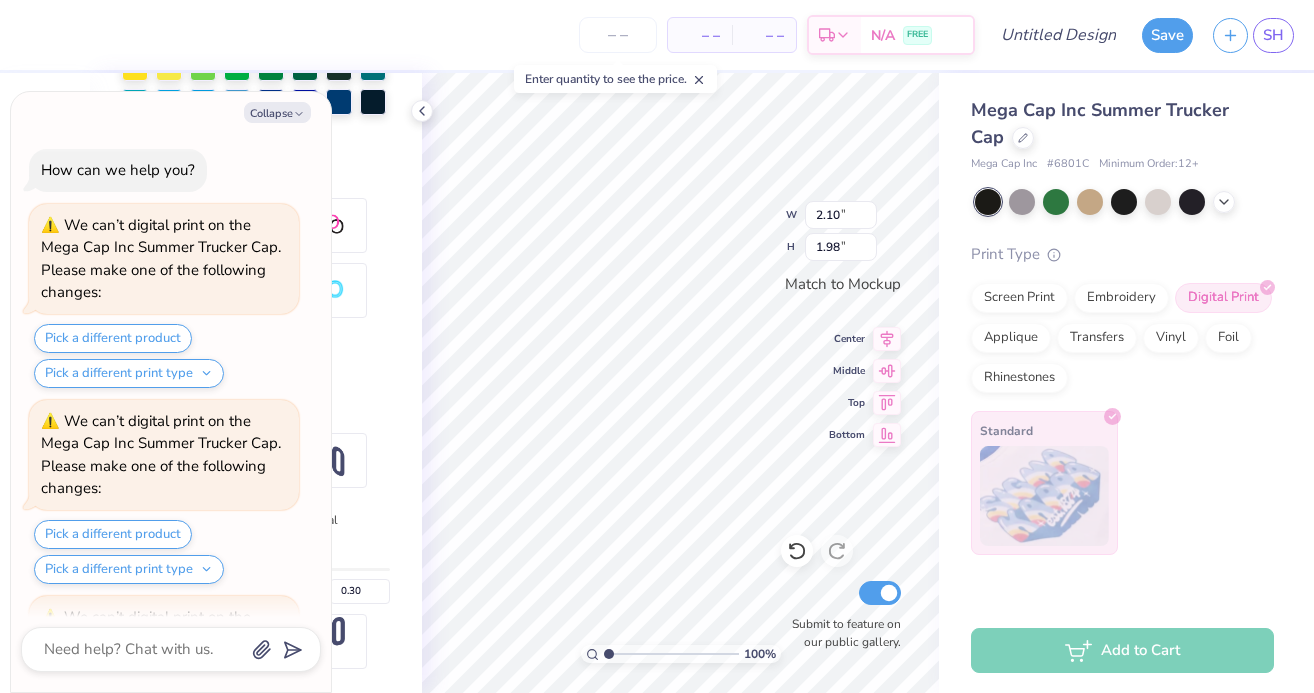 scroll, scrollTop: 3902, scrollLeft: 0, axis: vertical 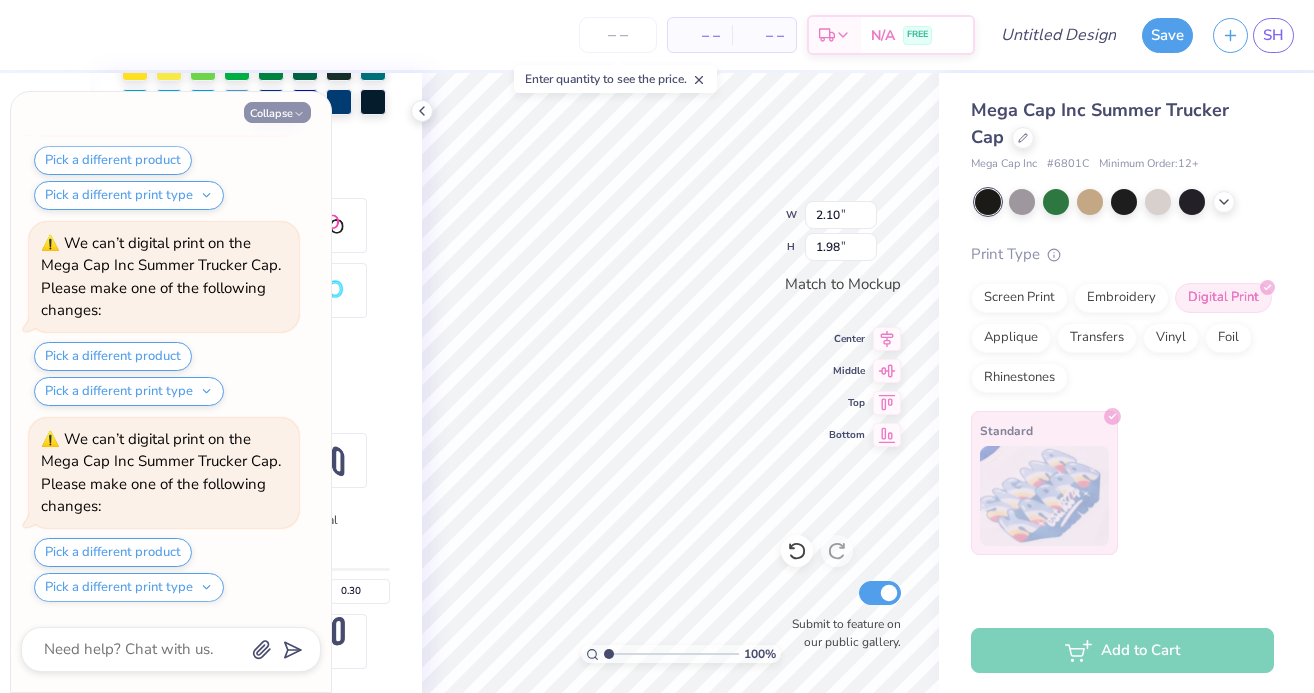 click on "Collapse" at bounding box center [277, 112] 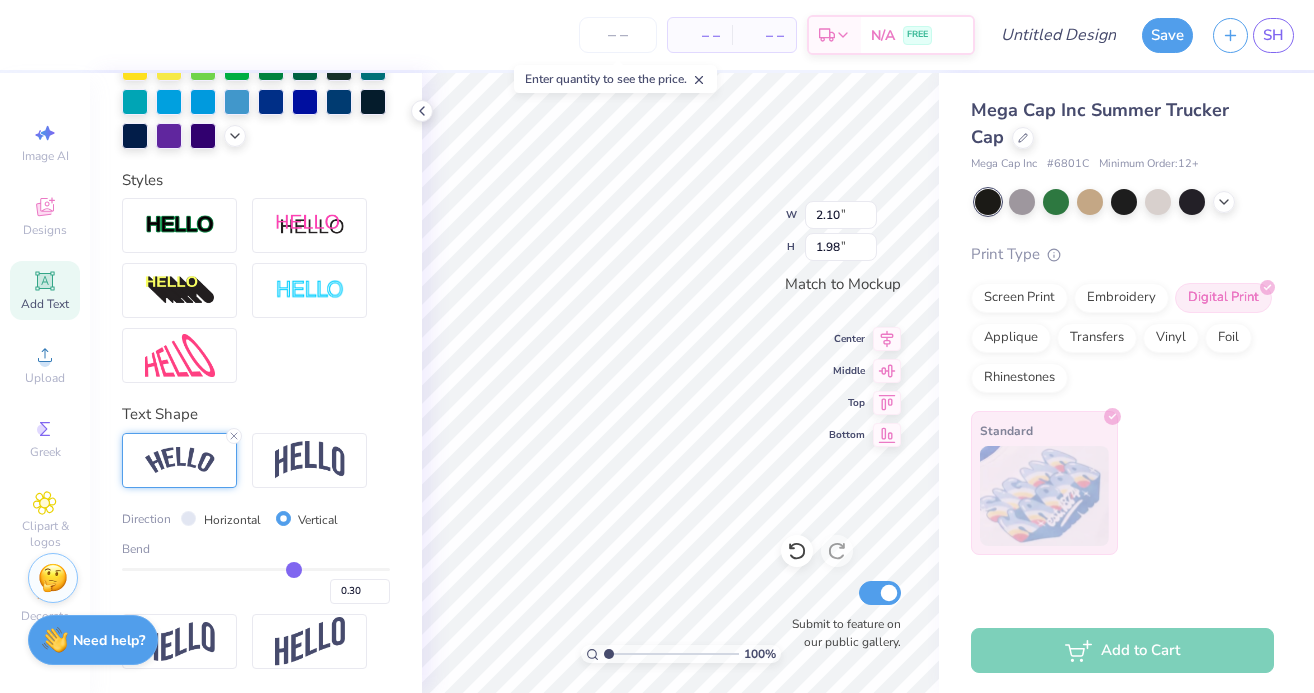 click at bounding box center [180, 460] 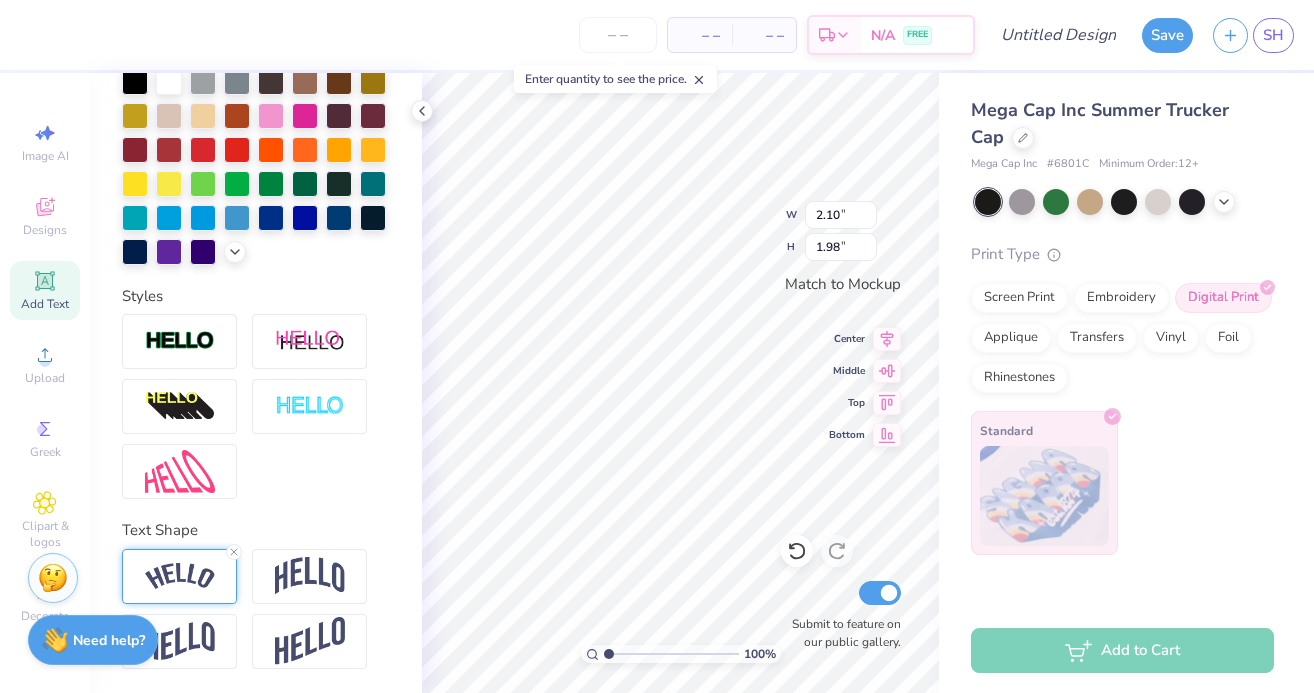 scroll, scrollTop: 469, scrollLeft: 0, axis: vertical 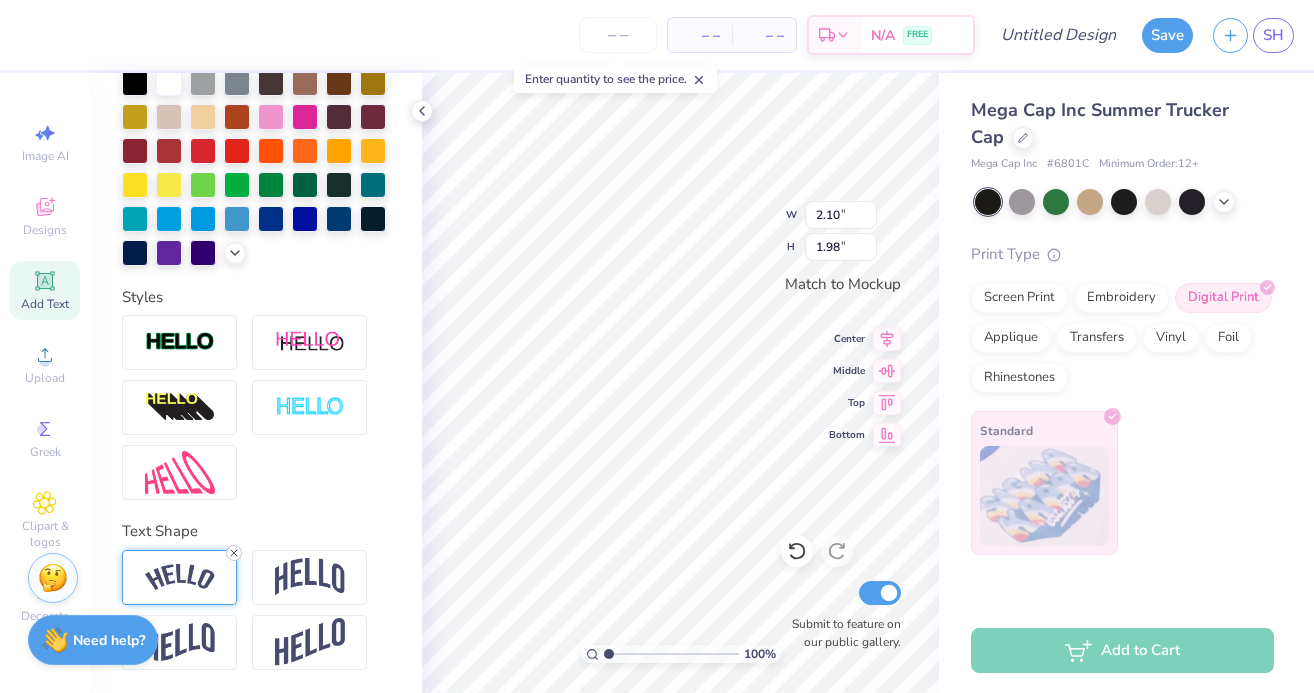 click 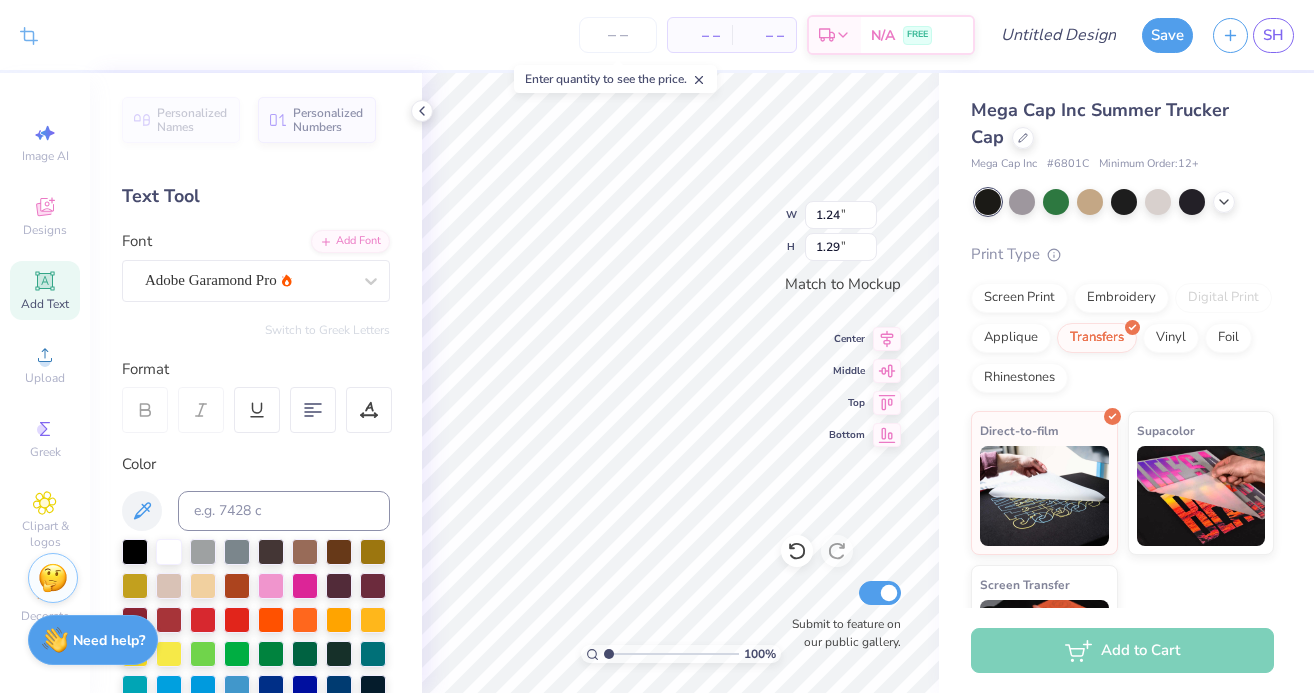 scroll, scrollTop: 0, scrollLeft: 0, axis: both 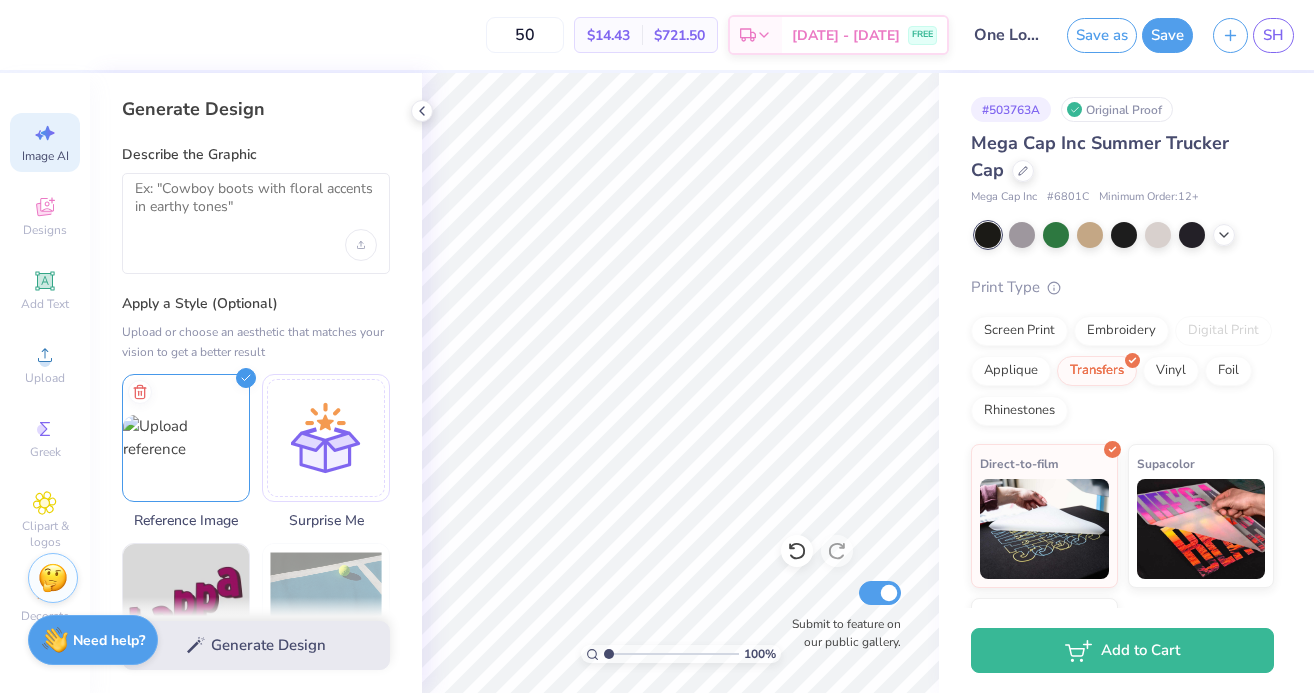 select on "4" 